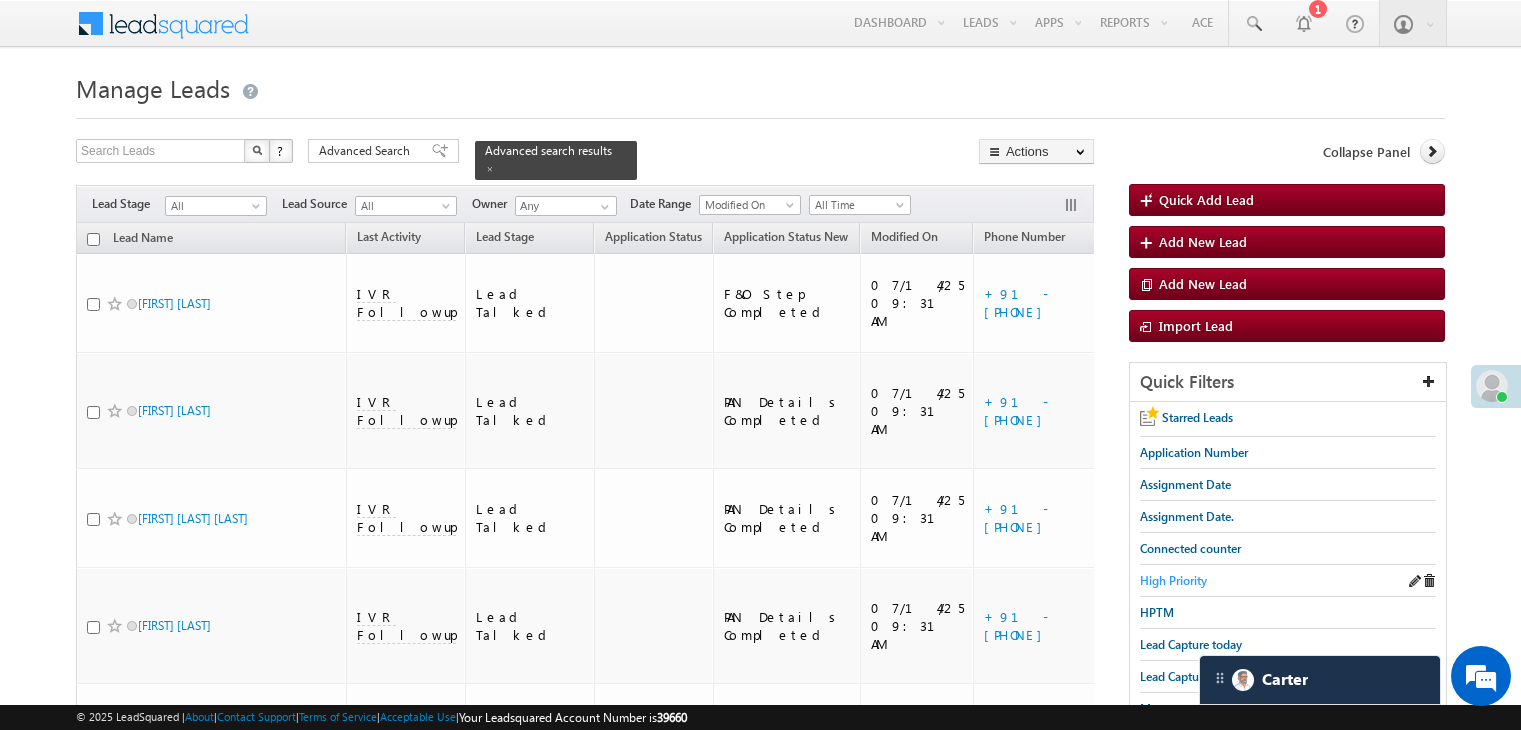 click on "High Priority" at bounding box center [1173, 580] 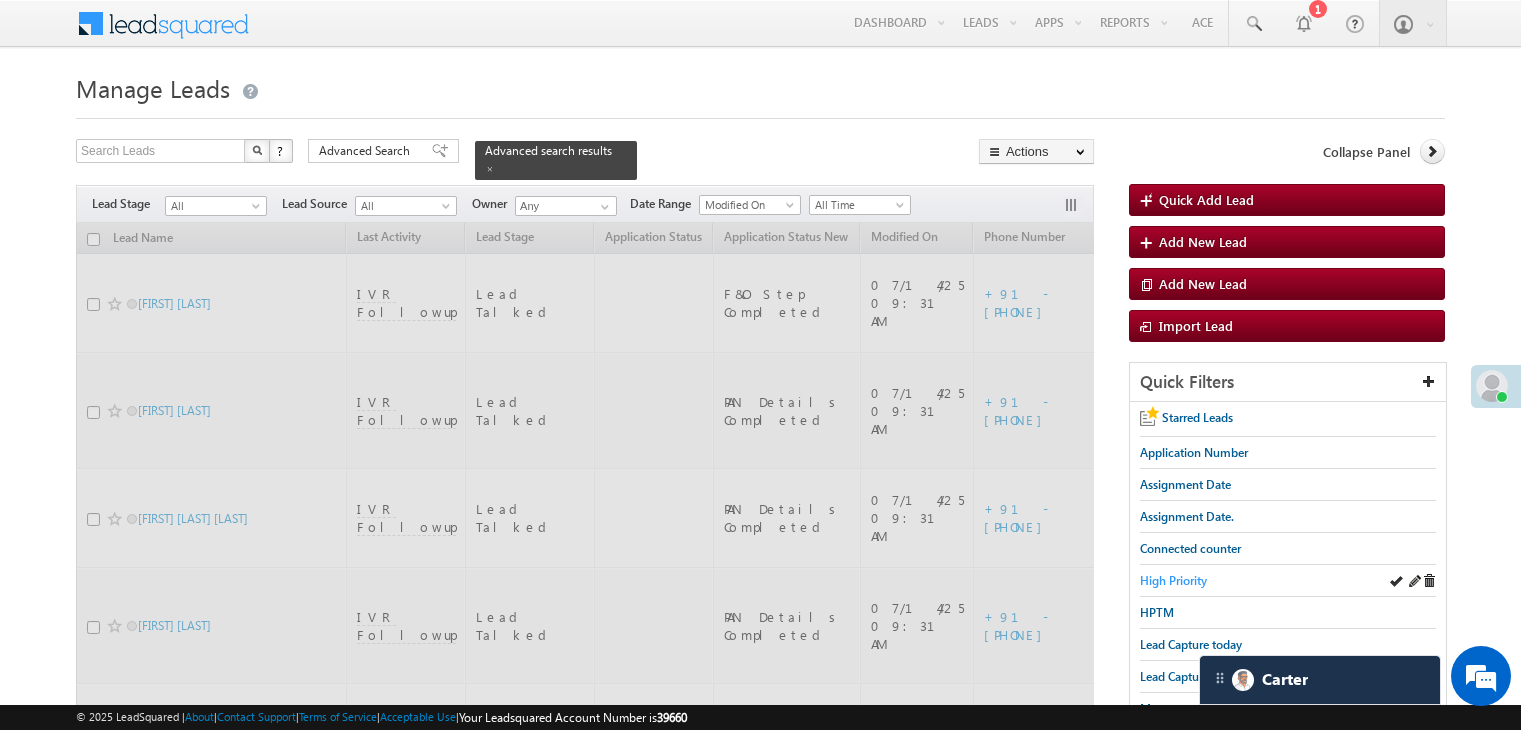scroll, scrollTop: 0, scrollLeft: 0, axis: both 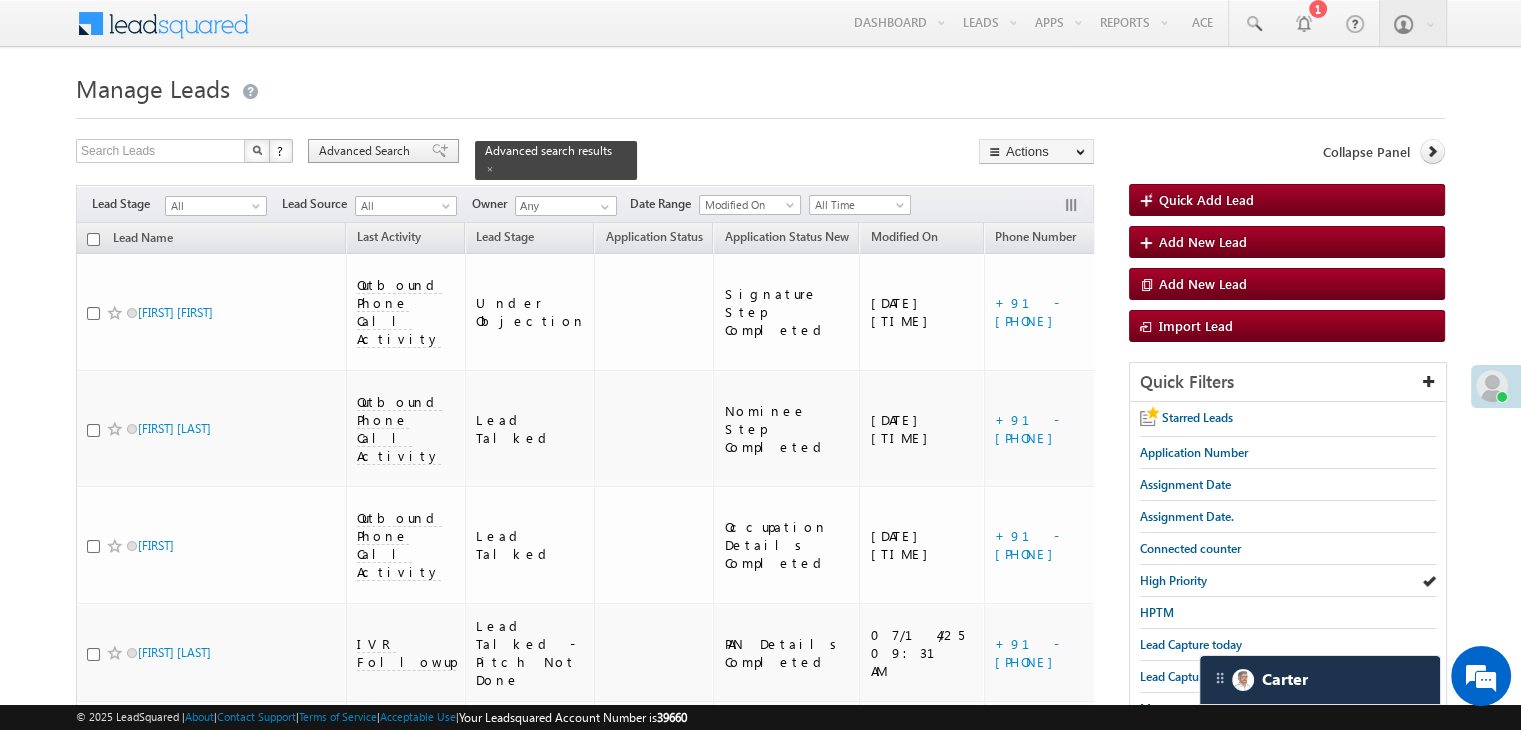 click on "Advanced Search" at bounding box center [367, 151] 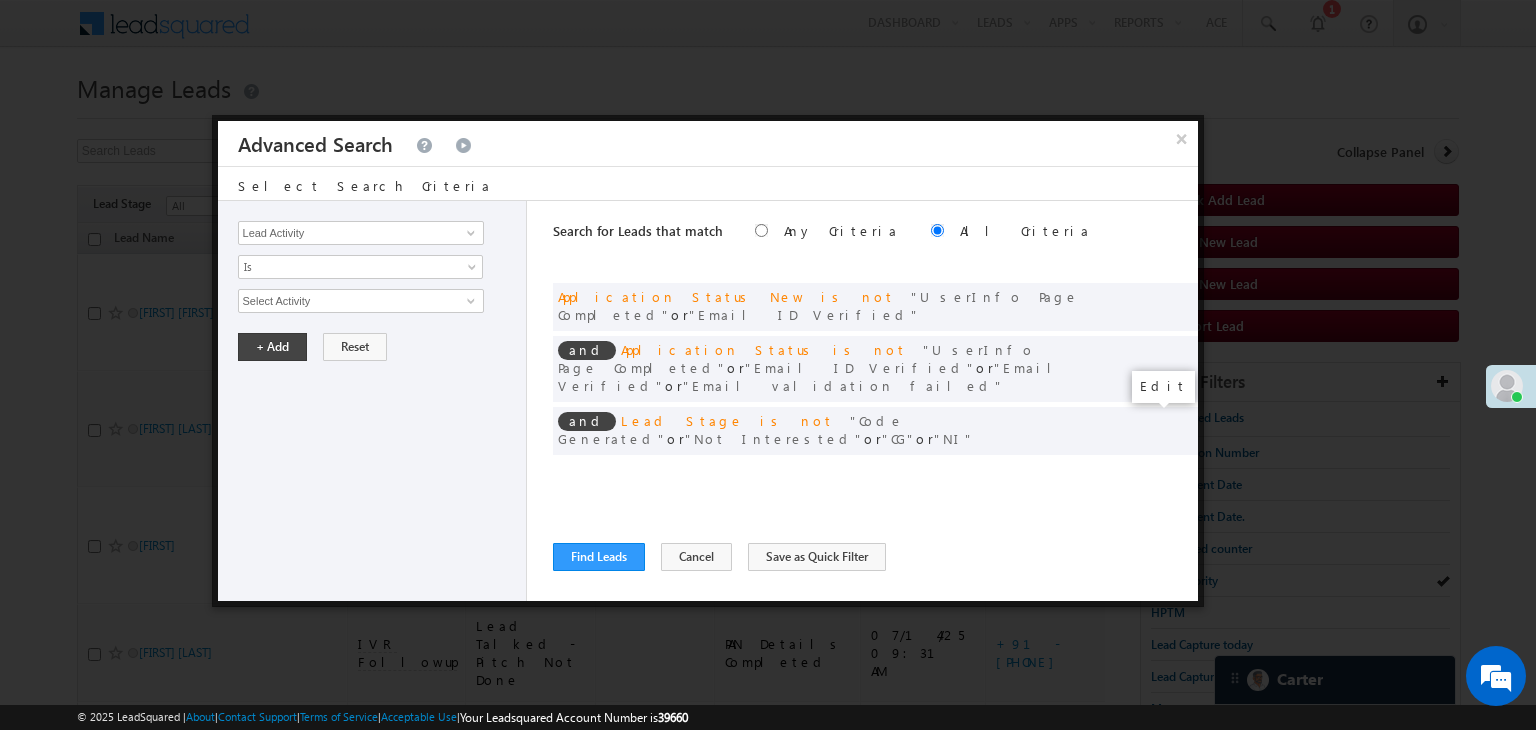 click at bounding box center [1152, 472] 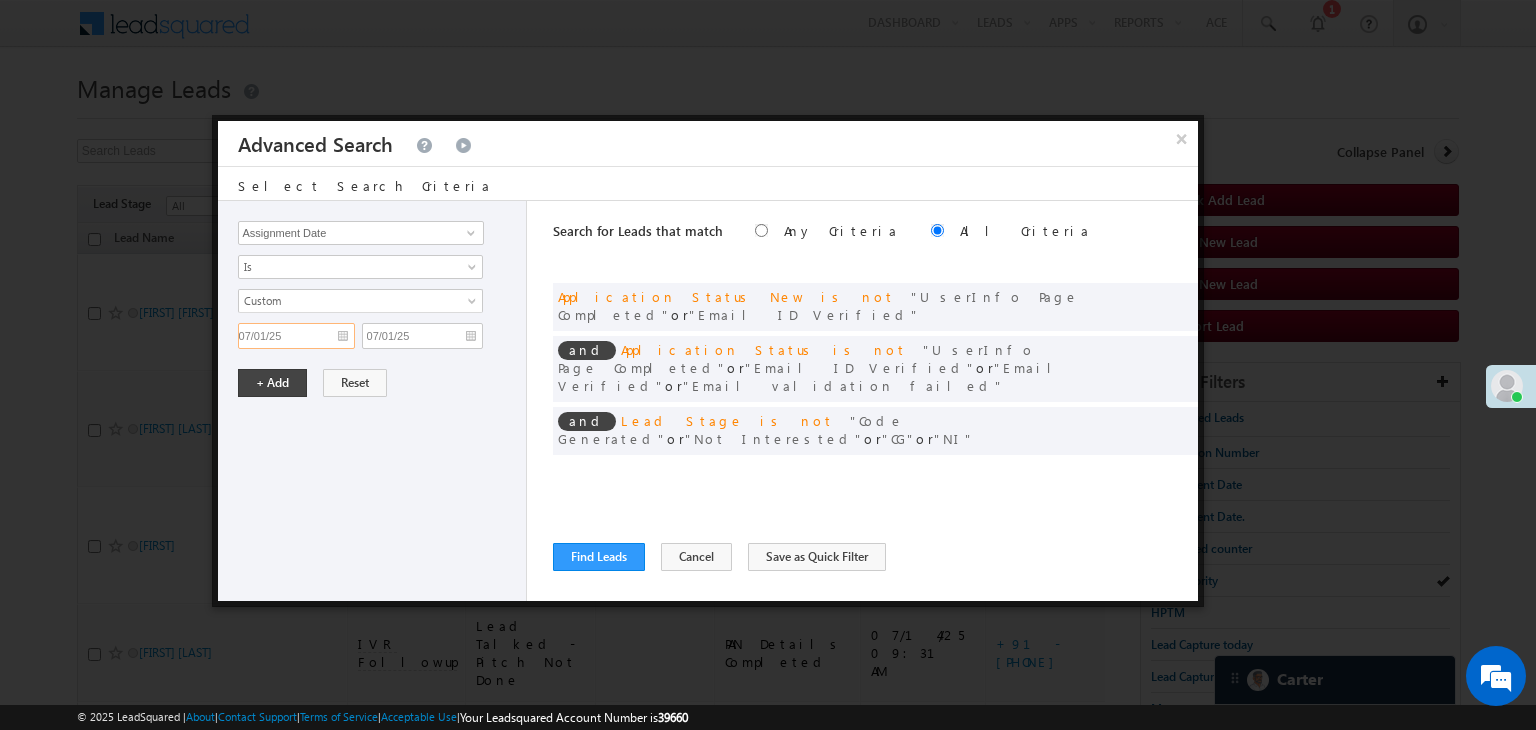 click on "07/01/25" at bounding box center [296, 336] 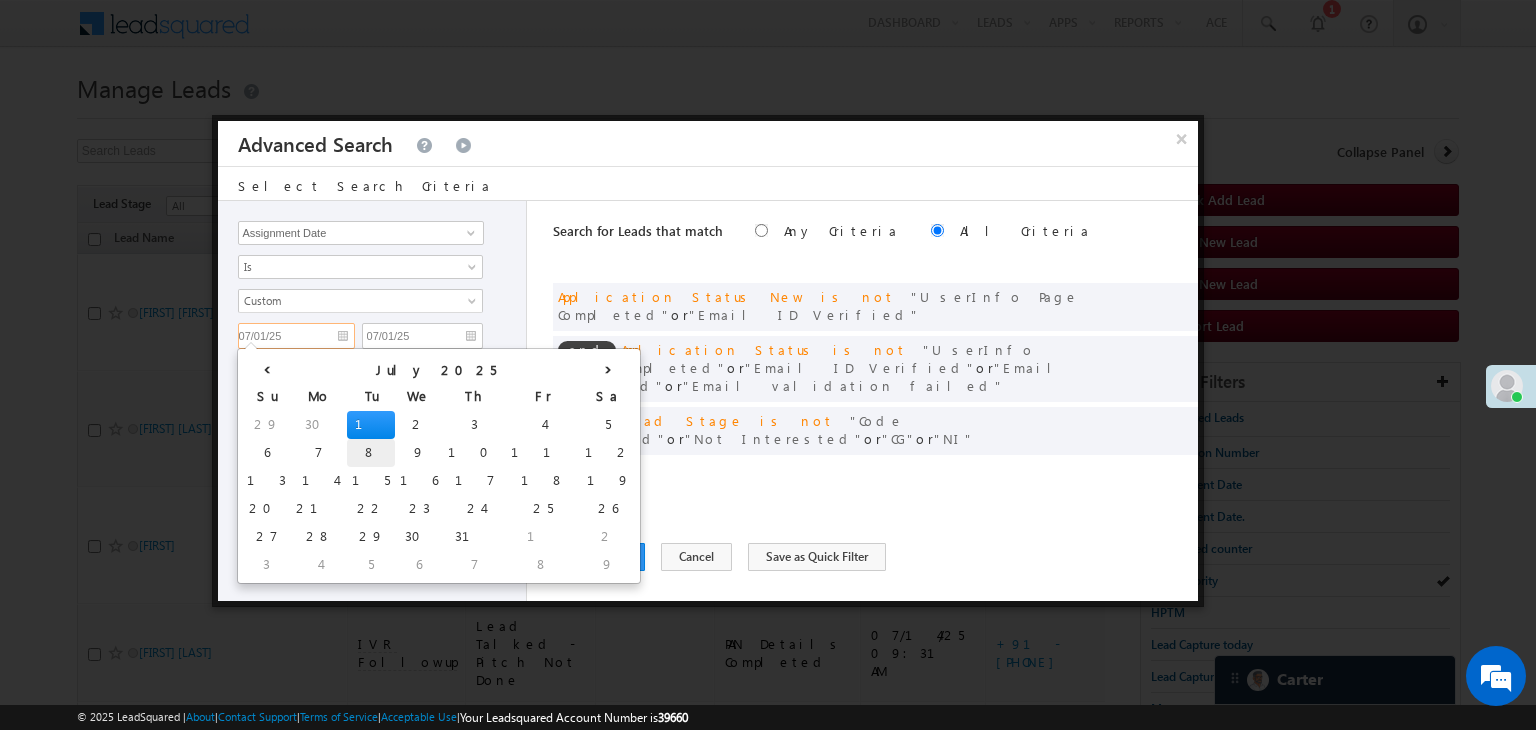 click on "8" at bounding box center (371, 453) 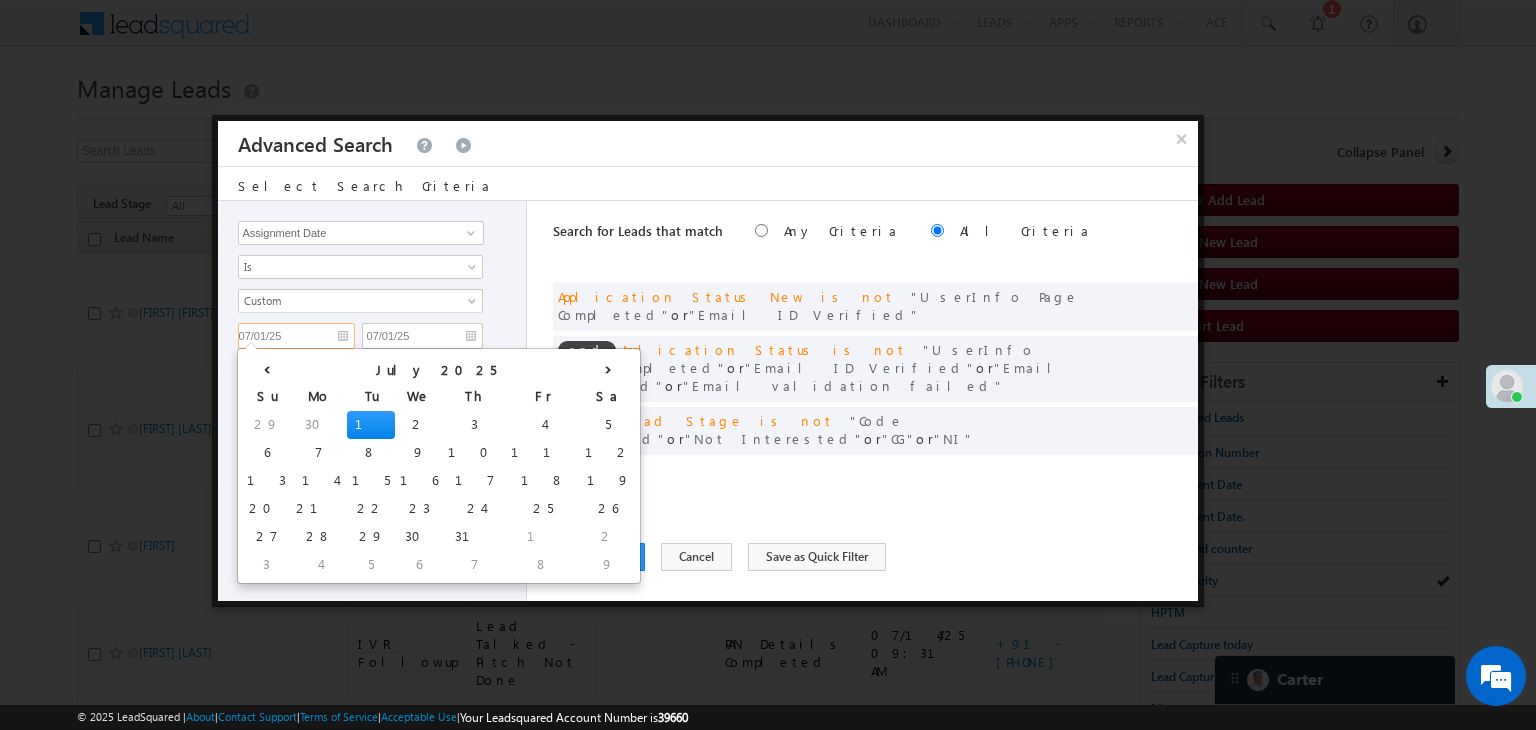 type on "07/08/25" 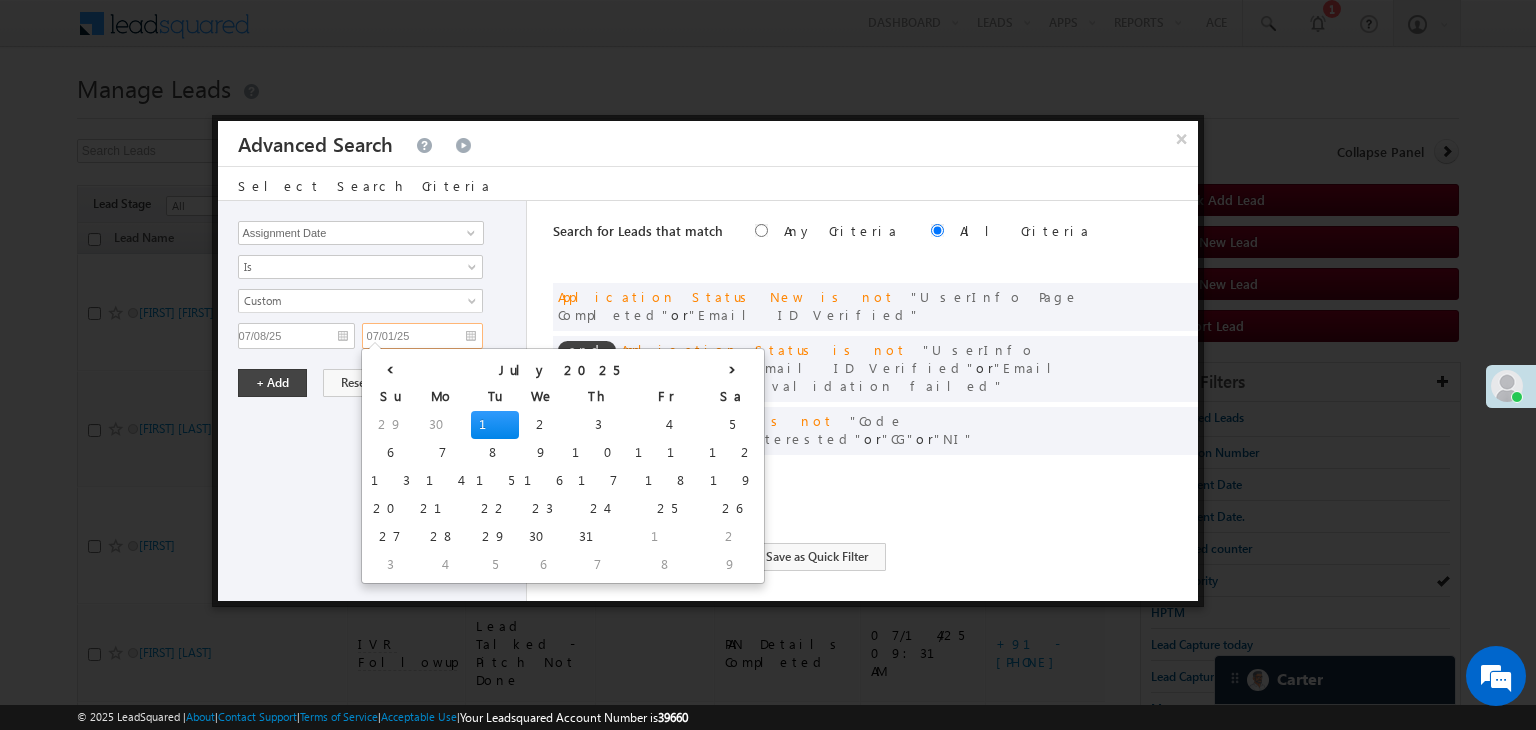 click on "07/01/25" at bounding box center [422, 336] 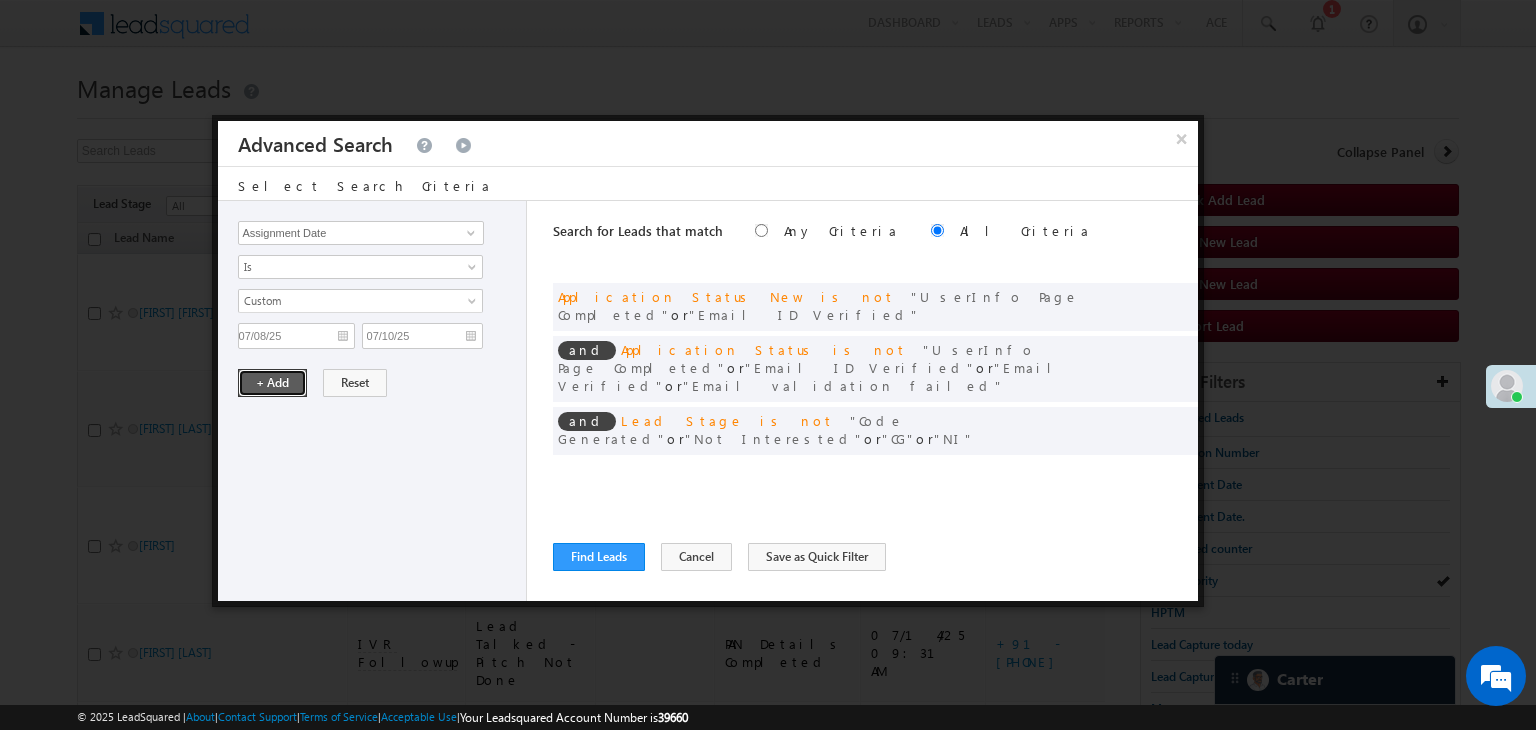 click on "+ Add" at bounding box center (272, 383) 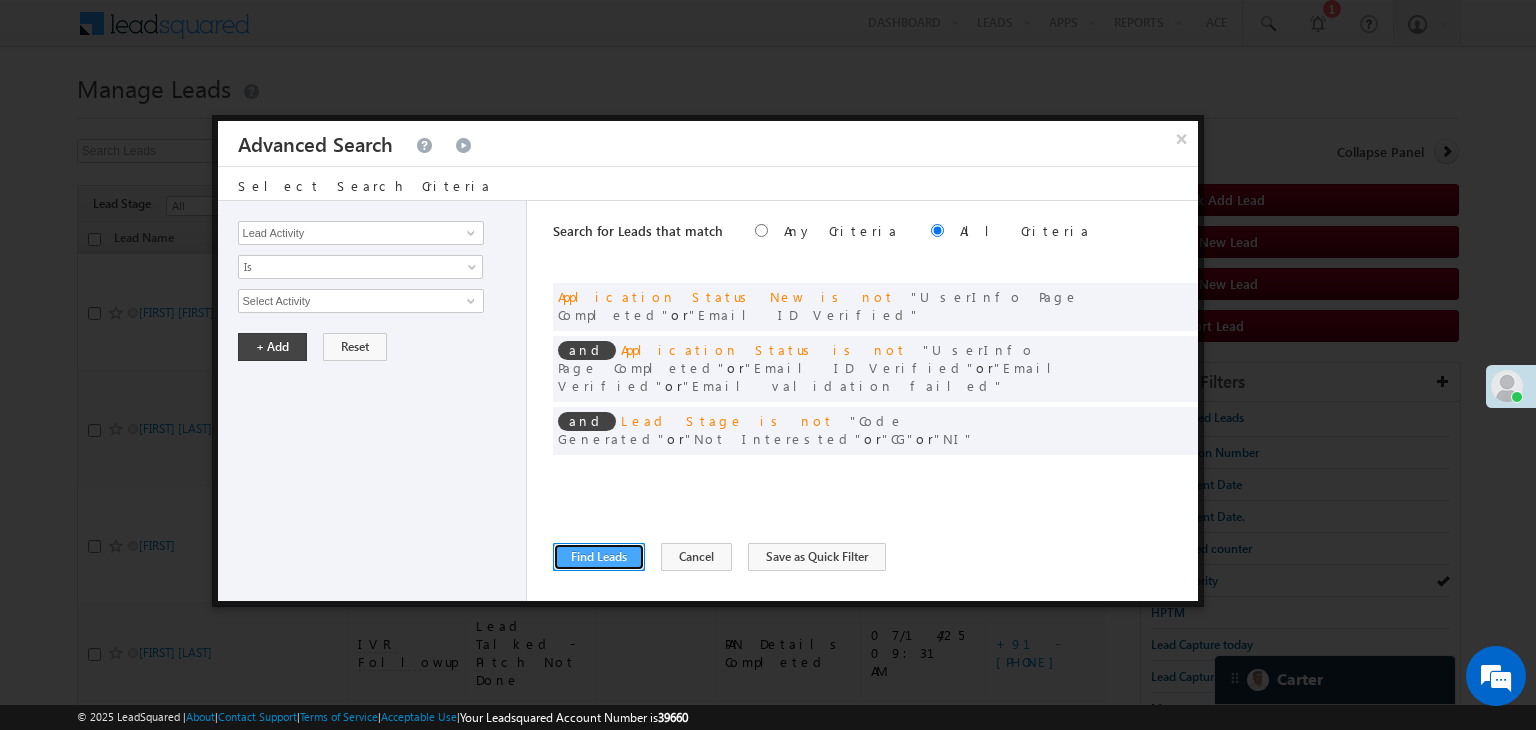 click on "Find Leads" at bounding box center [599, 557] 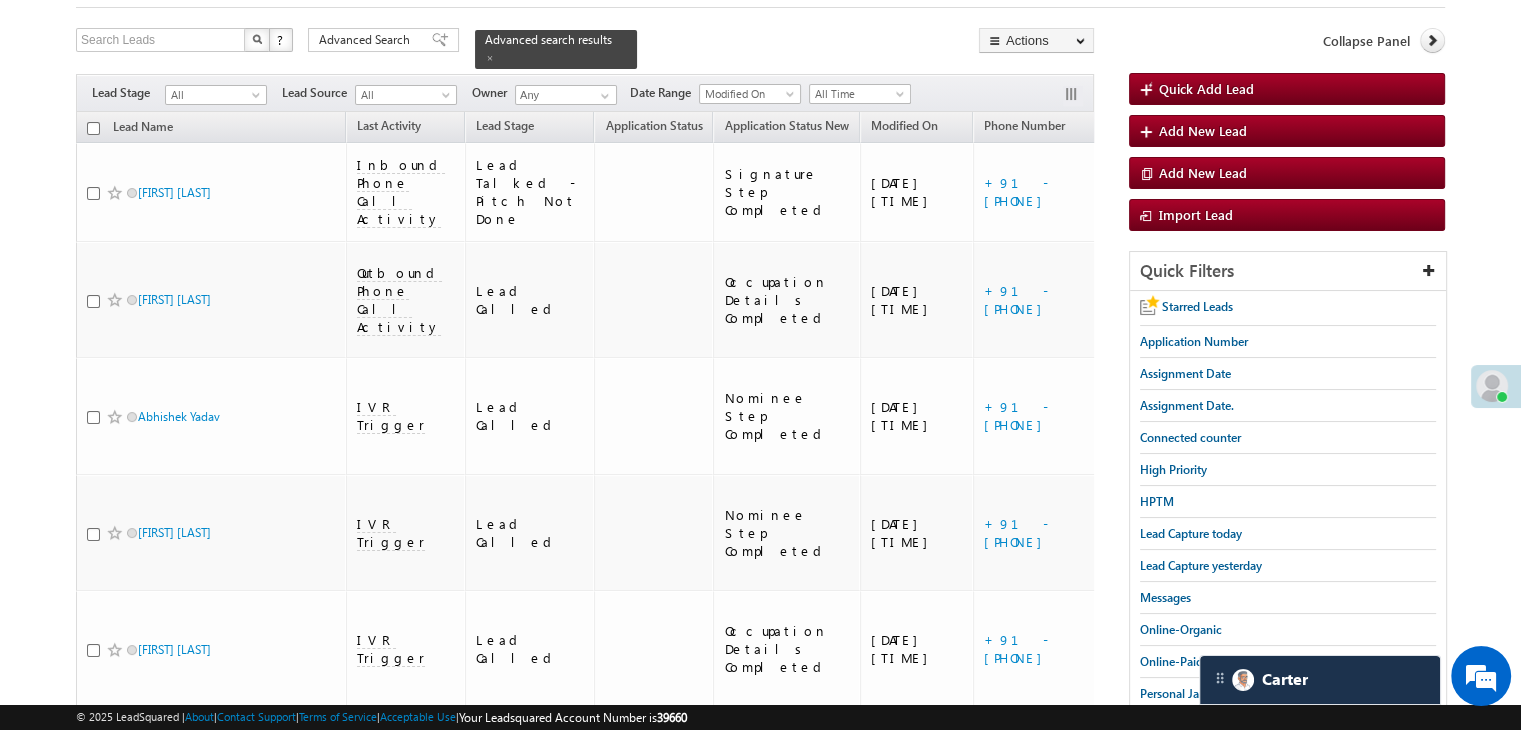 scroll, scrollTop: 0, scrollLeft: 0, axis: both 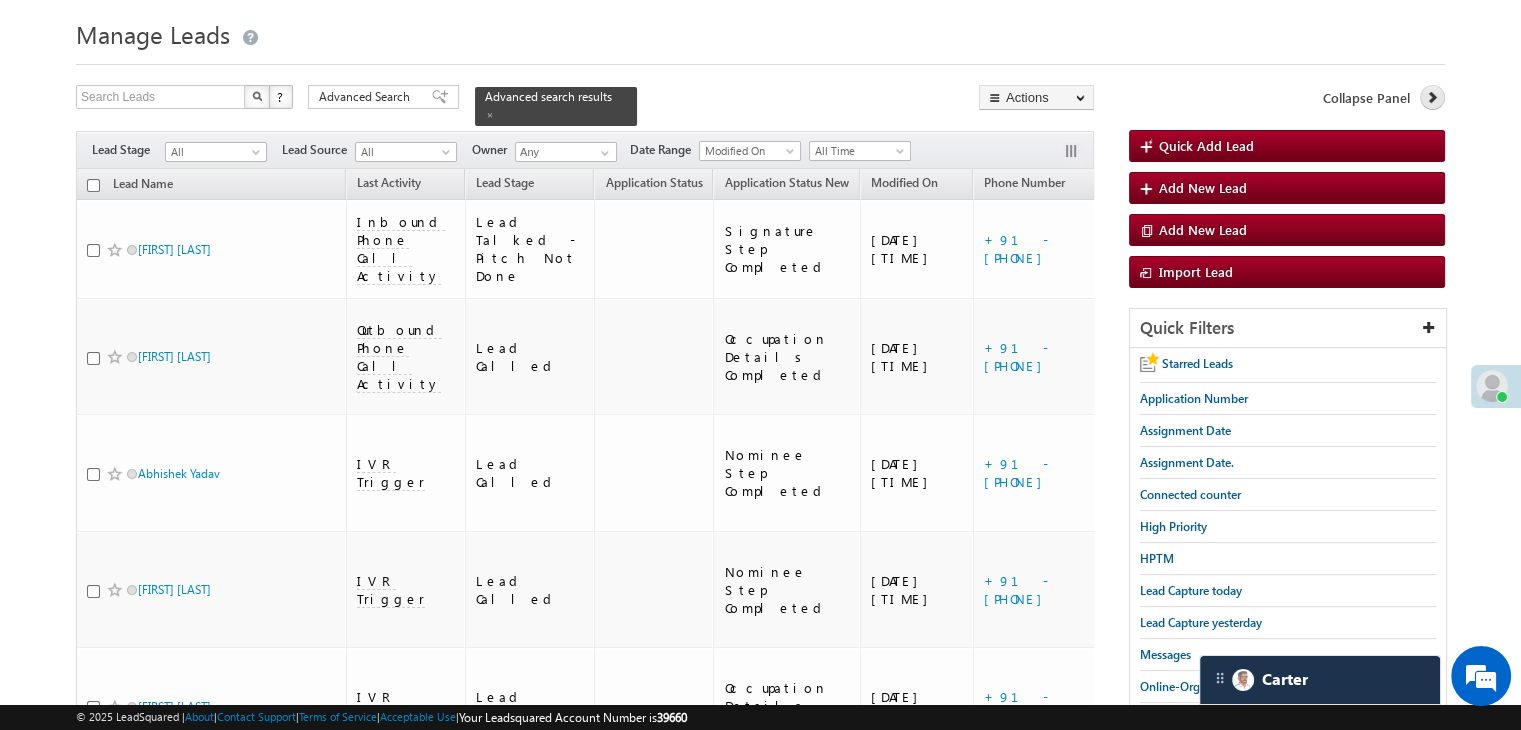 click at bounding box center (1432, 97) 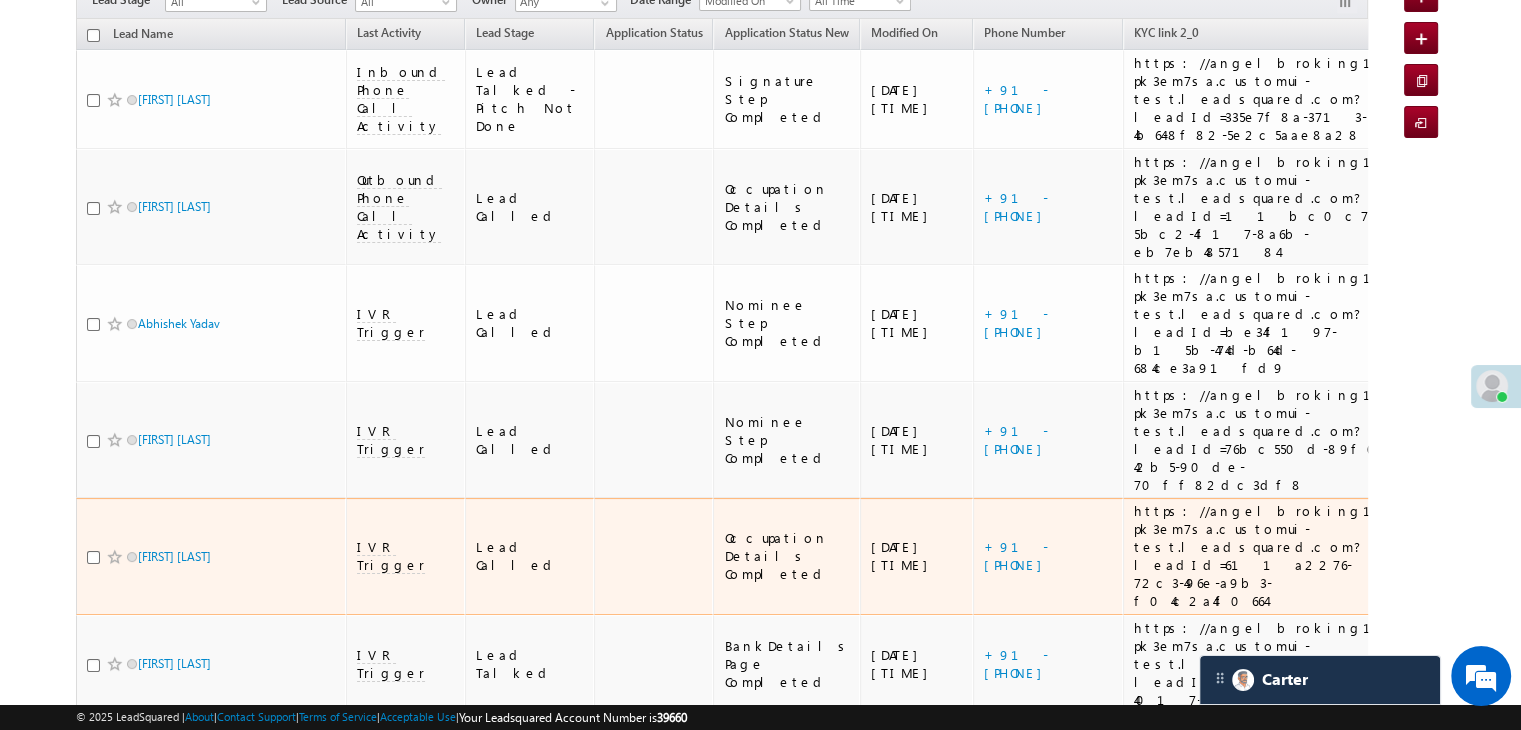 scroll, scrollTop: 154, scrollLeft: 0, axis: vertical 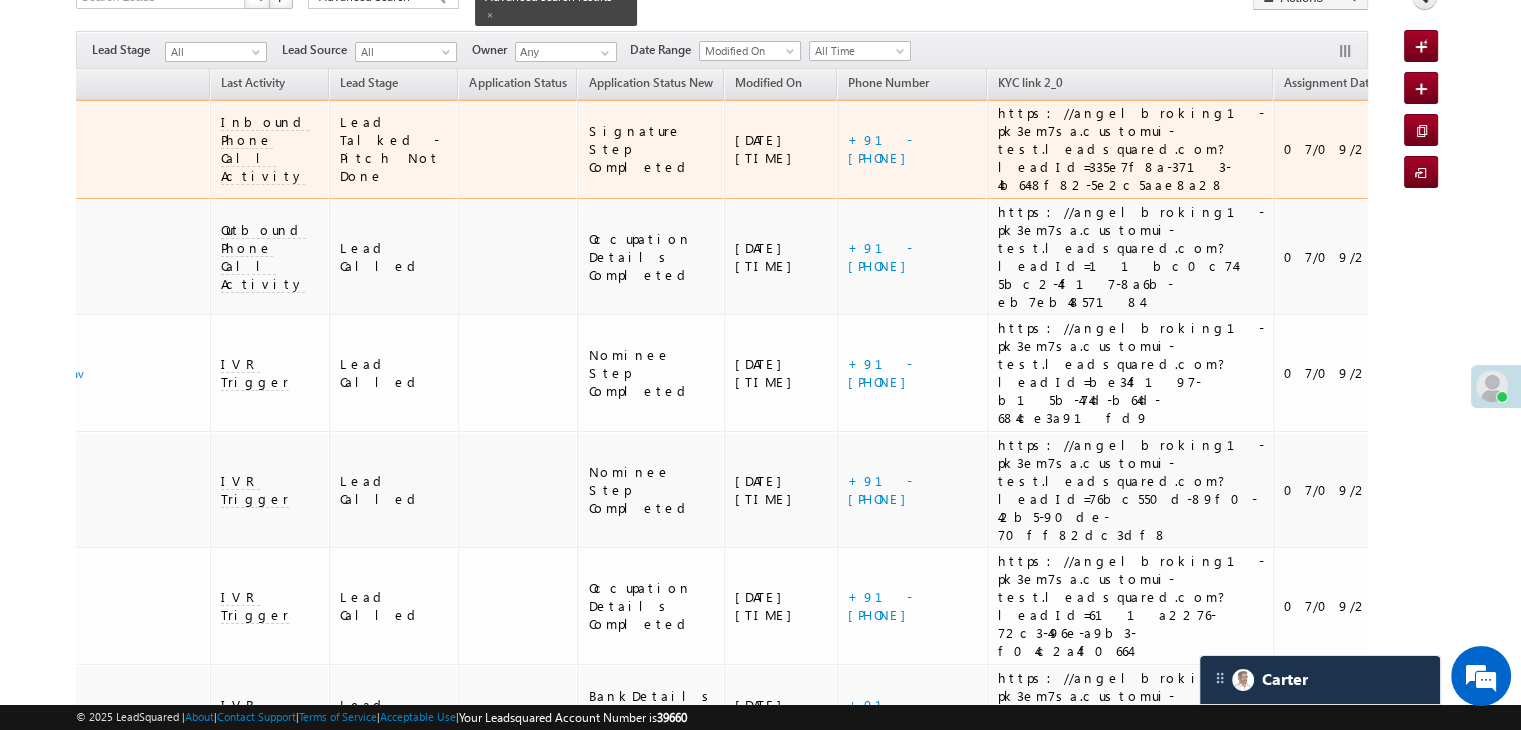 click on "EQ25088413" at bounding box center (1594, 149) 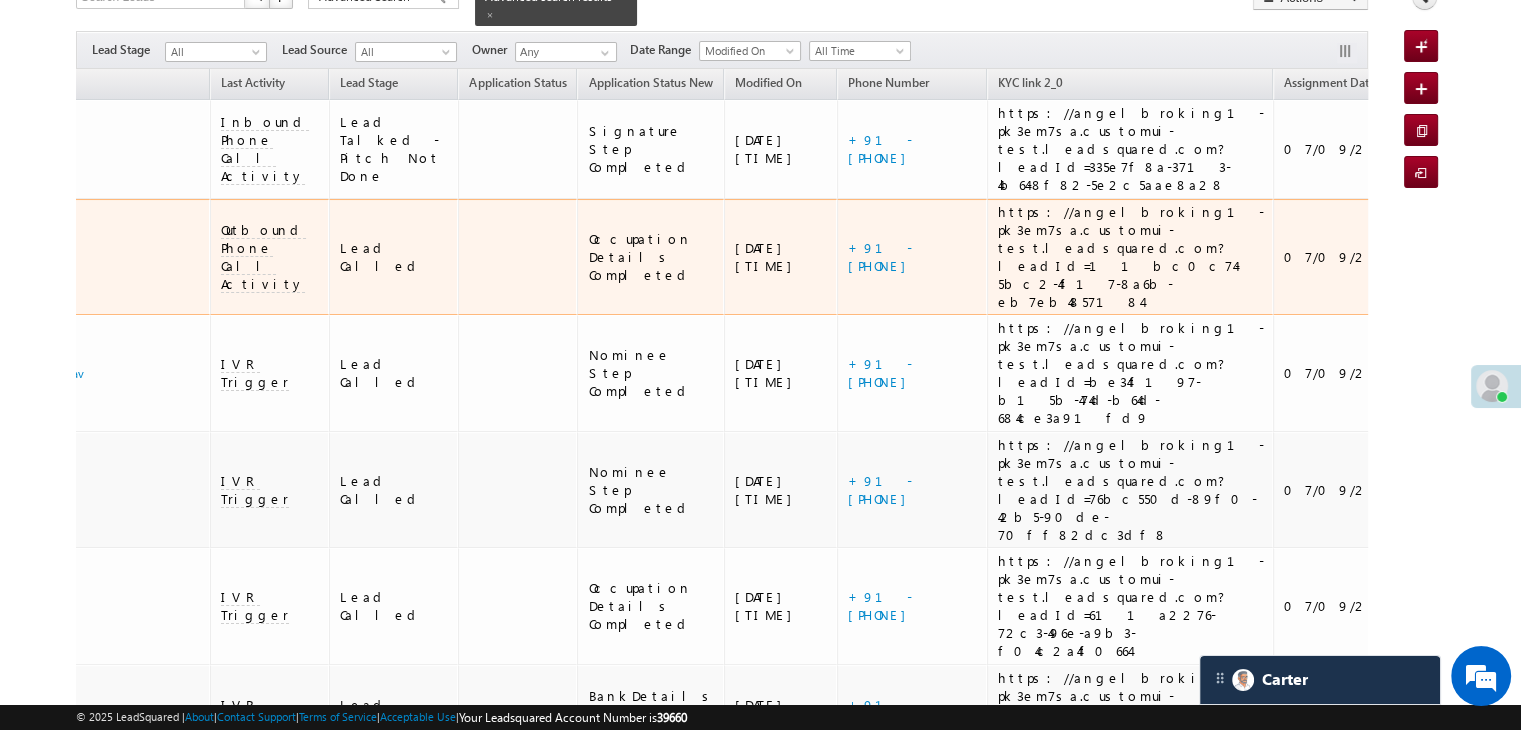 click on "EQ25113228" at bounding box center (1594, 257) 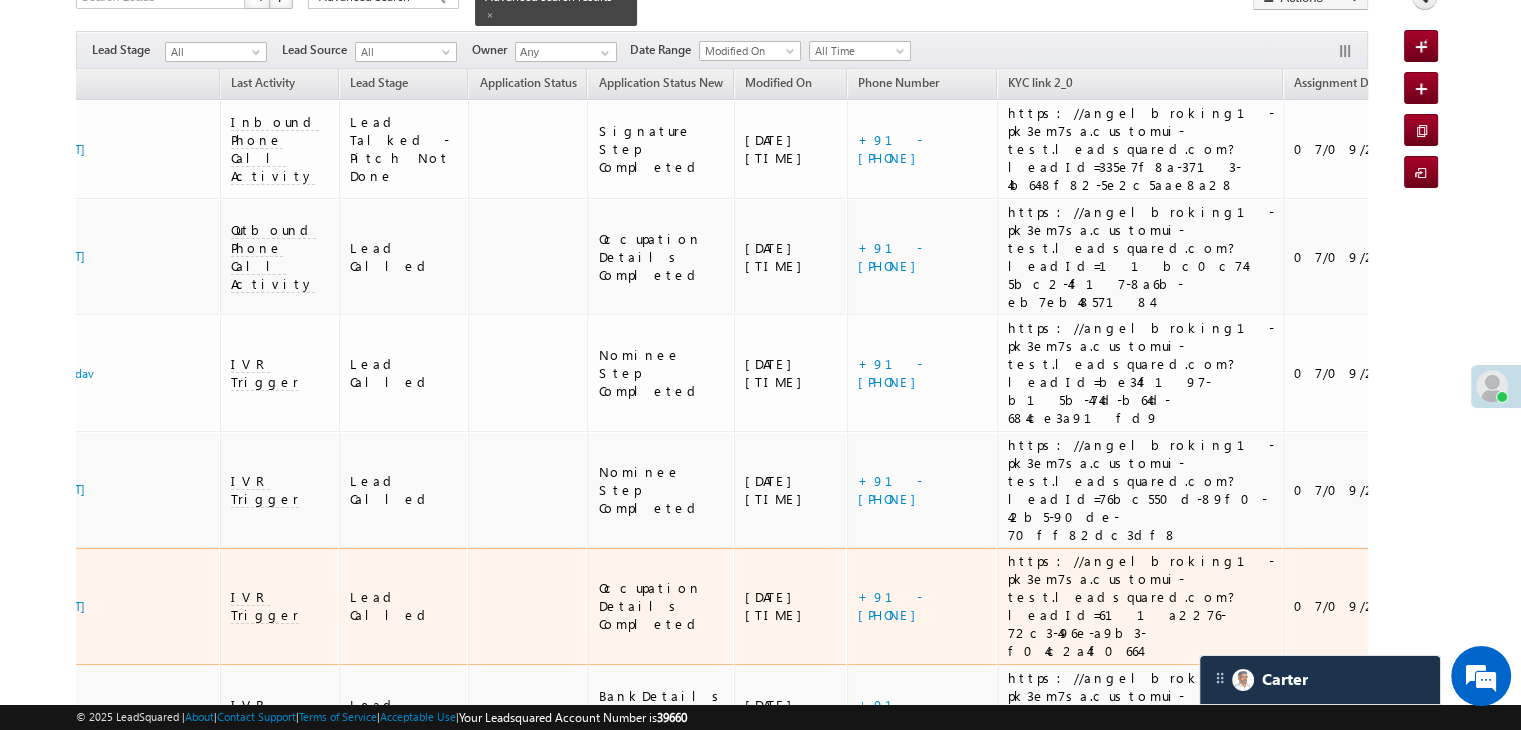 scroll, scrollTop: 0, scrollLeft: 127, axis: horizontal 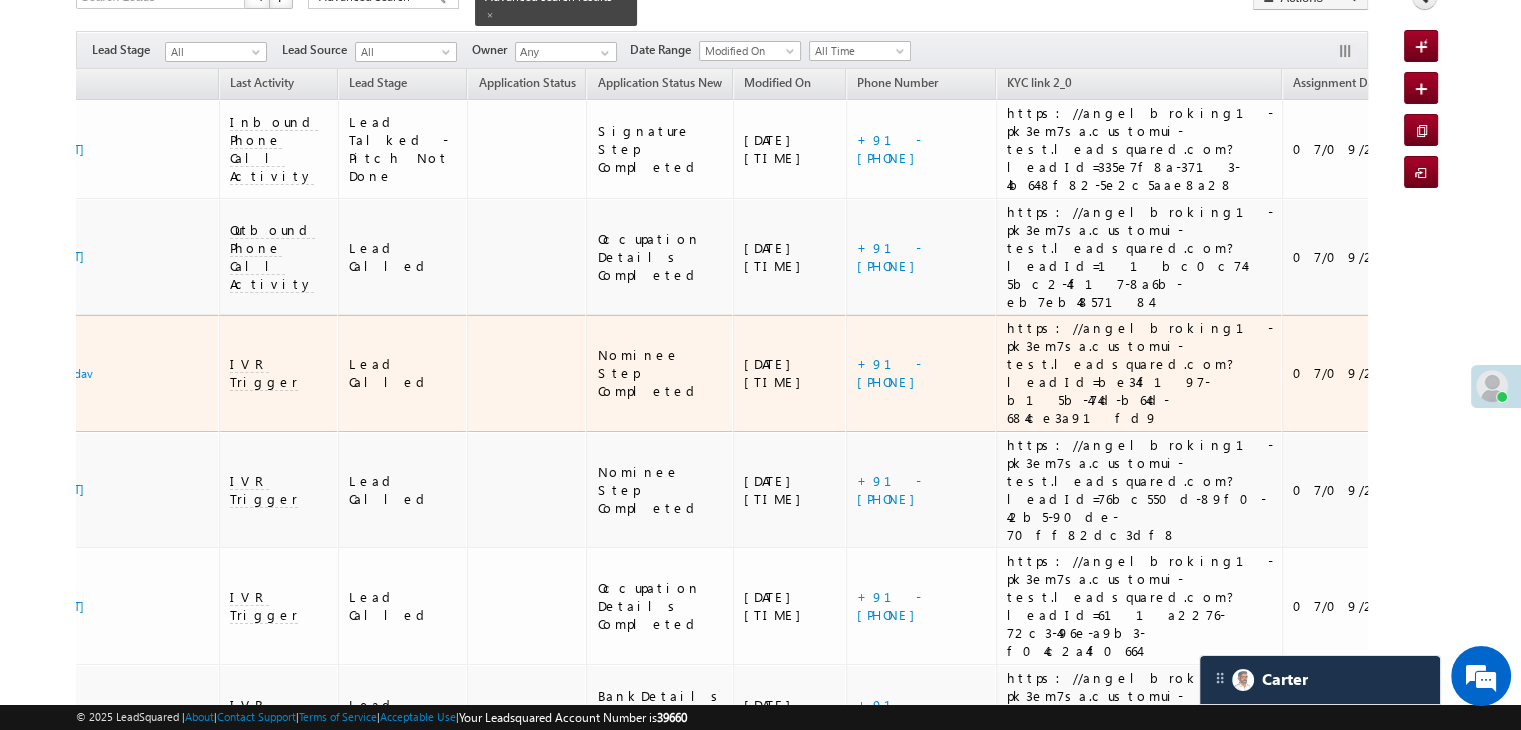 click on "EQ25101466" at bounding box center [1603, 373] 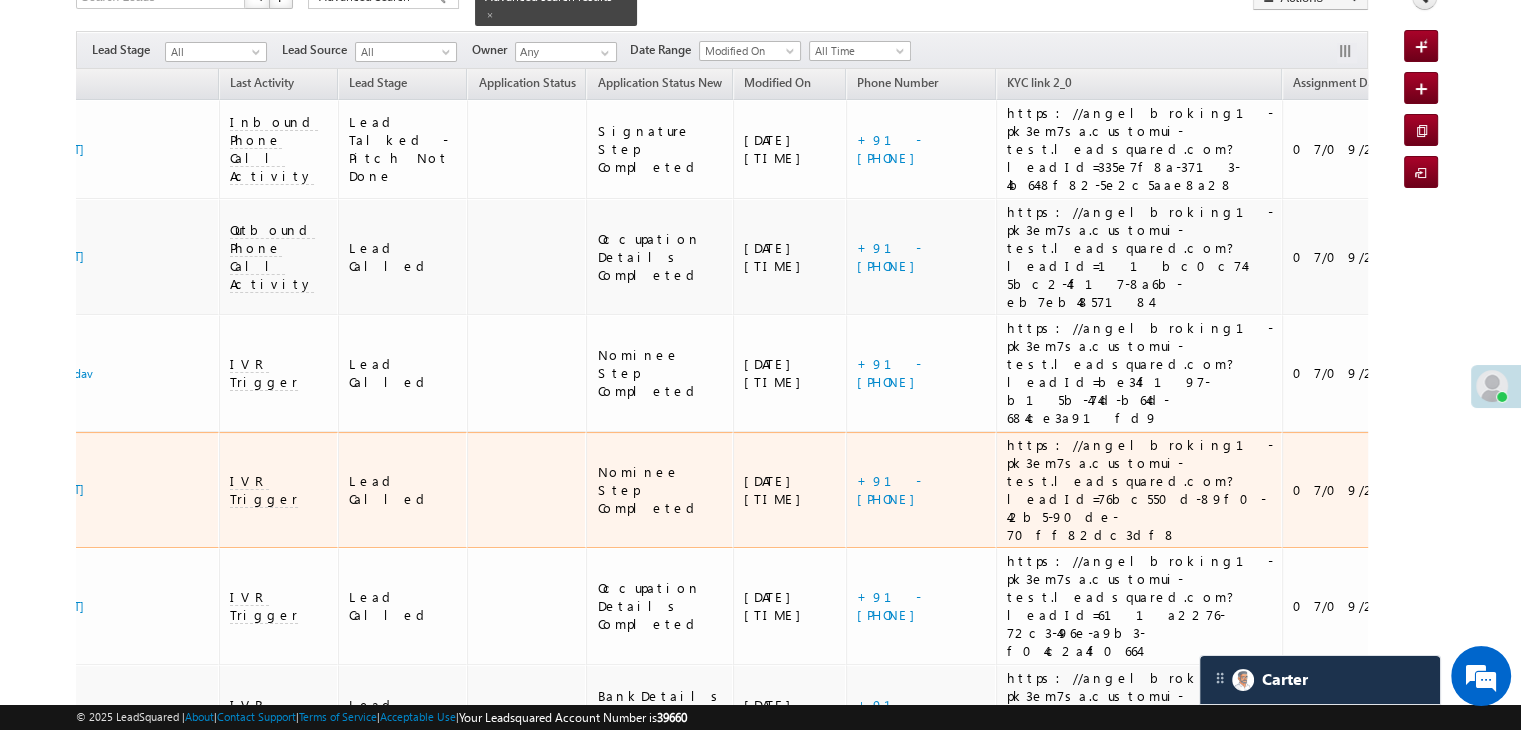 click on "EQ25078885" at bounding box center [1603, 490] 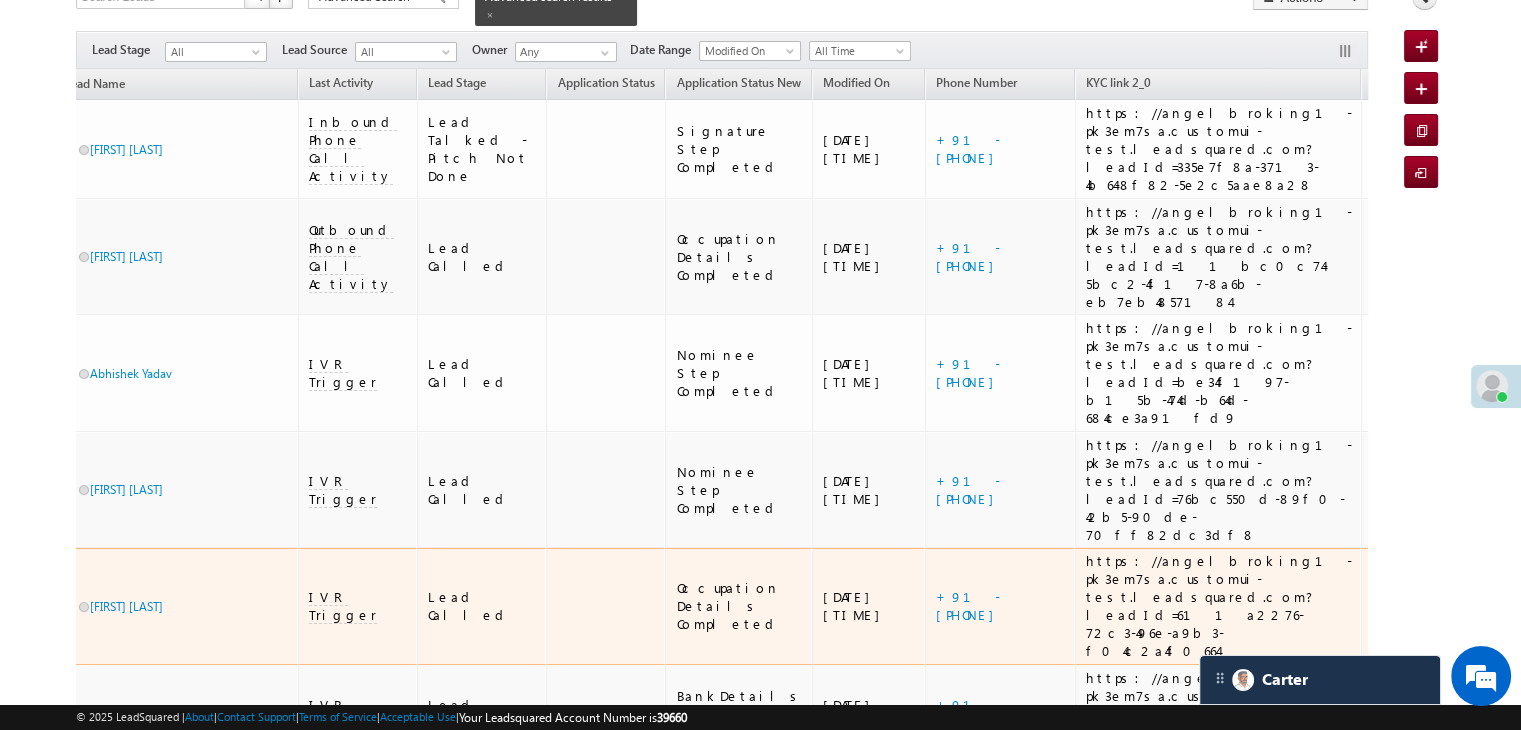 scroll, scrollTop: 0, scrollLeft: 0, axis: both 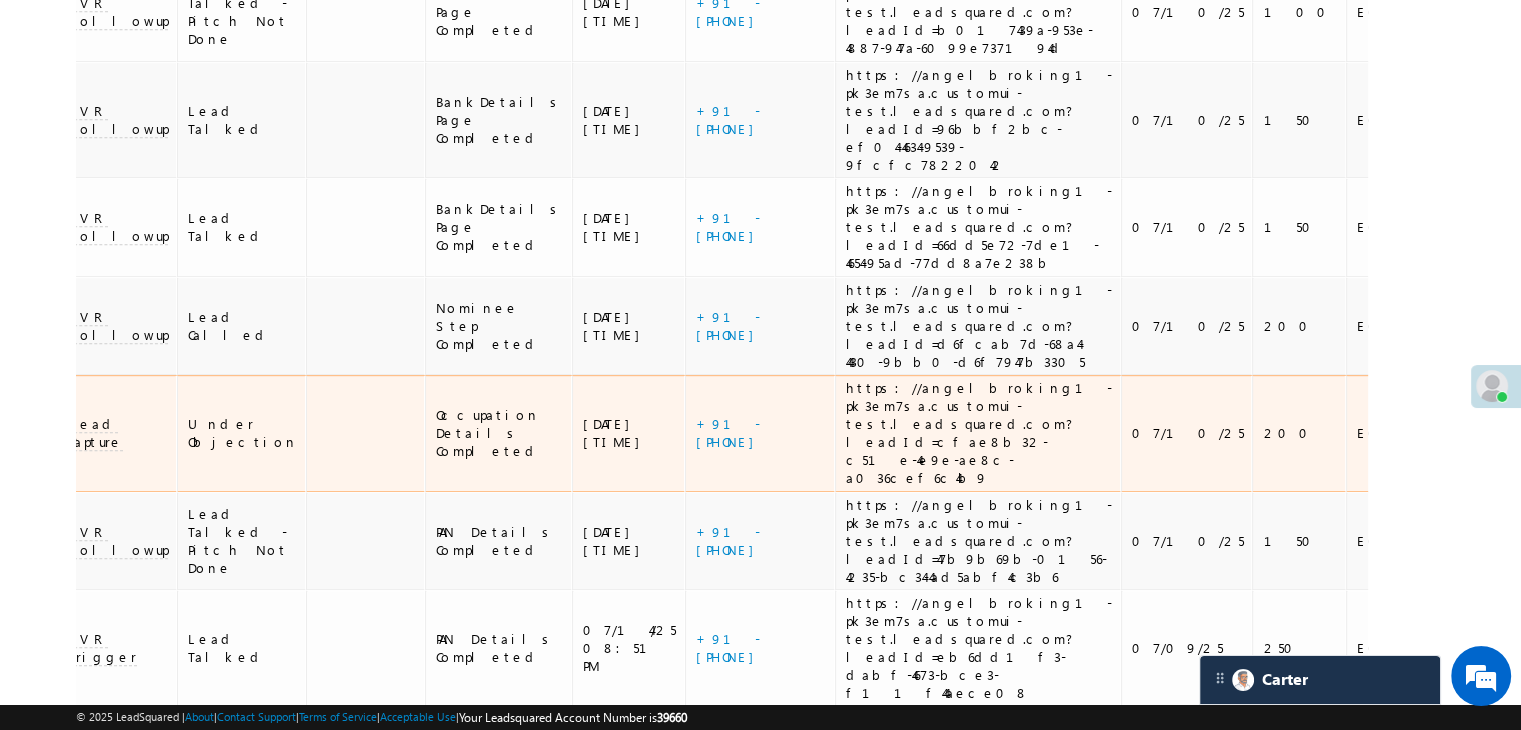 click on "EQ21226644" at bounding box center [1442, 433] 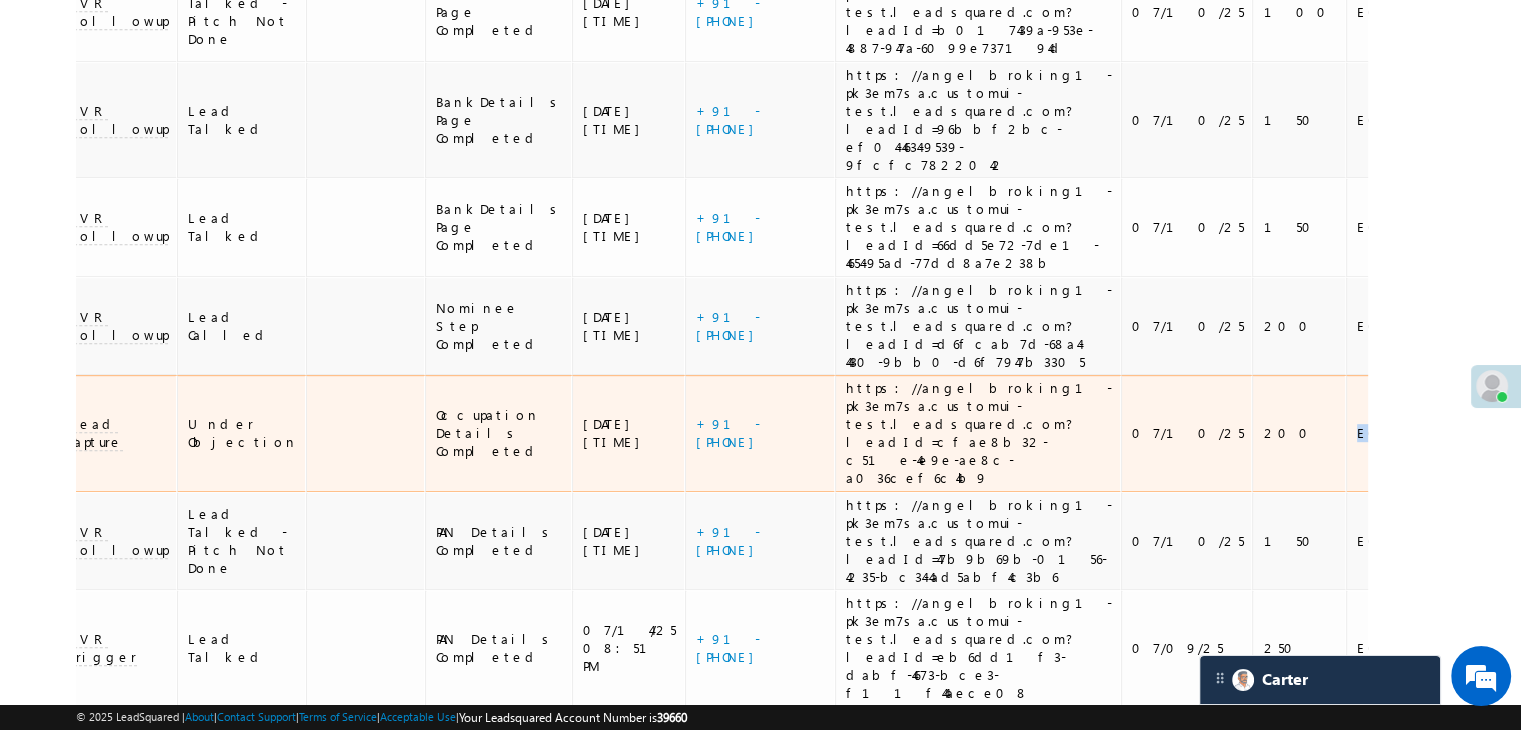 click on "EQ21226644" at bounding box center [1442, 433] 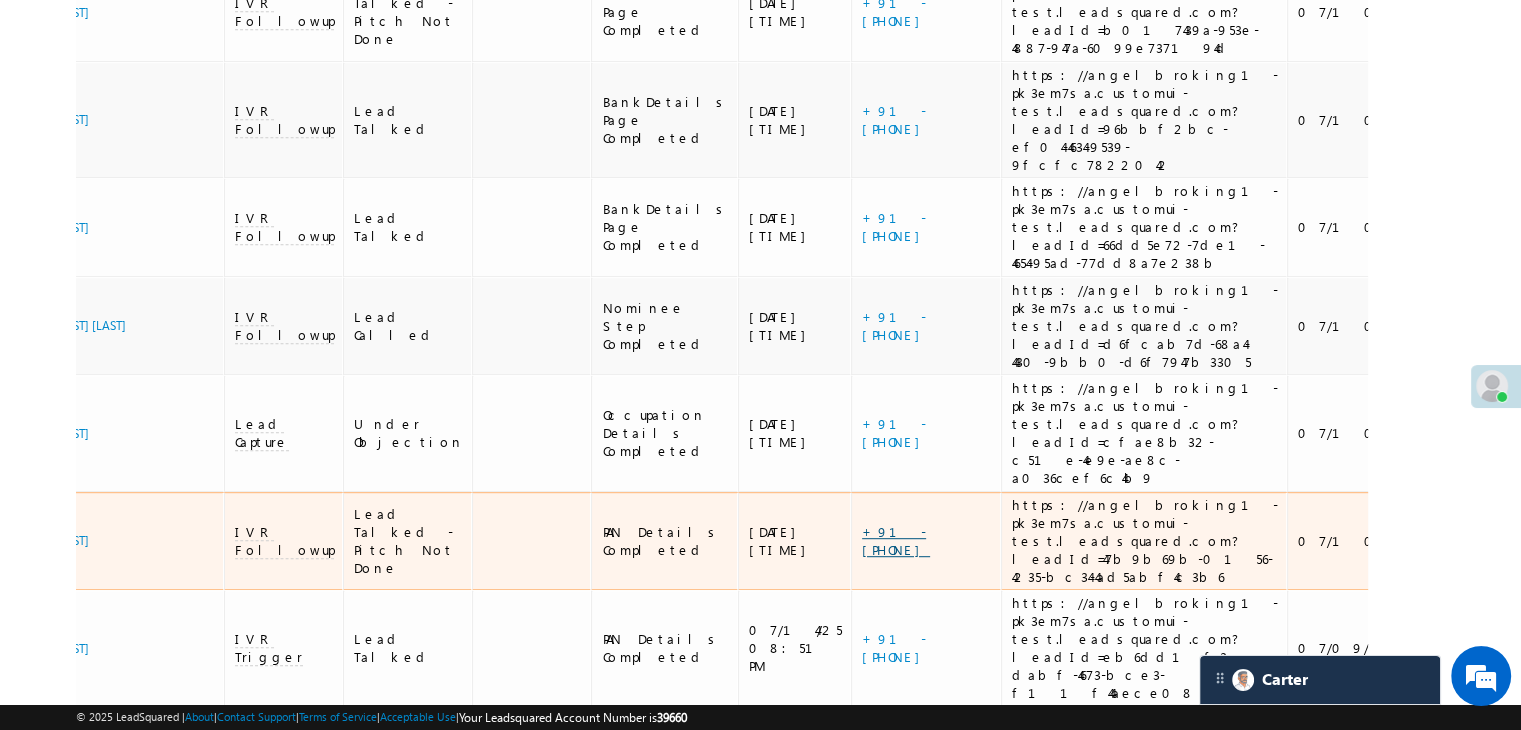 scroll, scrollTop: 0, scrollLeft: 0, axis: both 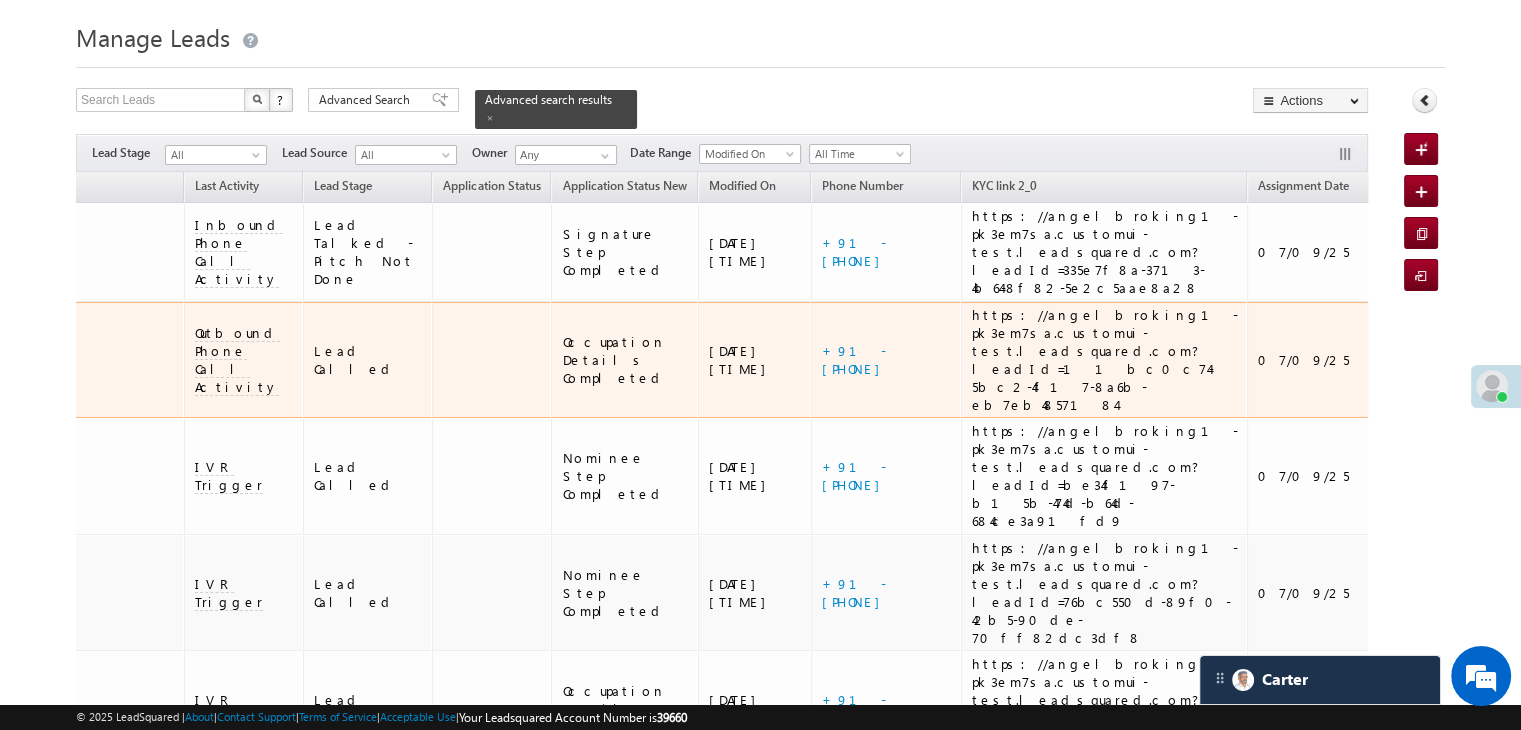click on "EQ25113228" at bounding box center (1568, 360) 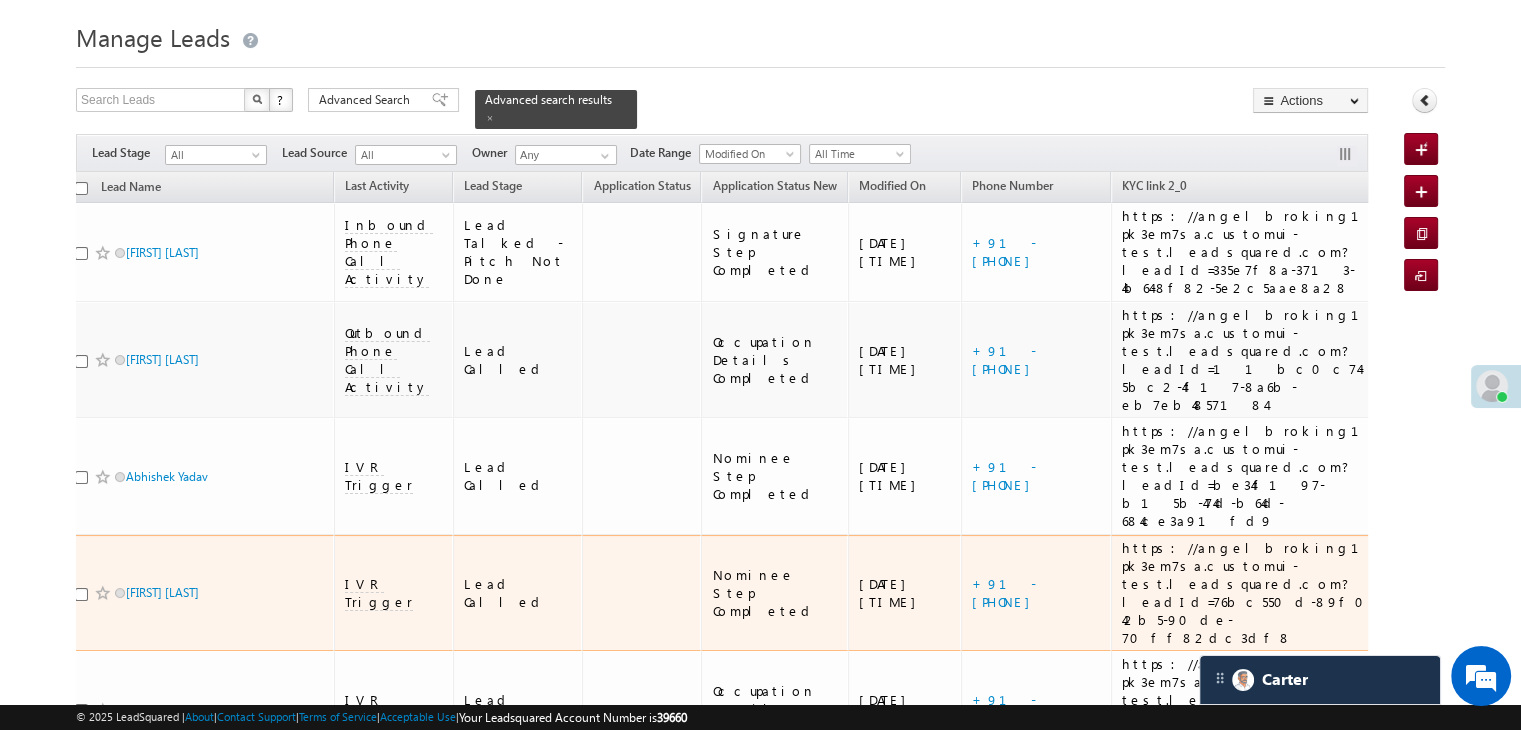 scroll, scrollTop: 0, scrollLeft: 0, axis: both 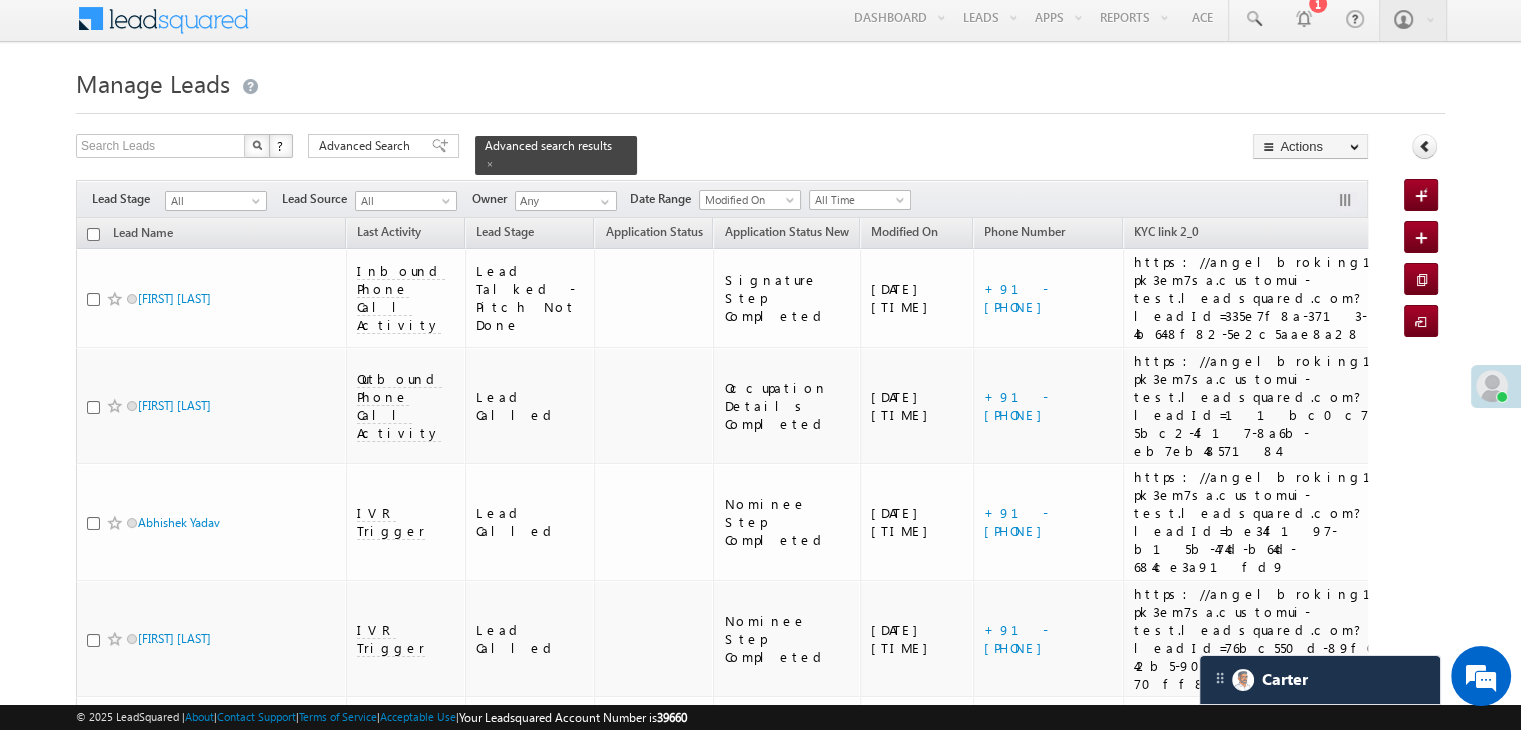 click at bounding box center (1492, 386) 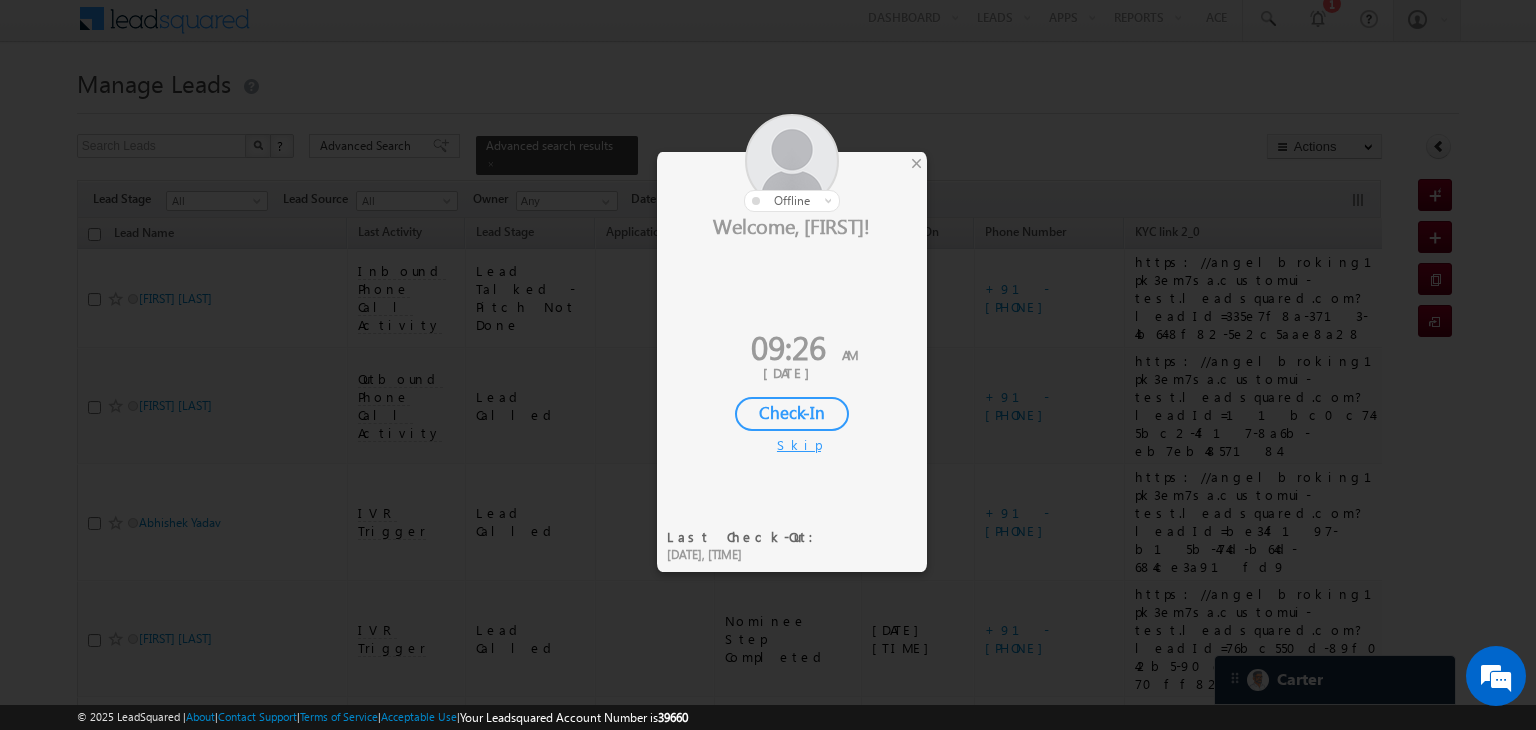 click on "Check-In" at bounding box center (792, 414) 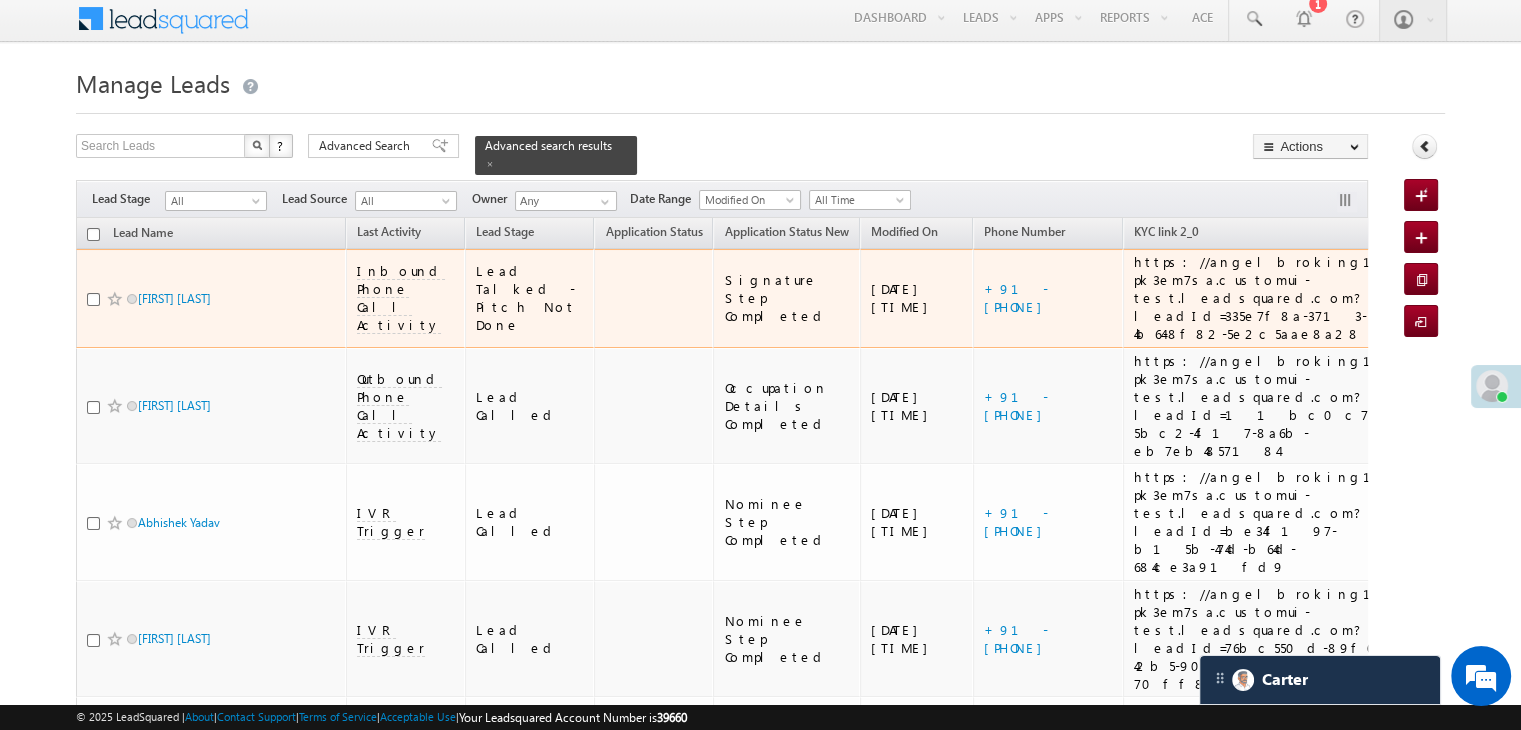 click on "https://angelbroking1-pk3em7sa.customui-test.leadsquared.com?leadId=335e7f8a-3713-4b64-8f82-5e2c5aae8a28" at bounding box center [1267, 298] 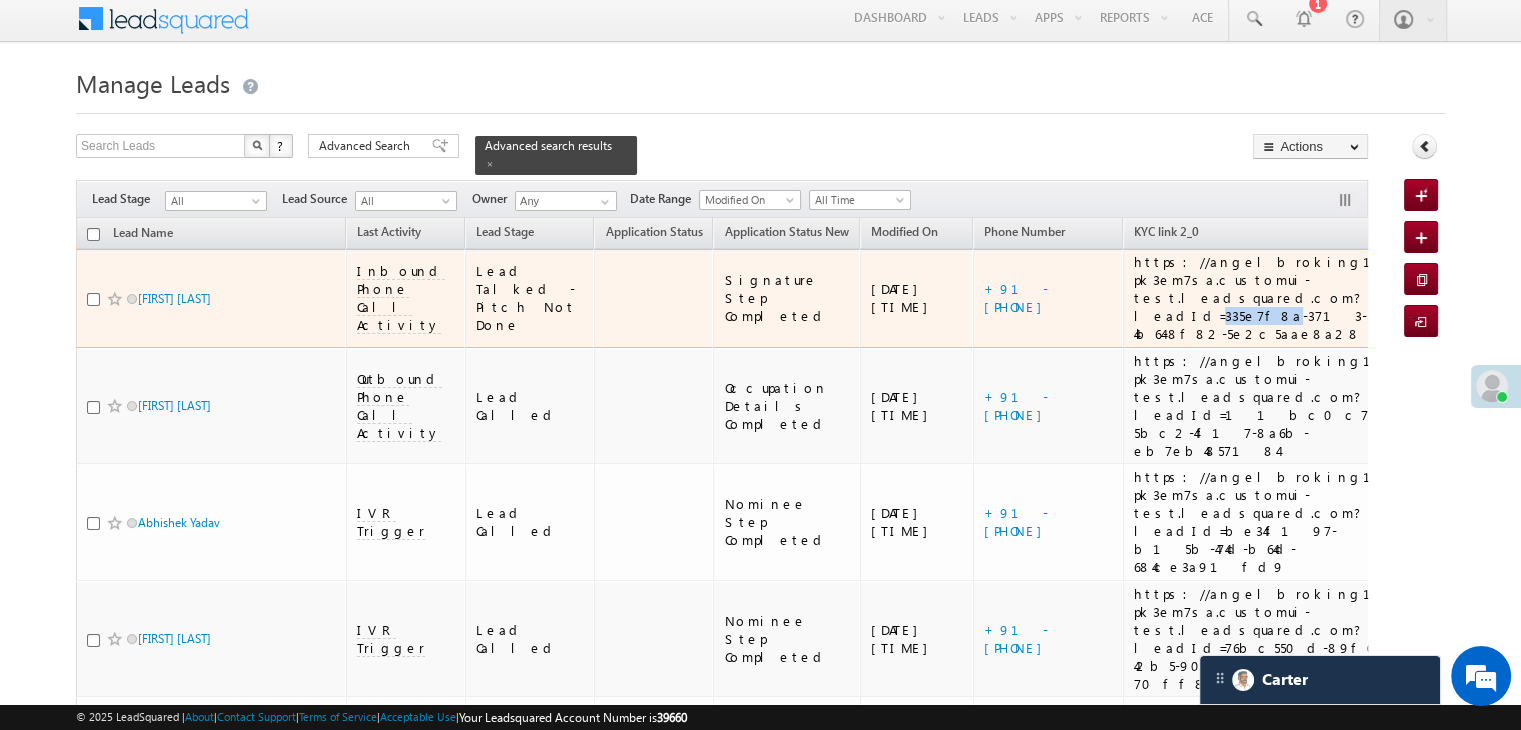 click on "https://angelbroking1-pk3em7sa.customui-test.leadsquared.com?leadId=335e7f8a-3713-4b64-8f82-5e2c5aae8a28" at bounding box center [1267, 298] 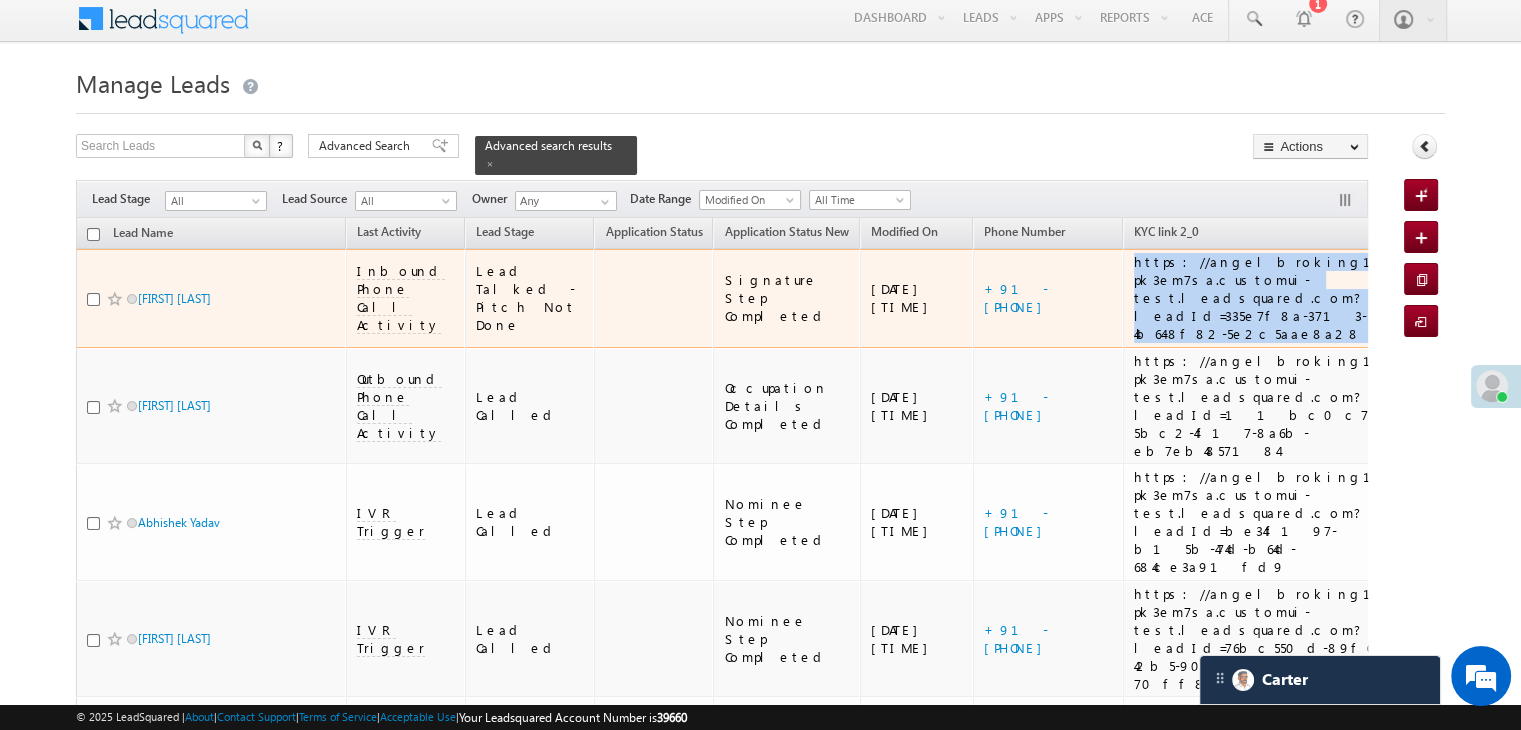 click on "https://angelbroking1-pk3em7sa.customui-test.leadsquared.com?leadId=335e7f8a-3713-4b64-8f82-5e2c5aae8a28" at bounding box center (1267, 298) 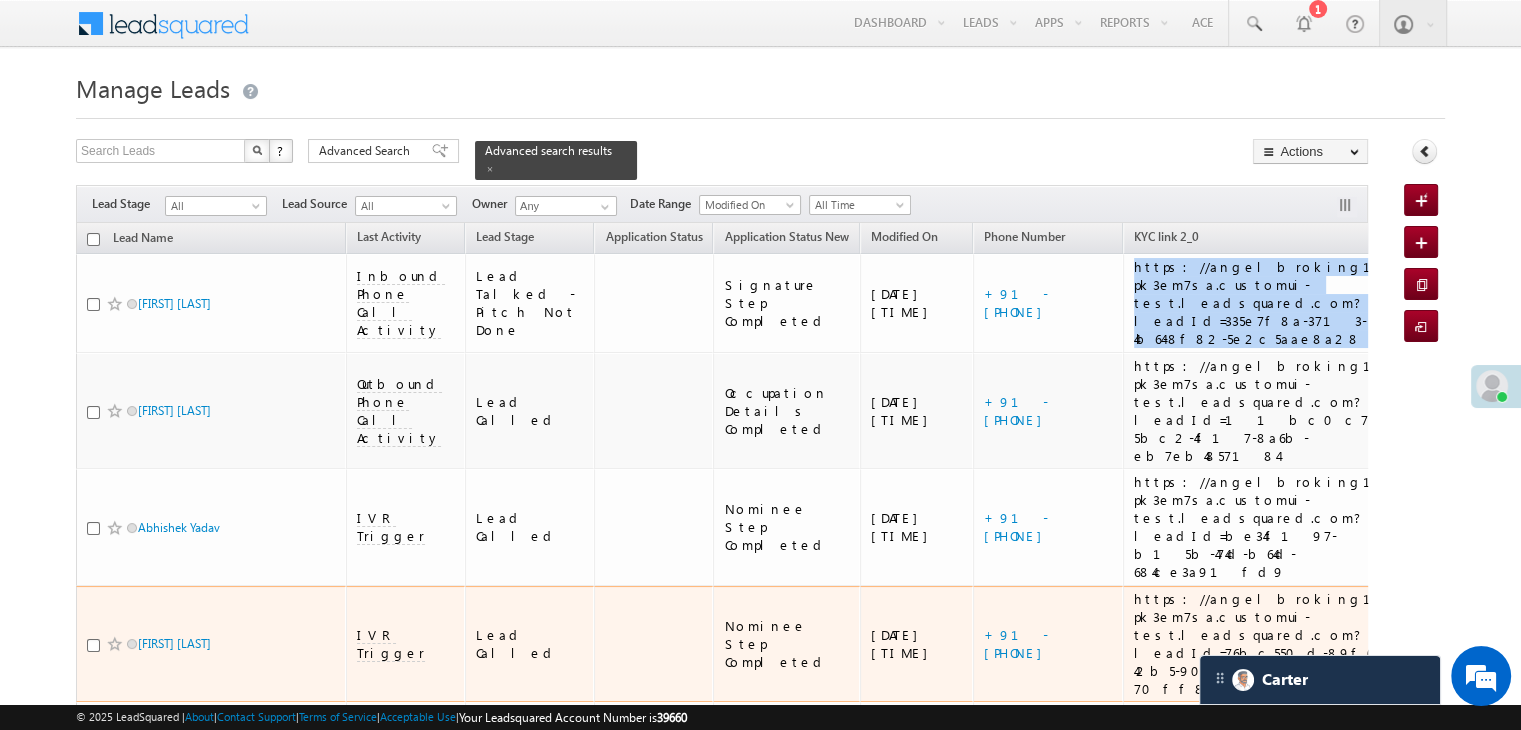 scroll, scrollTop: 0, scrollLeft: 0, axis: both 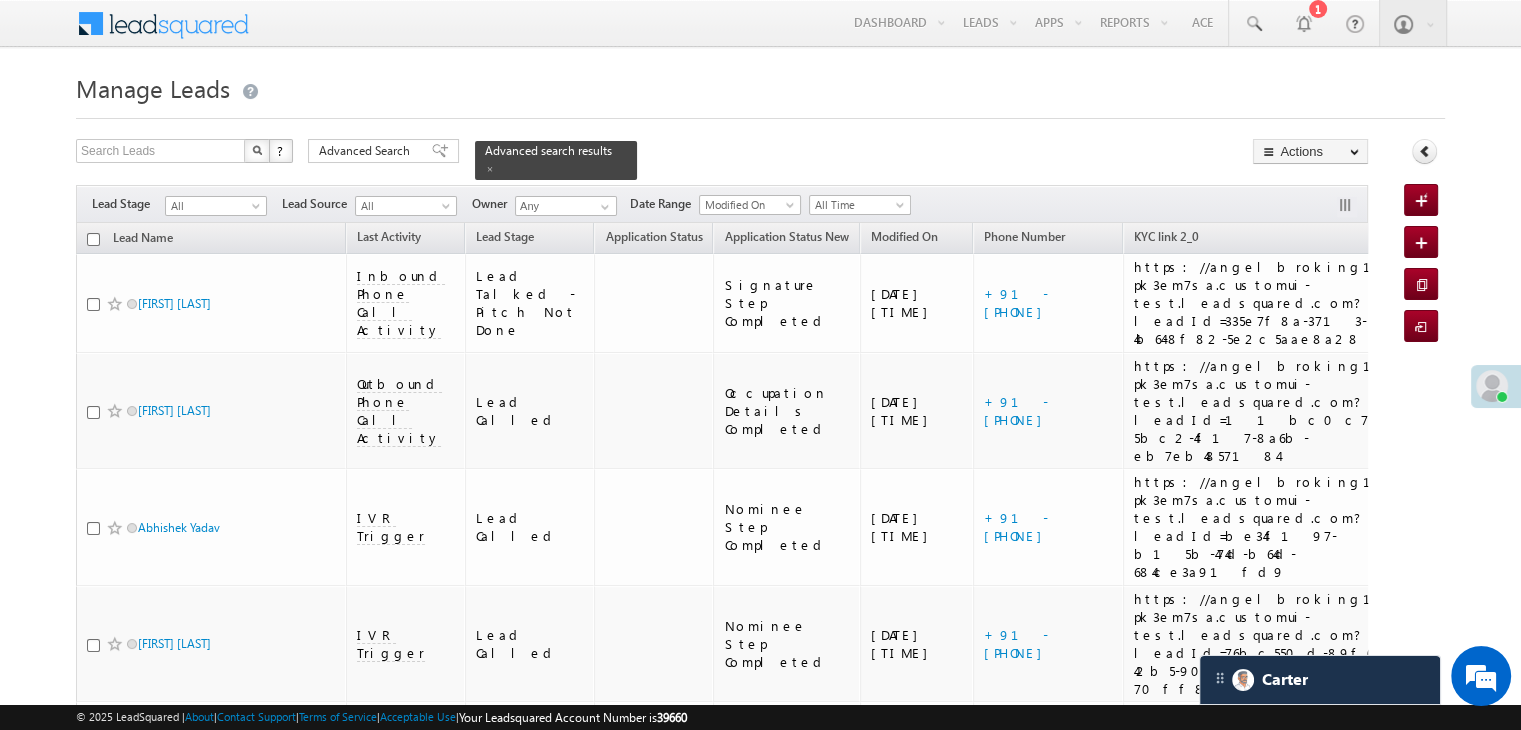 click at bounding box center (760, 112) 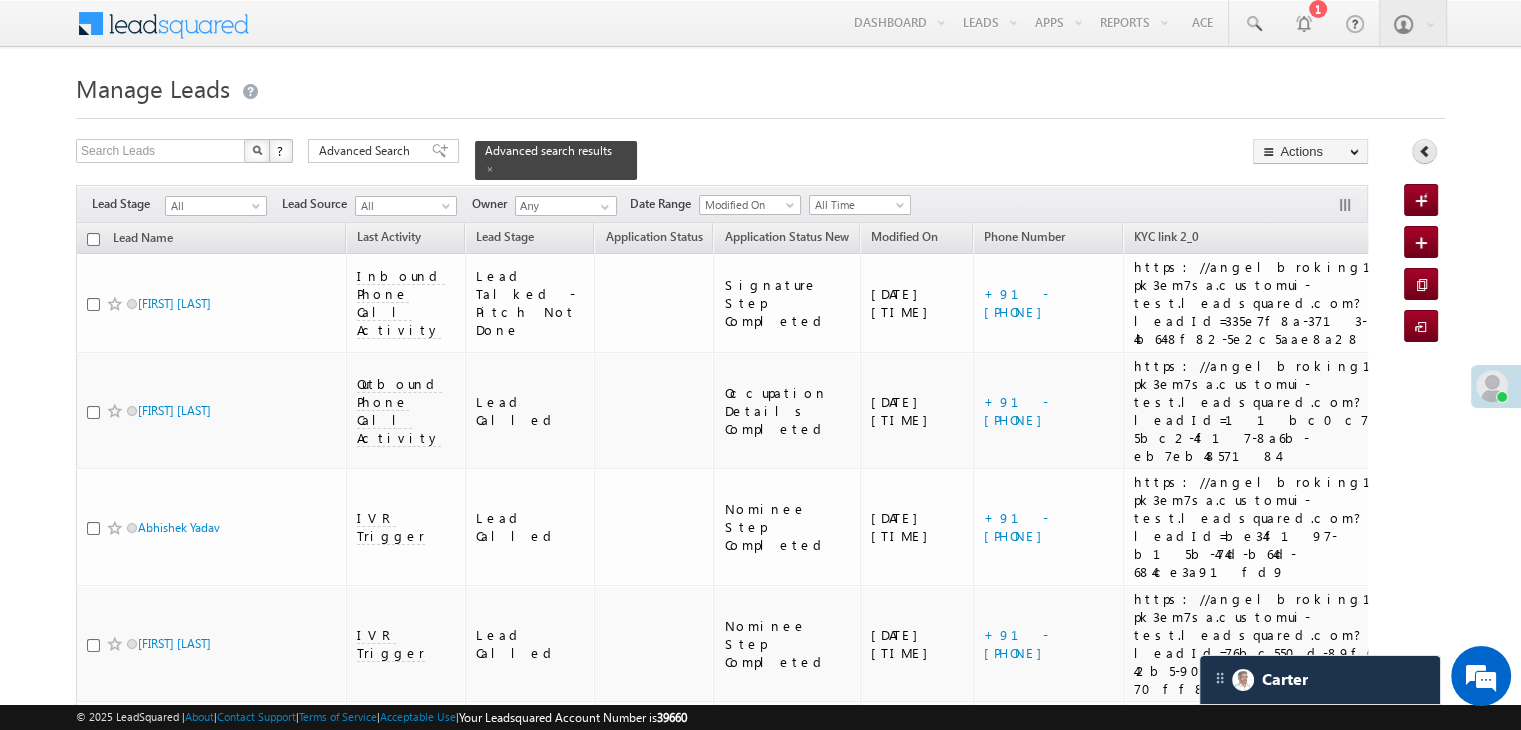 click at bounding box center [1425, 151] 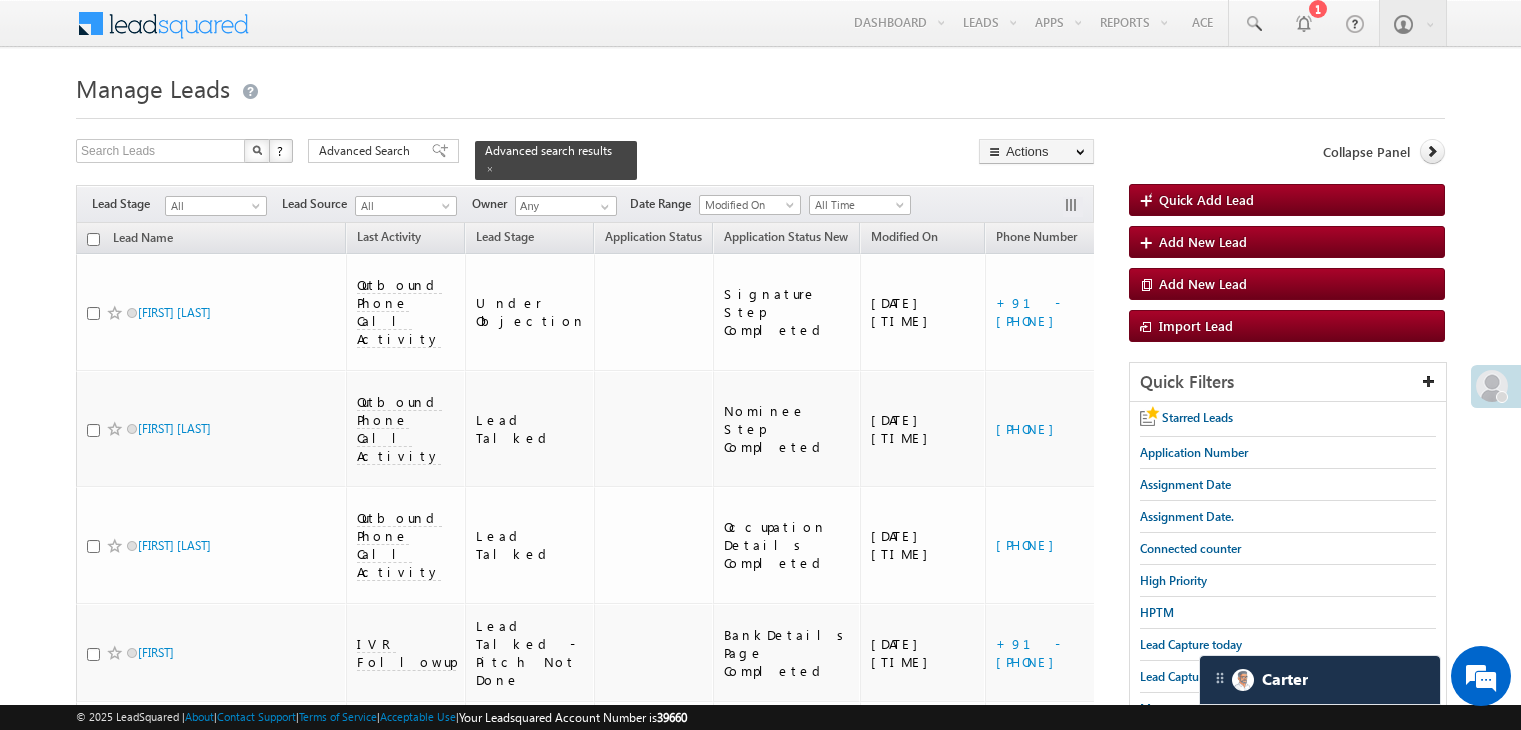 scroll, scrollTop: 3624, scrollLeft: 0, axis: vertical 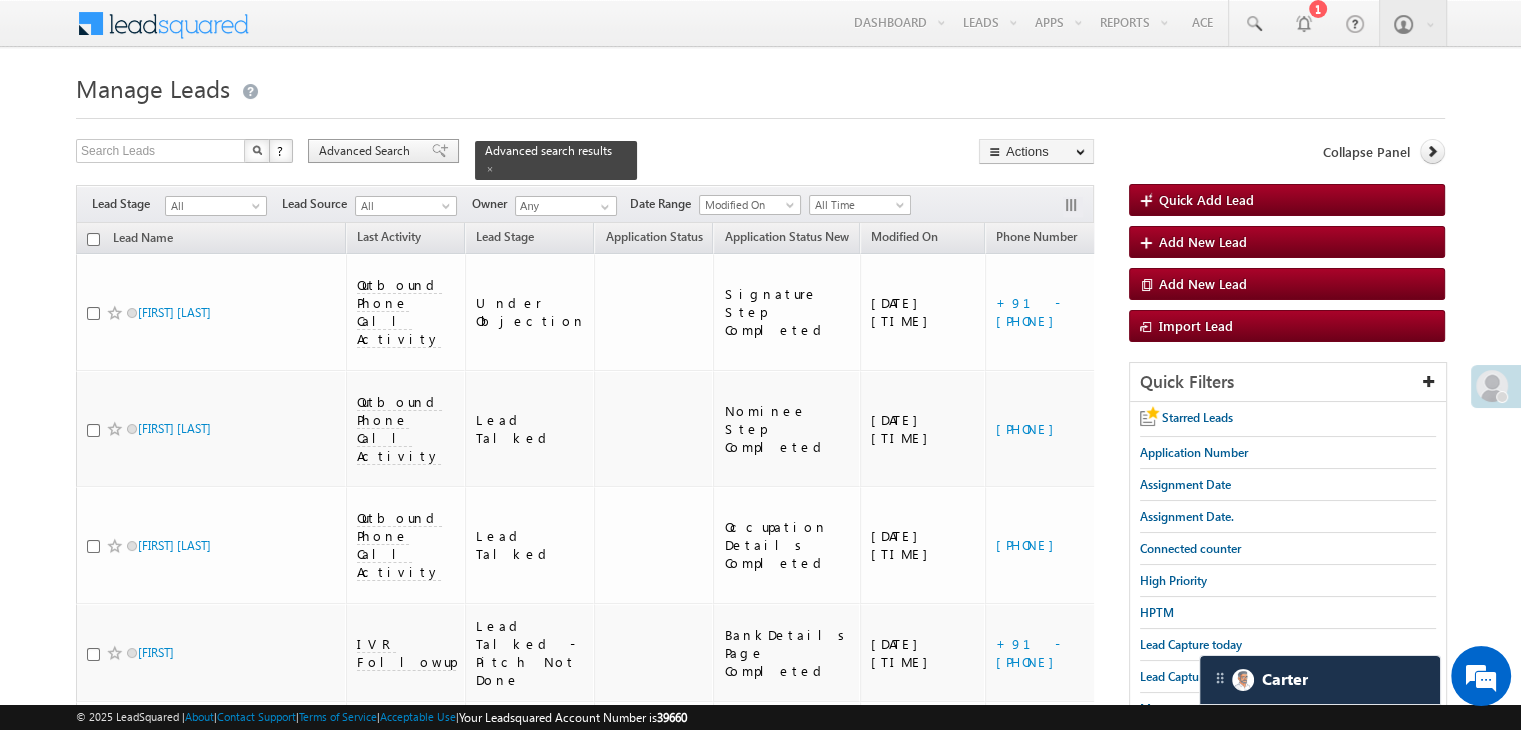 click on "Advanced Search" at bounding box center [367, 151] 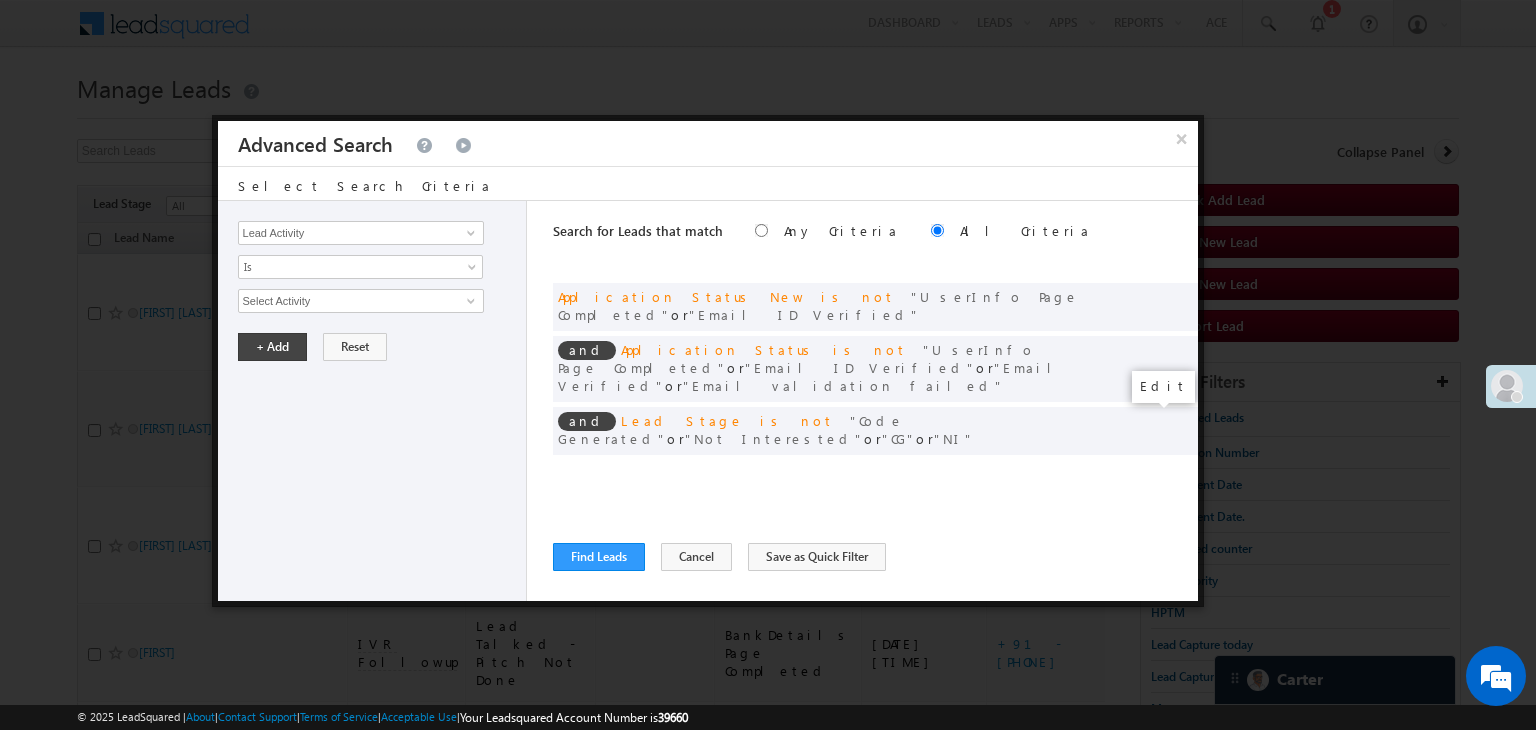 click at bounding box center [1152, 472] 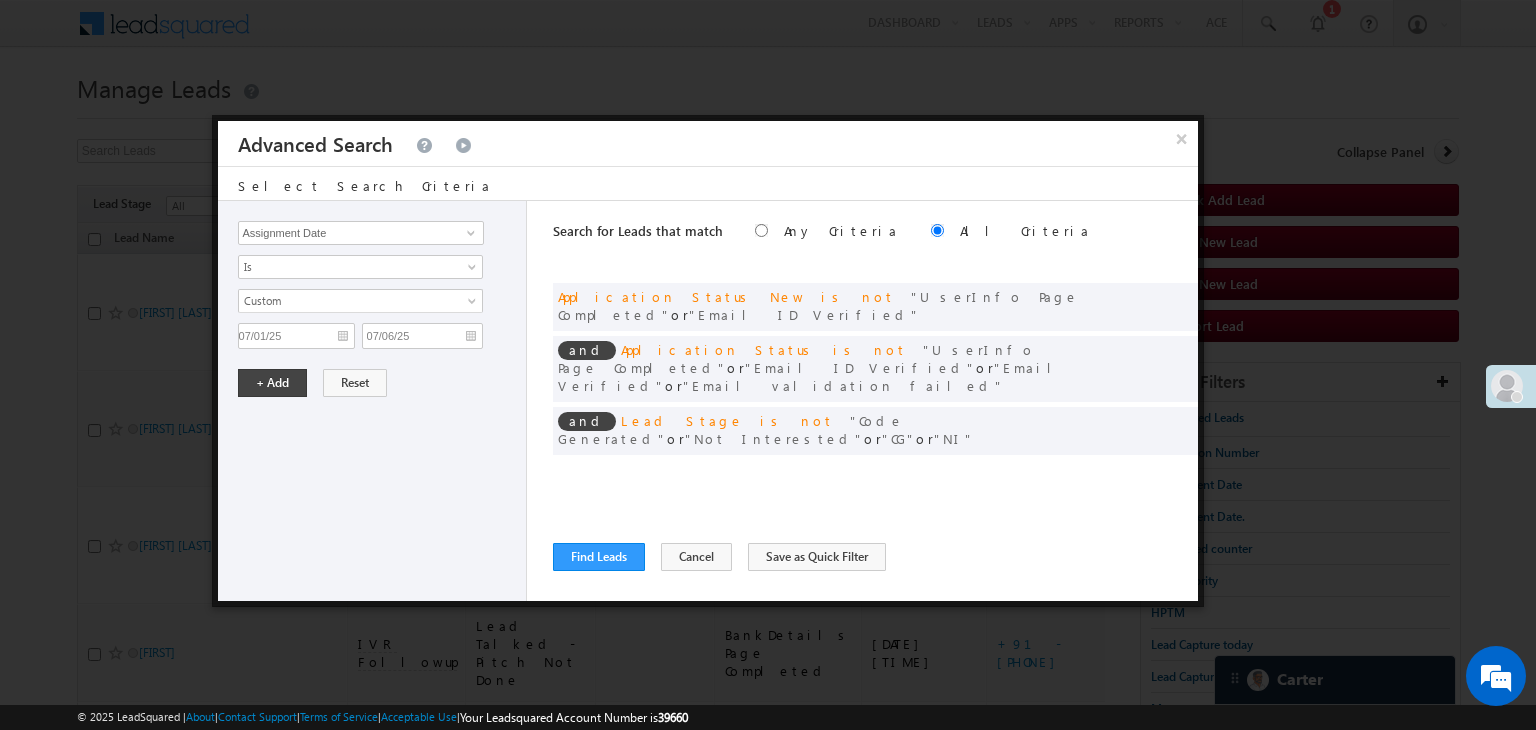 click on "All Time Custom Yesterday Today Tomorrow Last Week This Week Next Week Last Month This Month Next Month Last 7 Days Last 30 Days Last N Next N Days Custom Days Go 07/01/25 07/06/25" at bounding box center [360, 313] 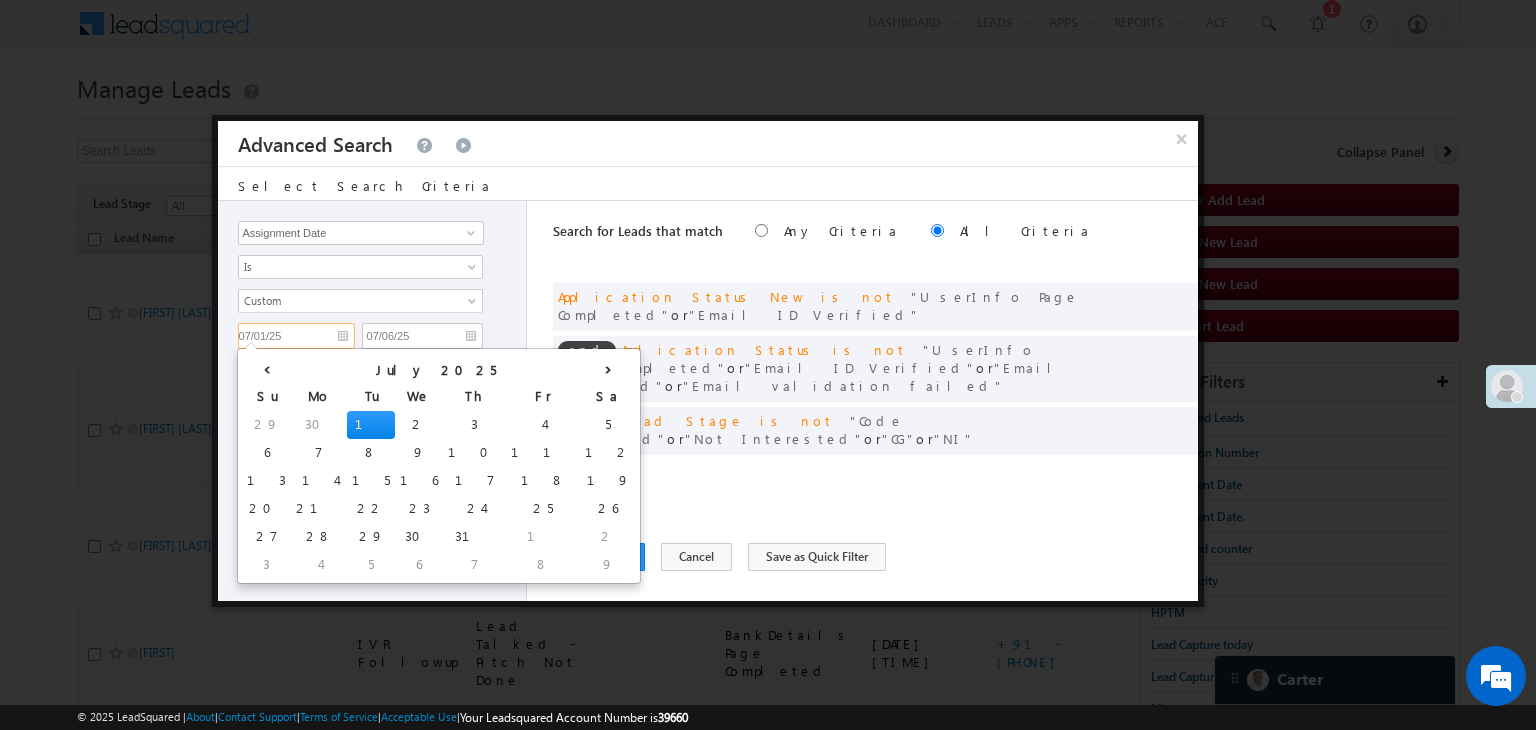 click on "07/01/25" at bounding box center [296, 336] 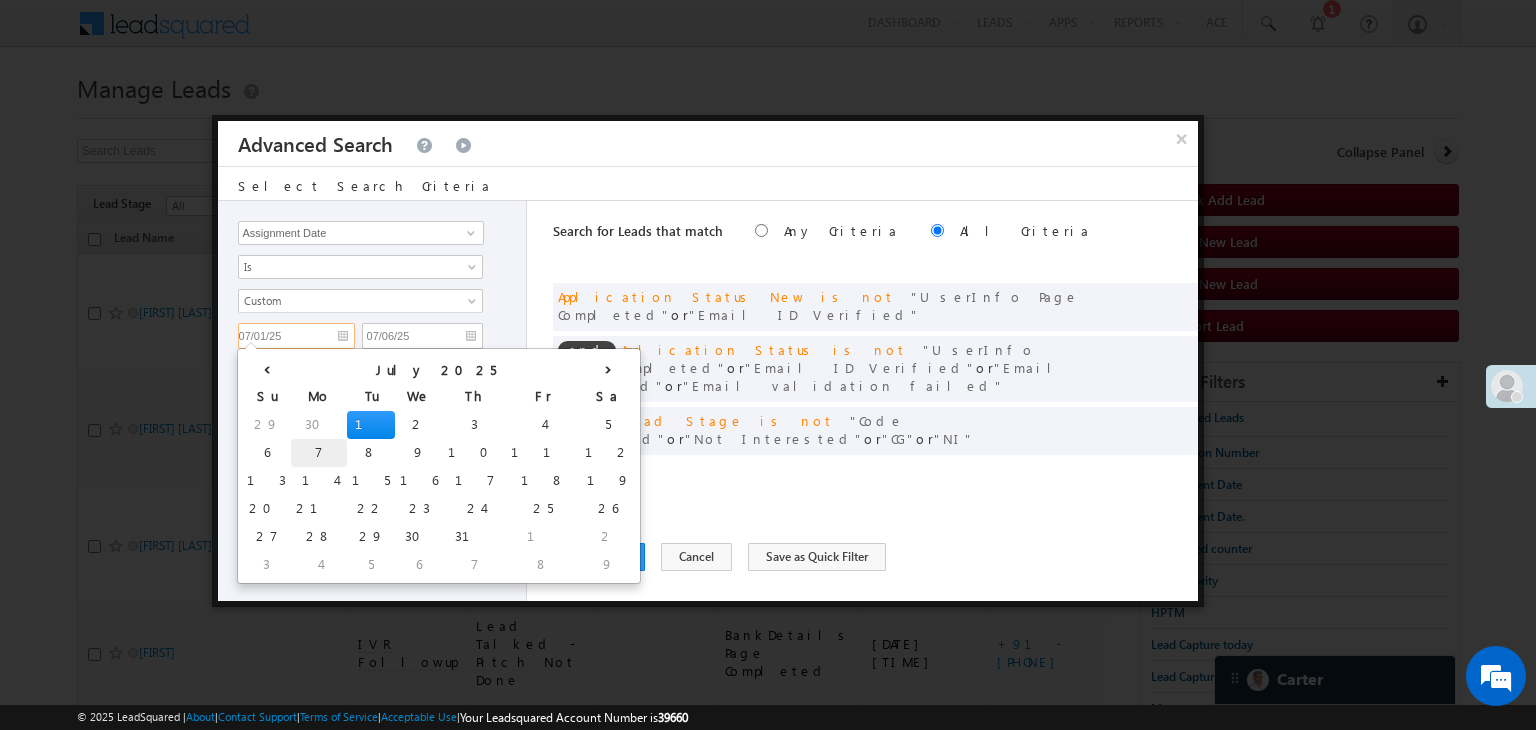 click on "7" at bounding box center [319, 453] 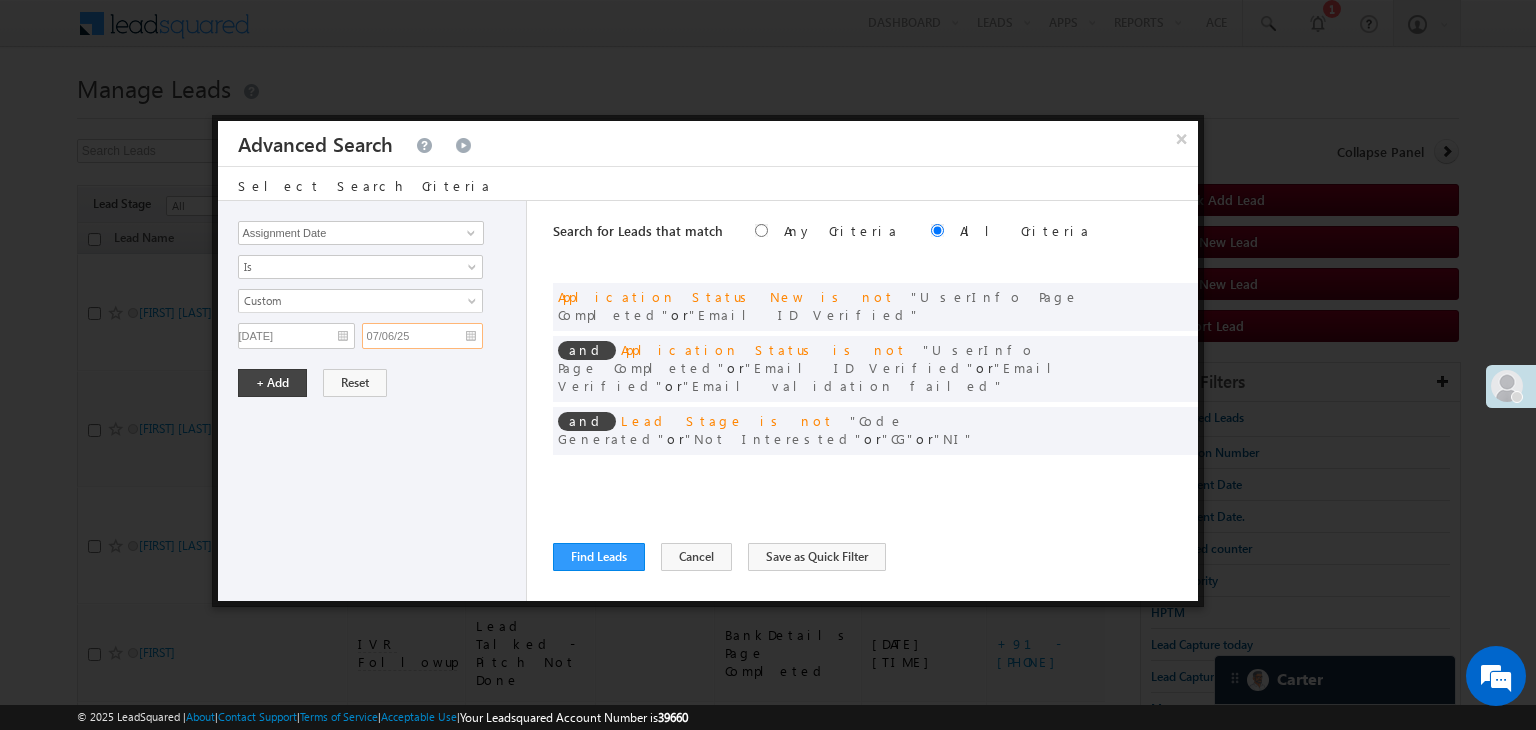 click on "07/06/25" at bounding box center (422, 336) 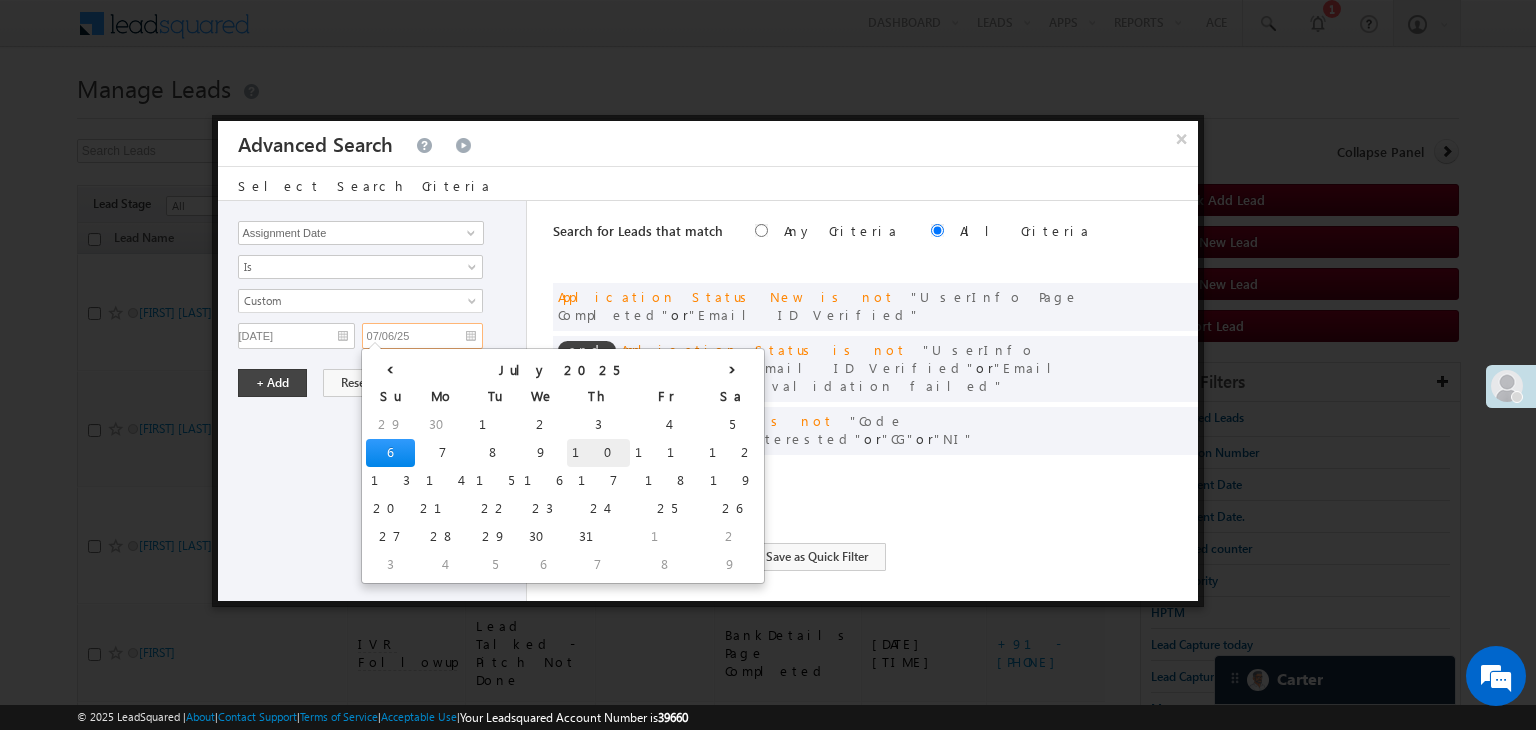 click on "10" at bounding box center (598, 453) 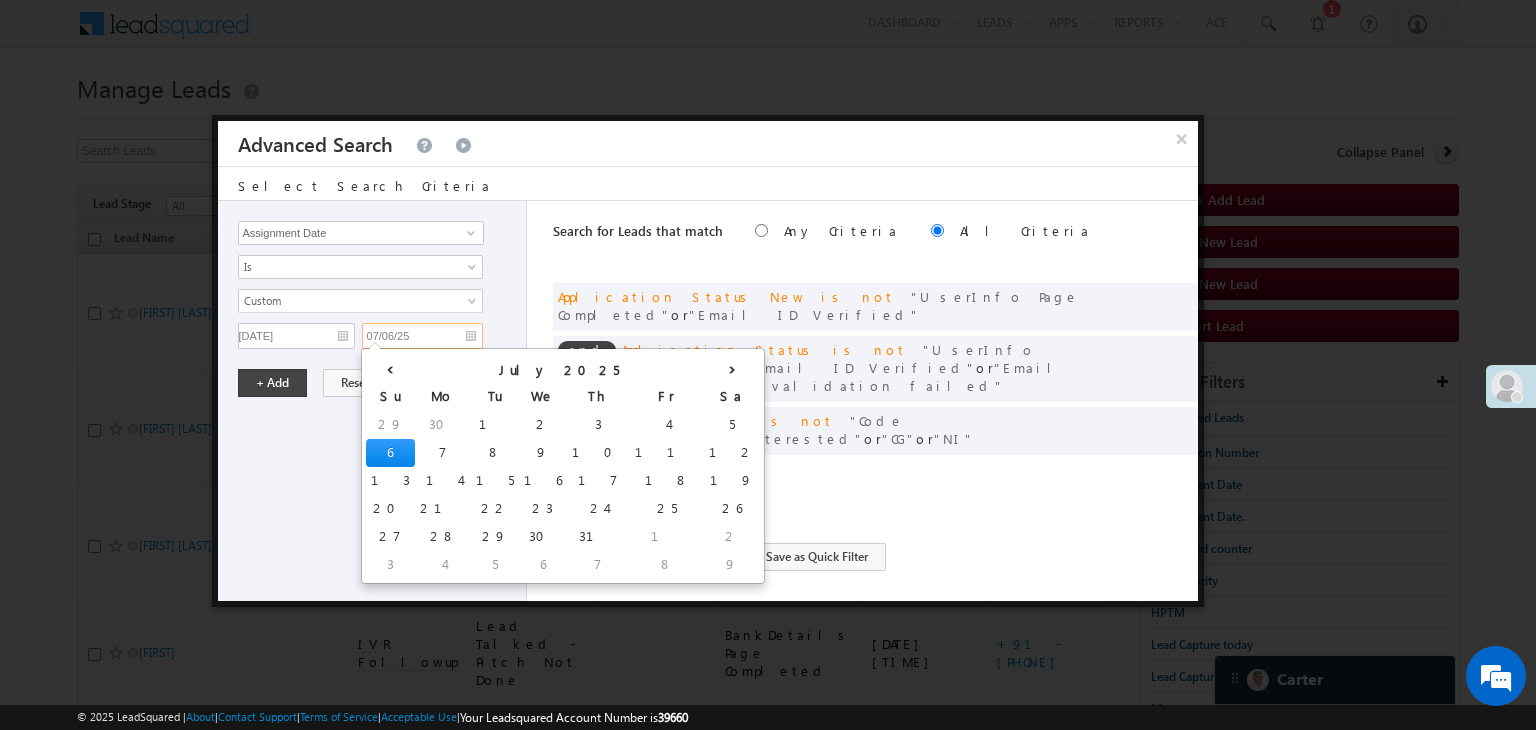 type on "07/10/25" 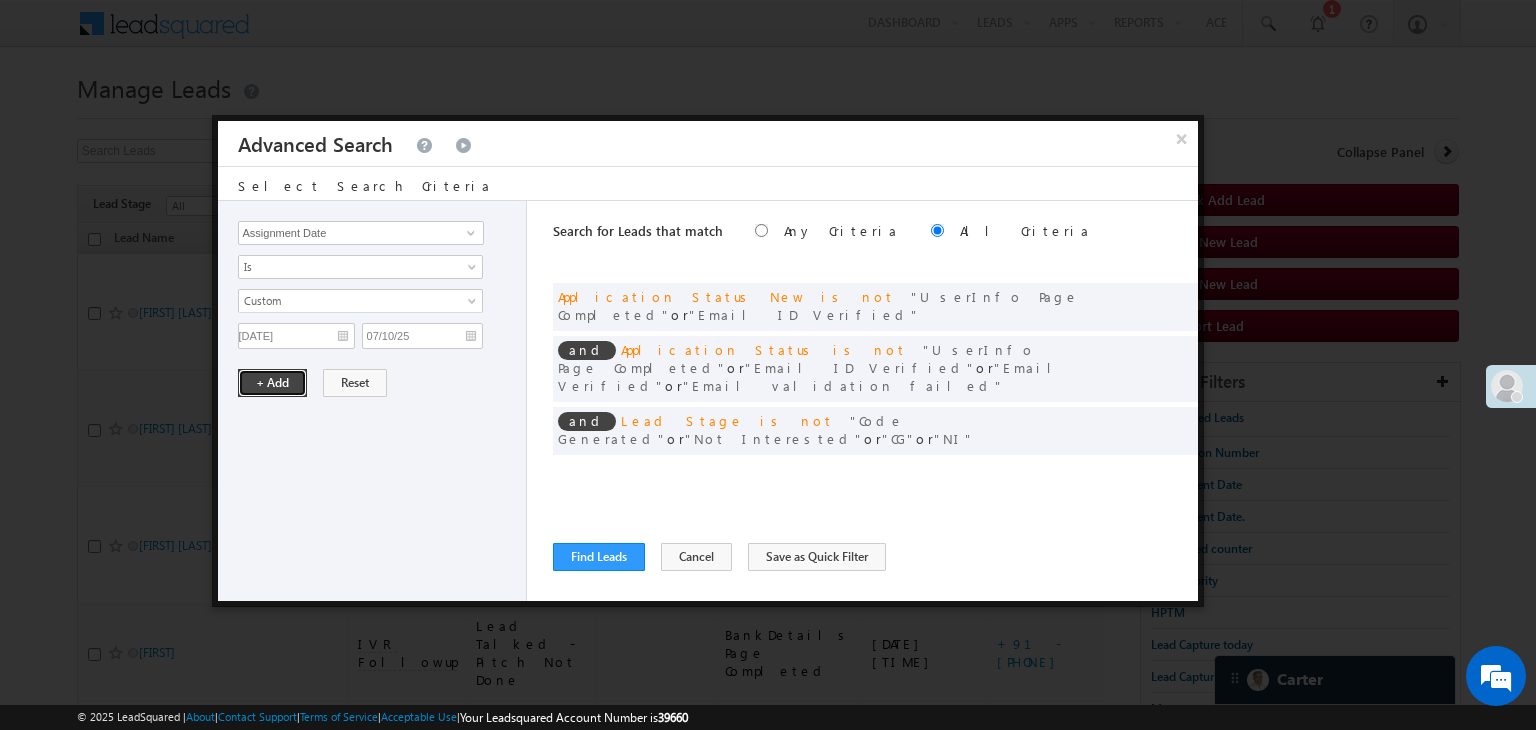 click on "+ Add" at bounding box center [272, 383] 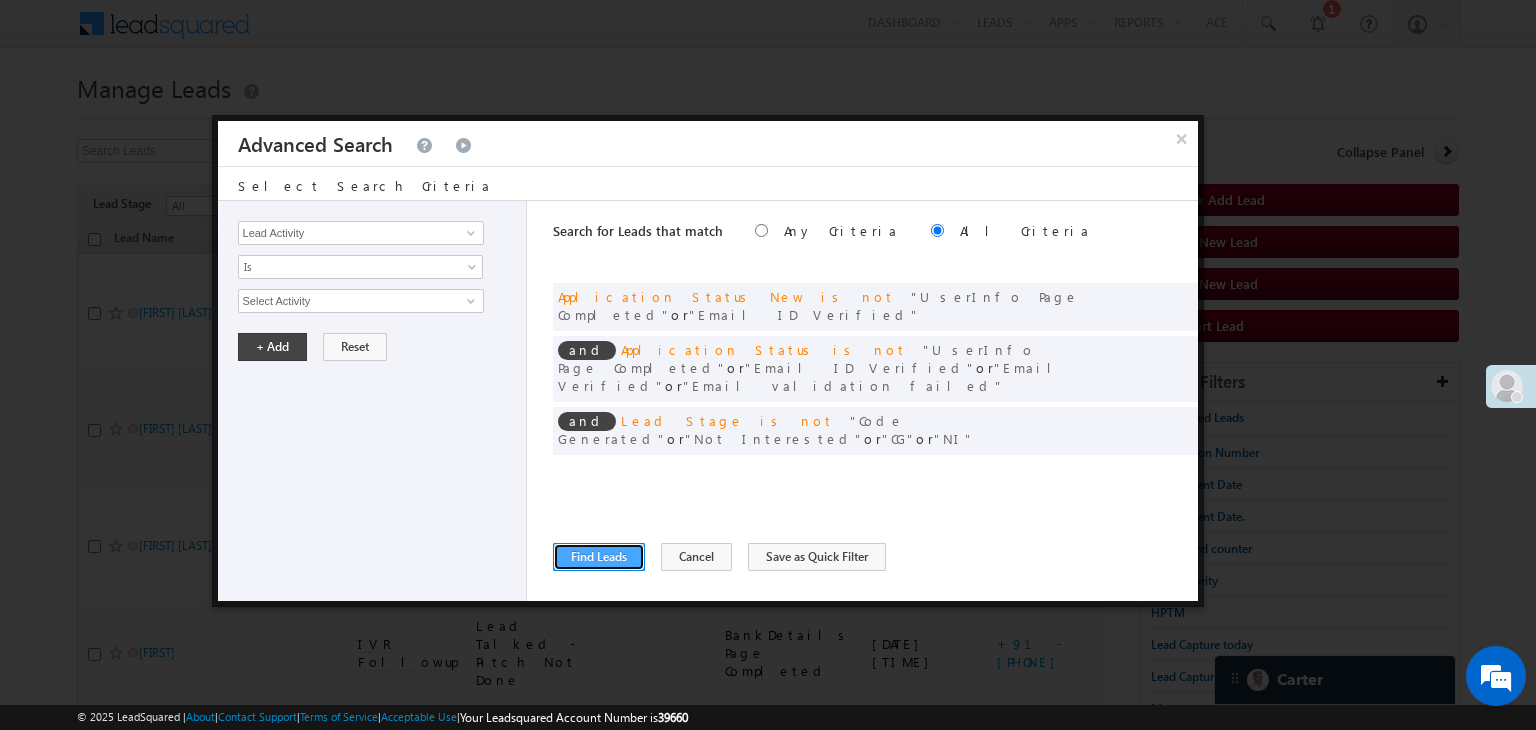 click on "Find Leads" at bounding box center [599, 557] 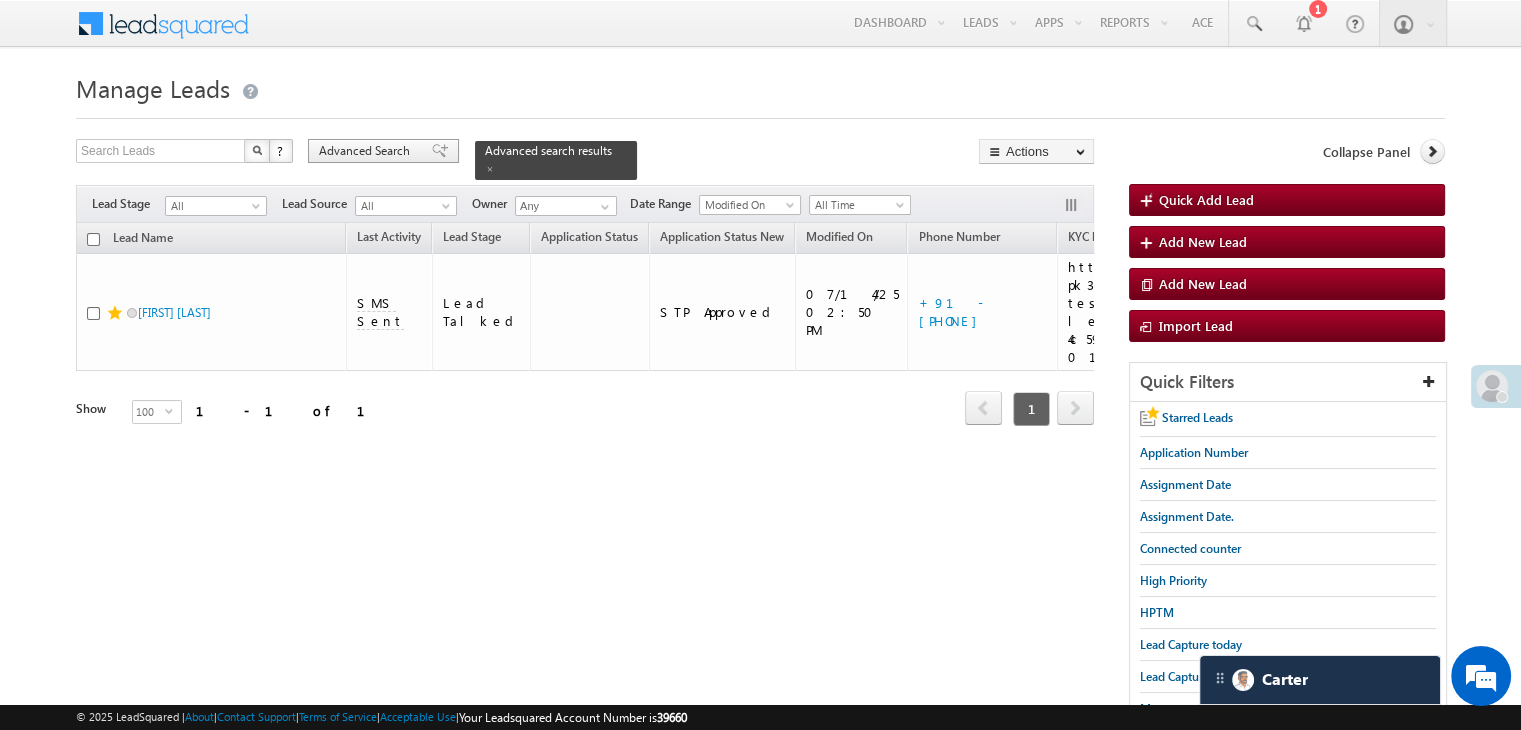 click on "Advanced Search" at bounding box center [367, 151] 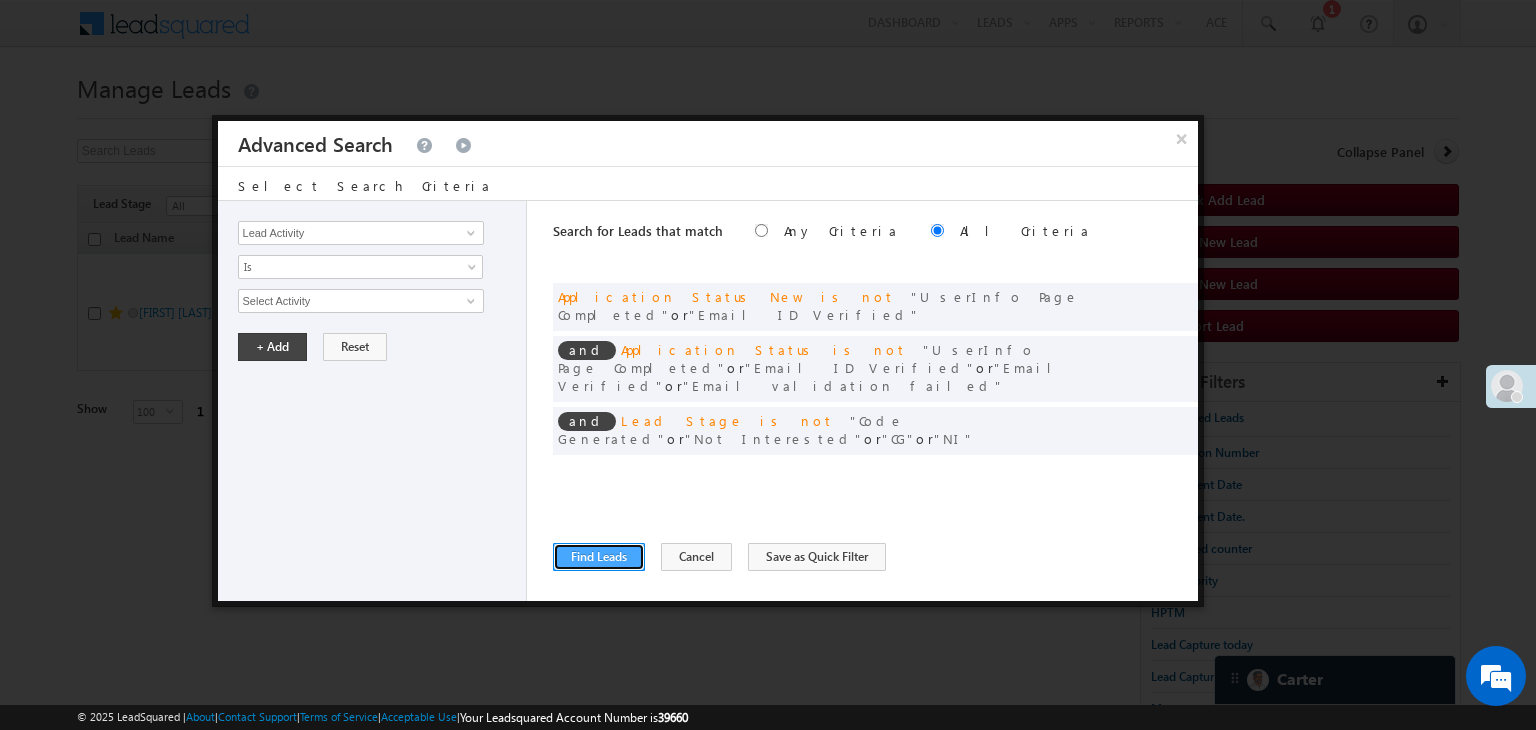 click on "Find Leads" at bounding box center (599, 557) 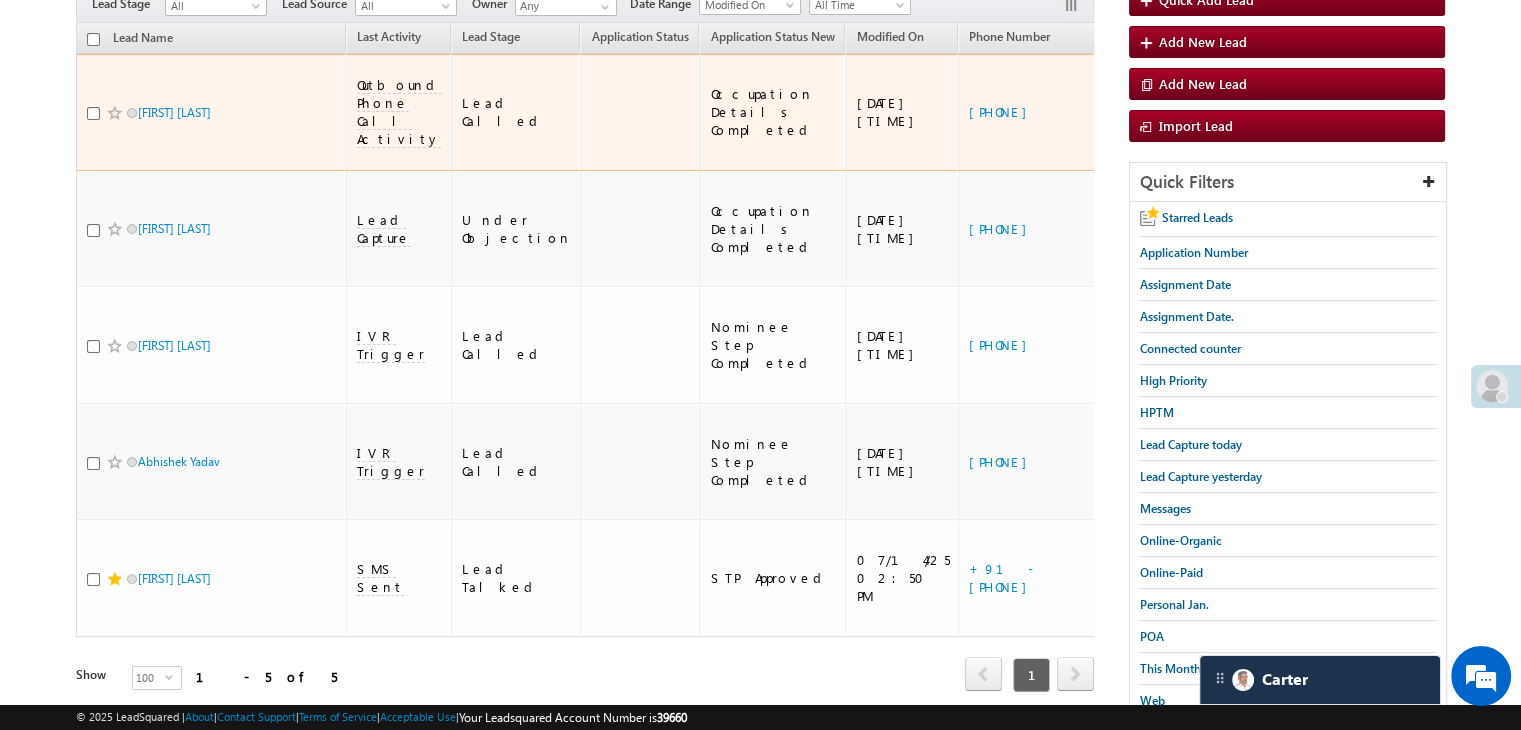scroll, scrollTop: 0, scrollLeft: 0, axis: both 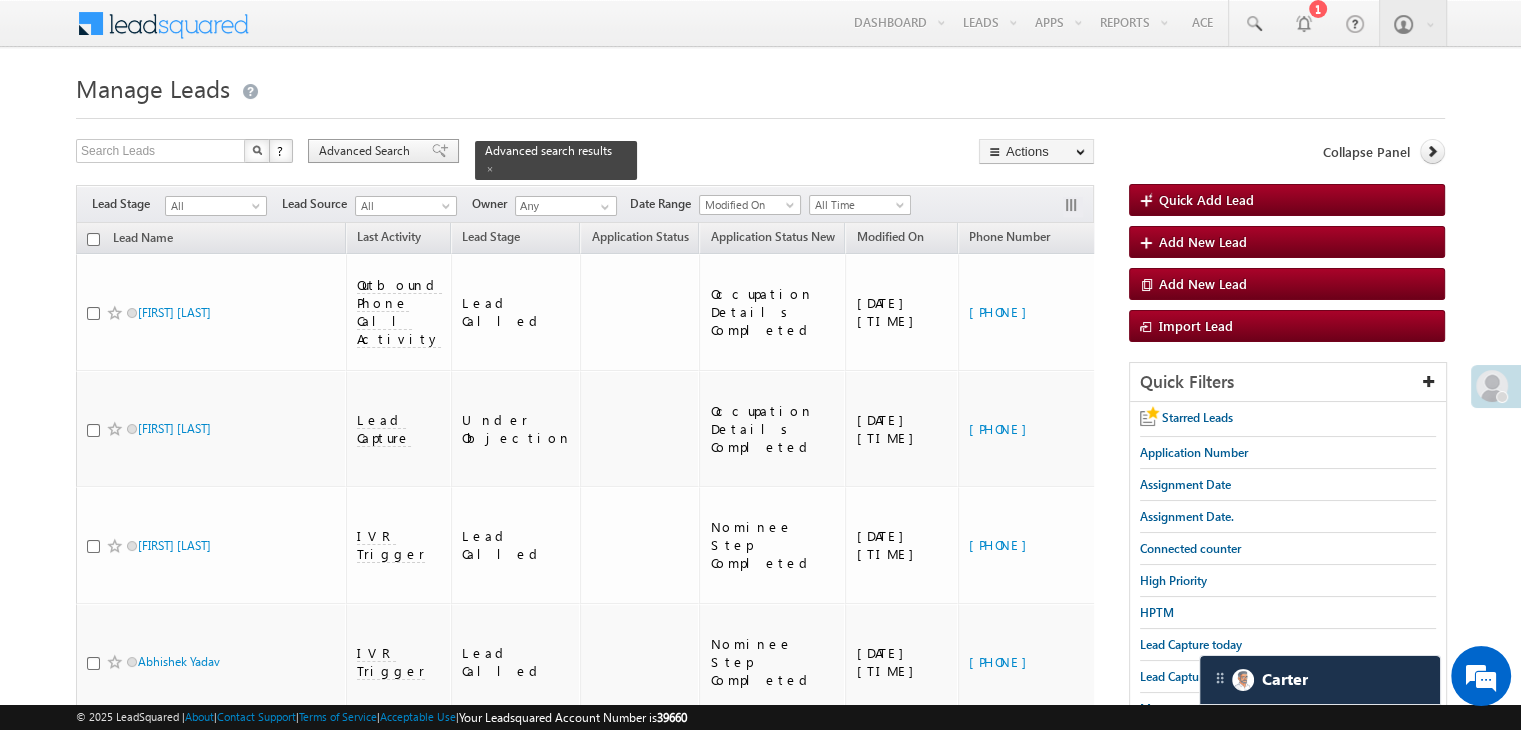 click on "Advanced Search" at bounding box center (383, 151) 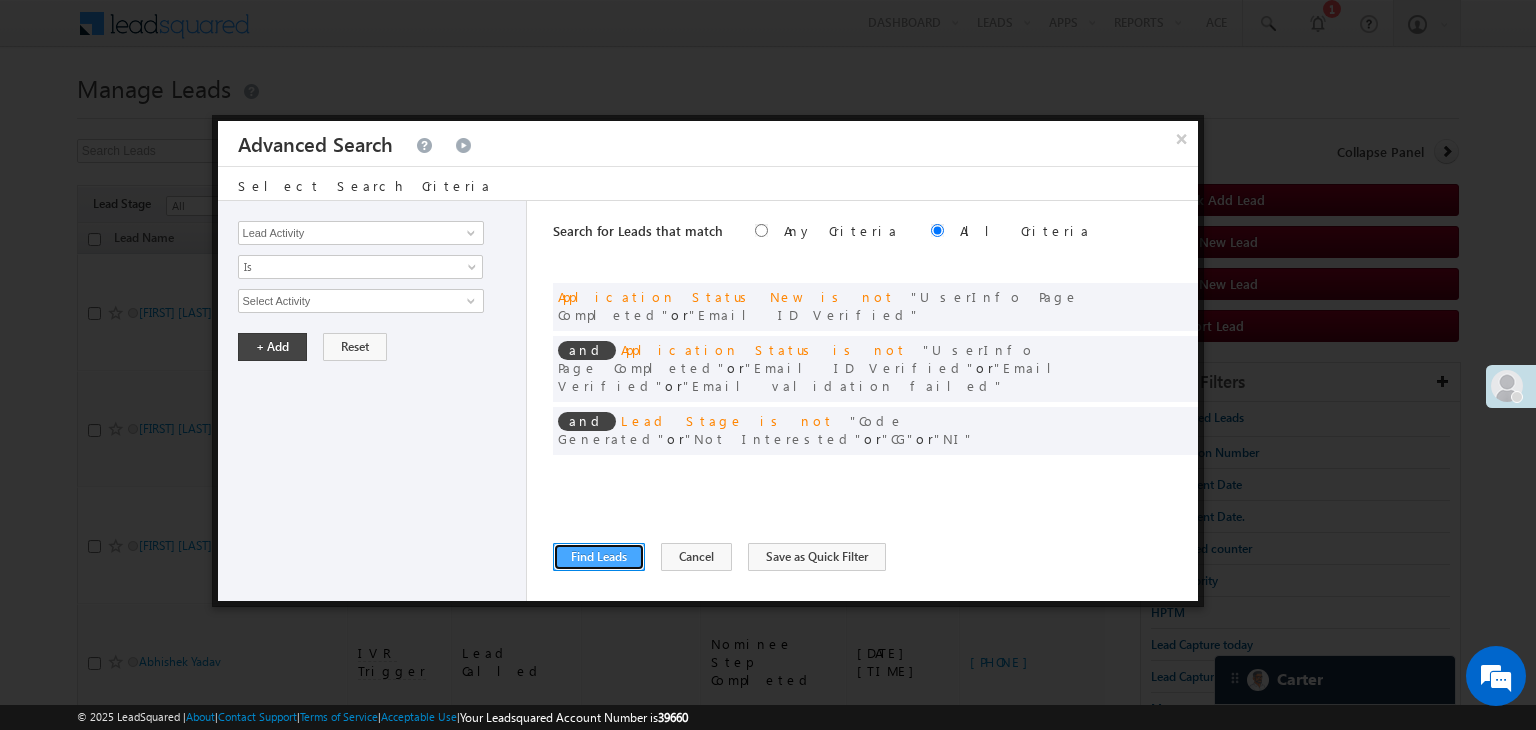 click on "Find Leads" at bounding box center [599, 557] 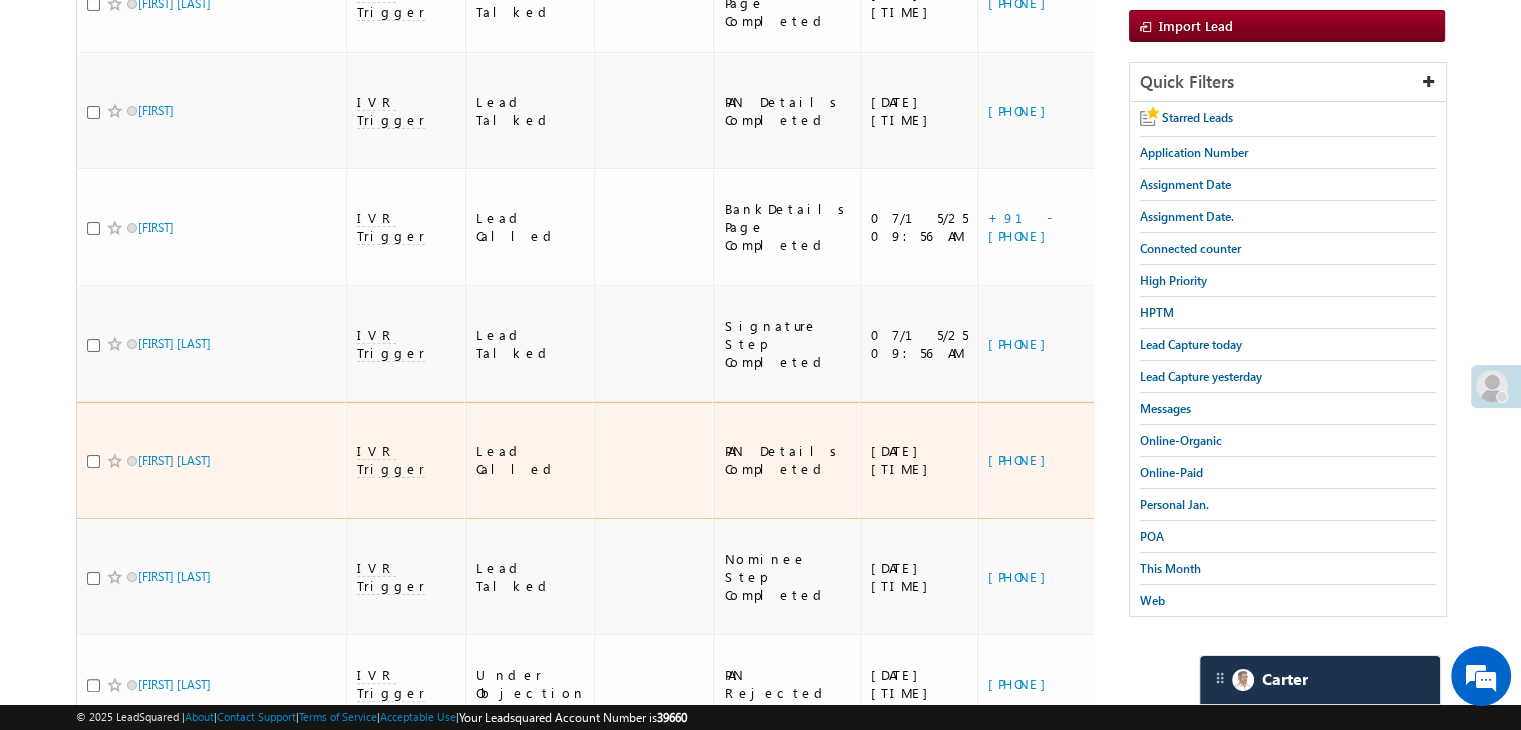 scroll, scrollTop: 500, scrollLeft: 0, axis: vertical 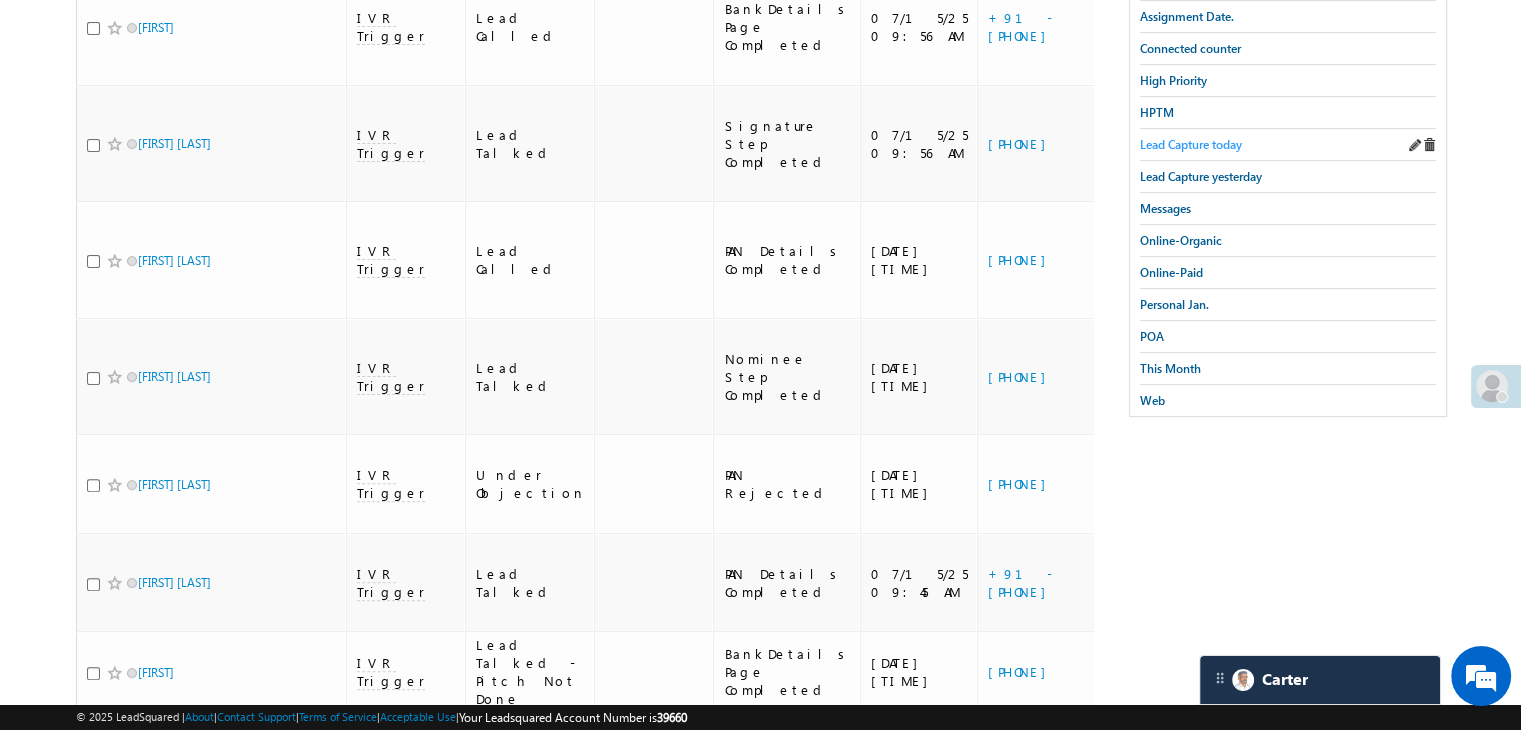 click on "Lead Capture today" at bounding box center [1191, 144] 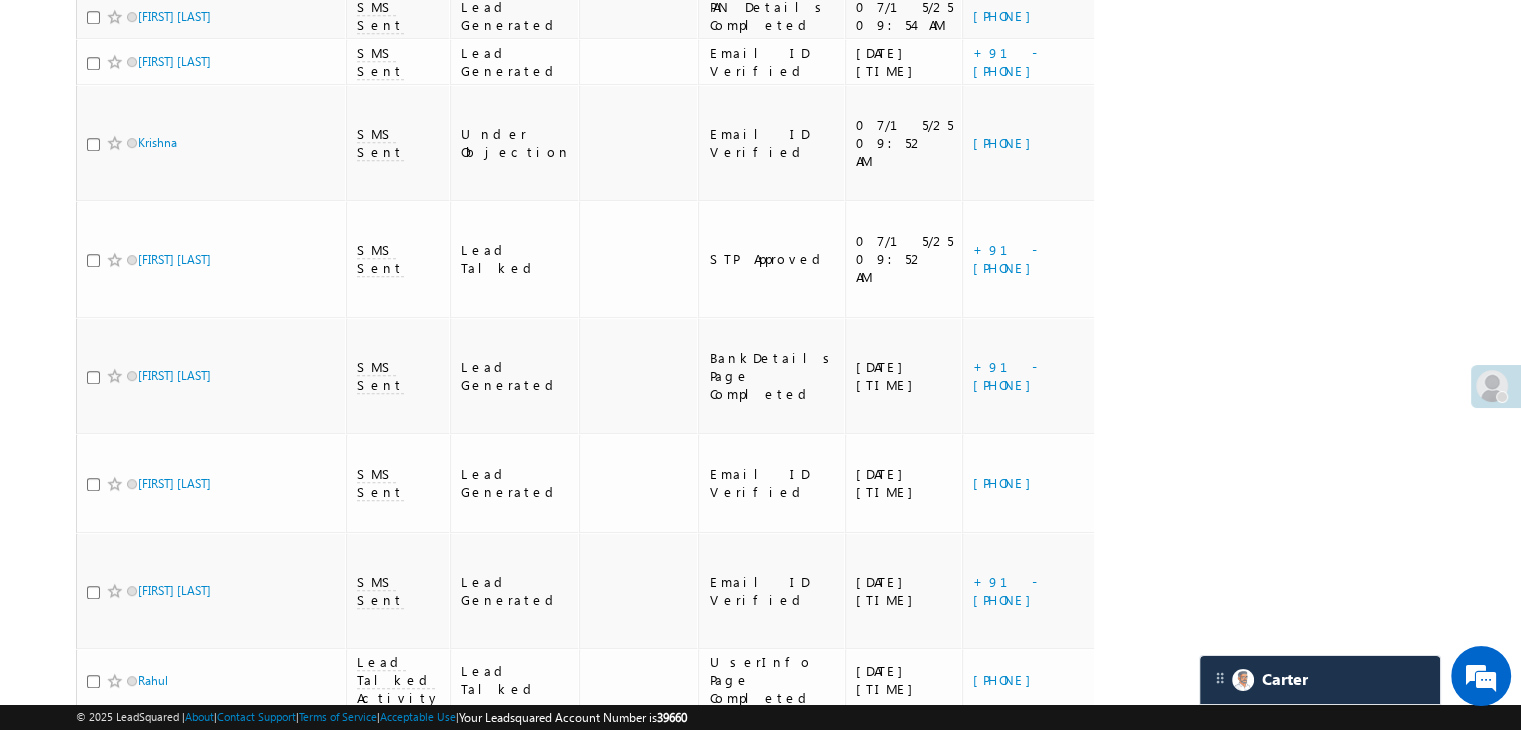 scroll, scrollTop: 1000, scrollLeft: 0, axis: vertical 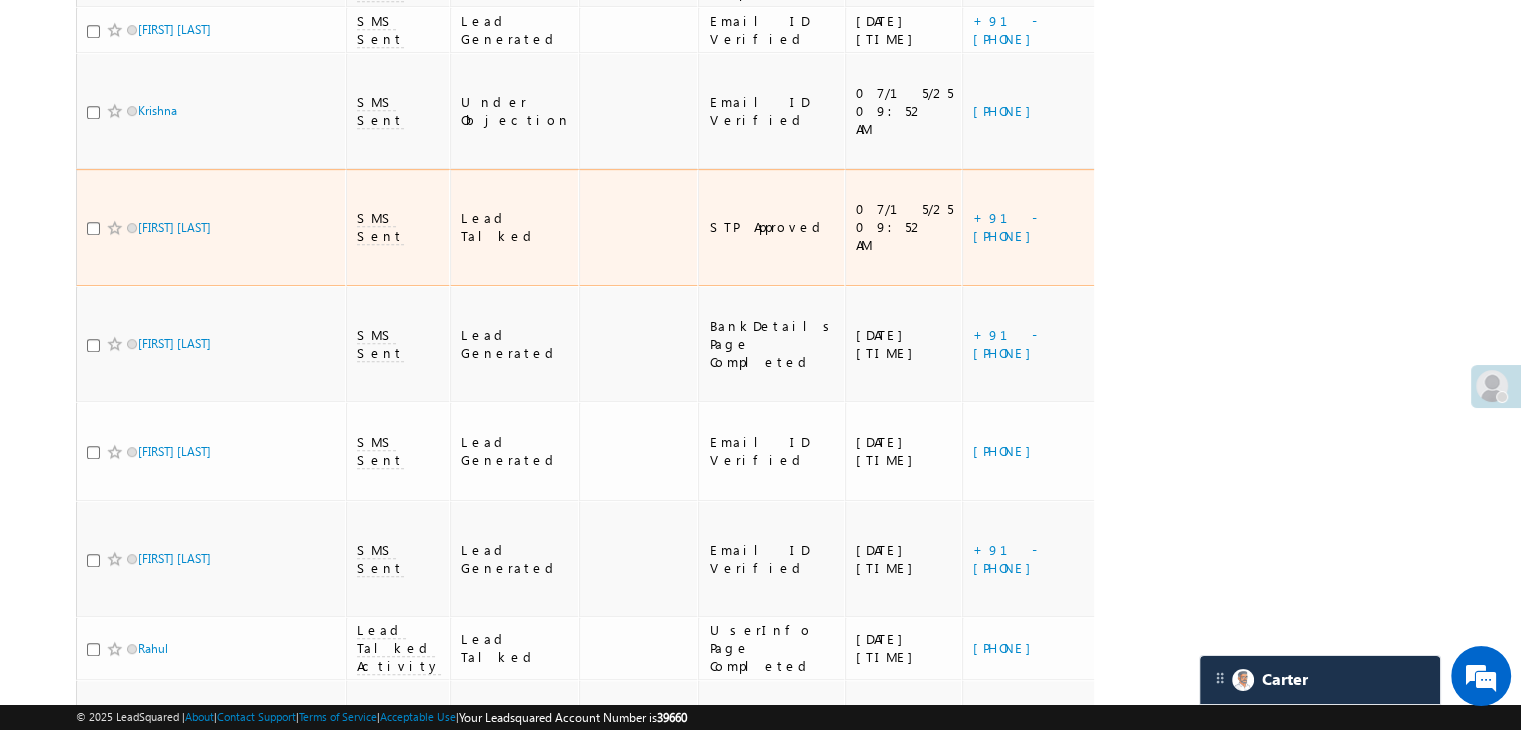 click at bounding box center (115, 228) 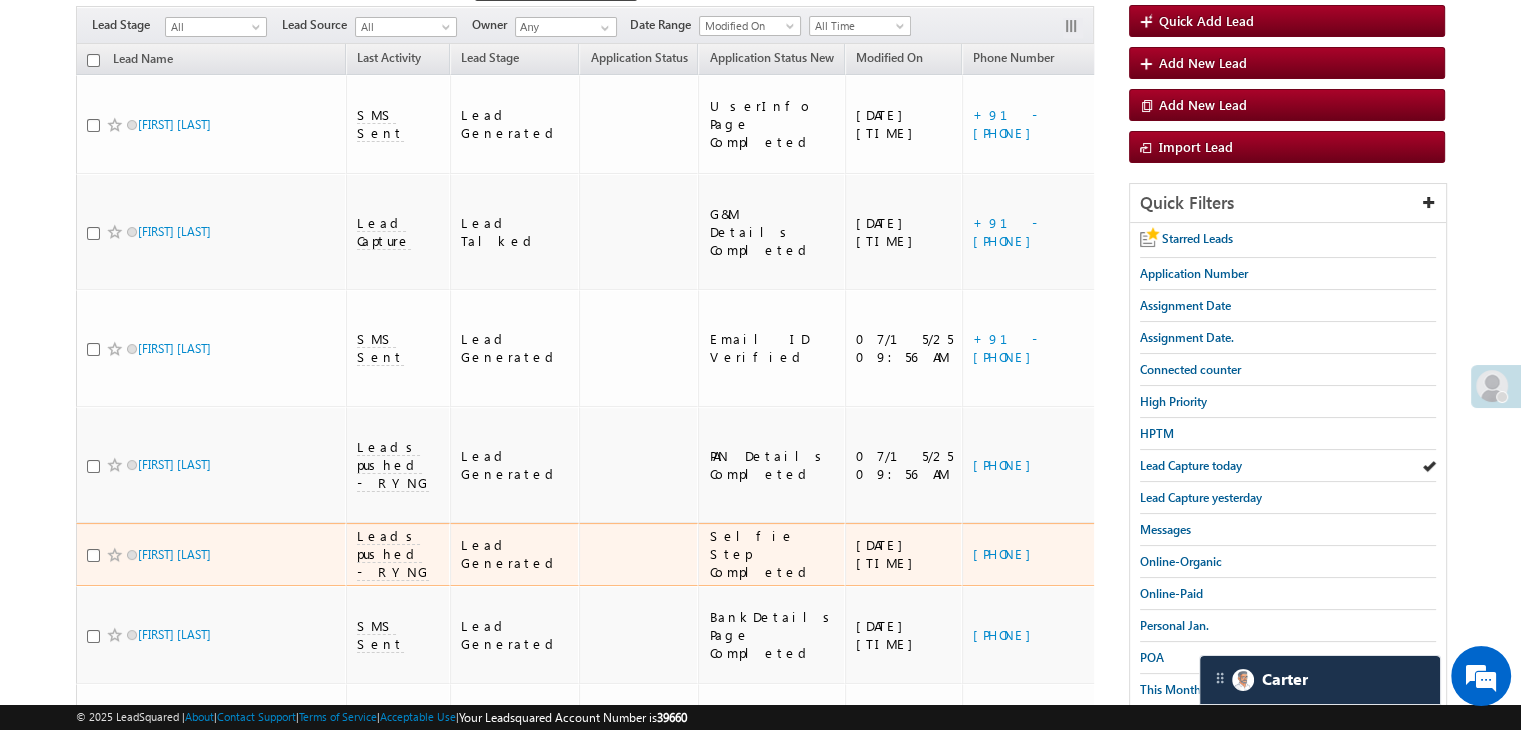 scroll, scrollTop: 100, scrollLeft: 0, axis: vertical 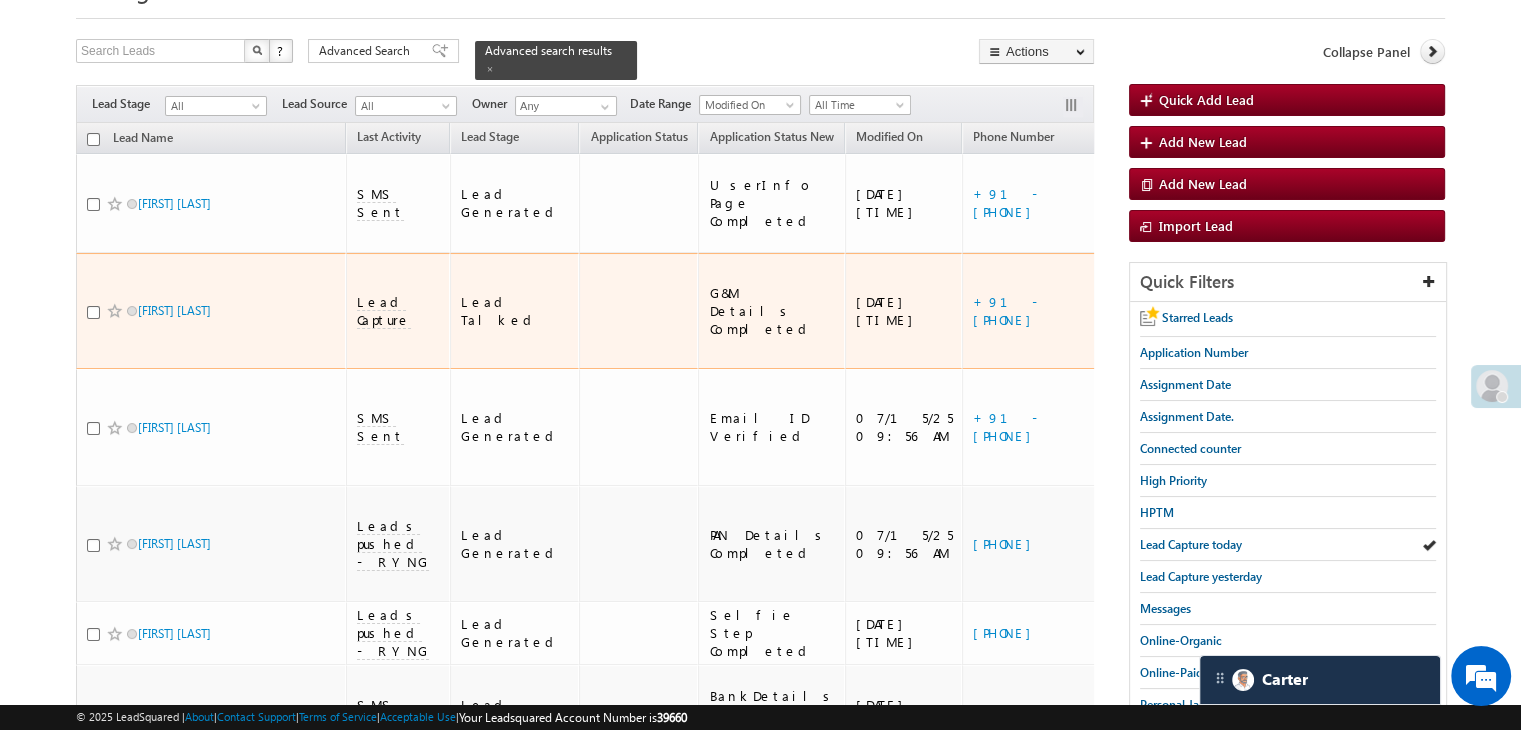 click on "https://angelbroking1-pk3em7sa.customui-test.leadsquared.com?leadId=5c90001d-c1c3-4eb8-b2ca-04ac2ea3a53b" at bounding box center (1256, 311) 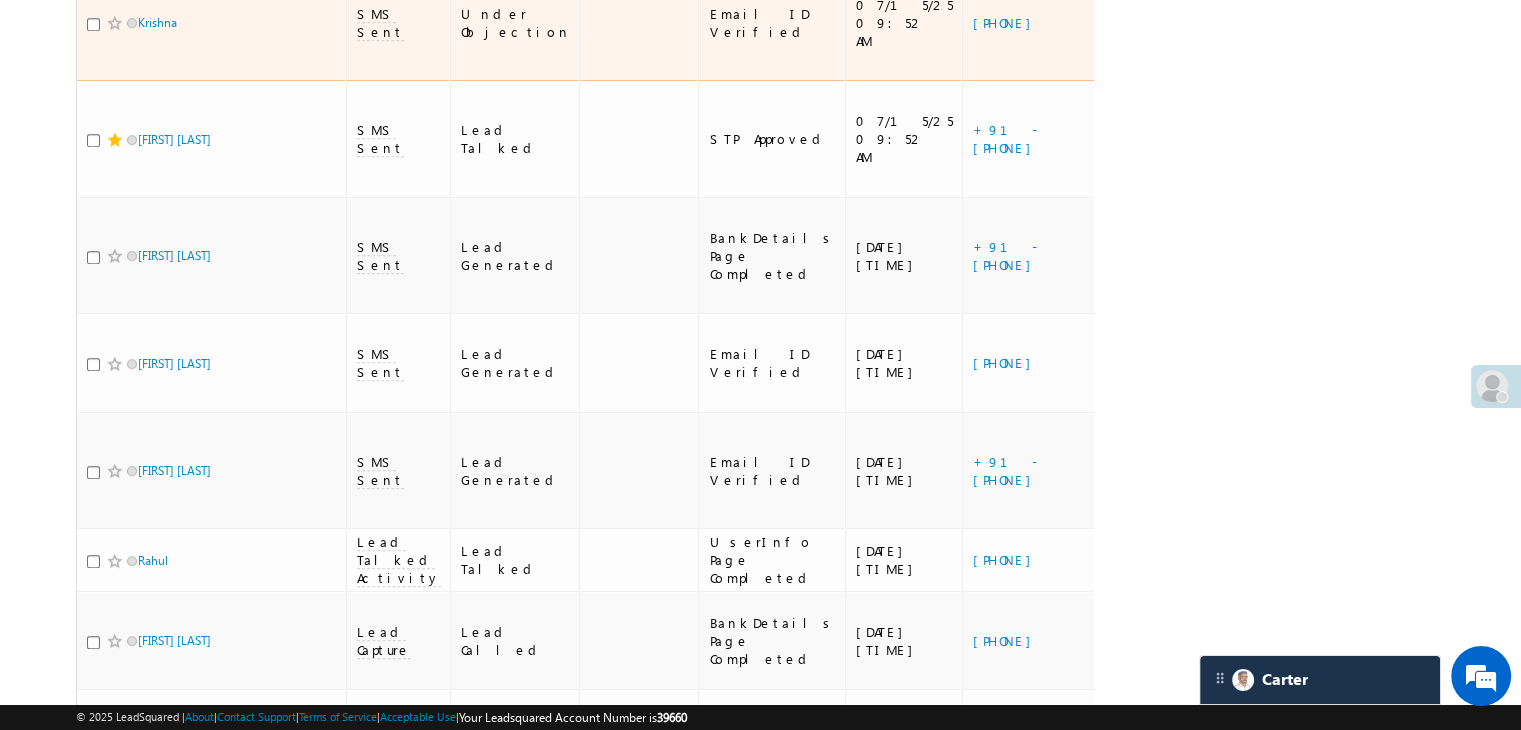 scroll, scrollTop: 1100, scrollLeft: 0, axis: vertical 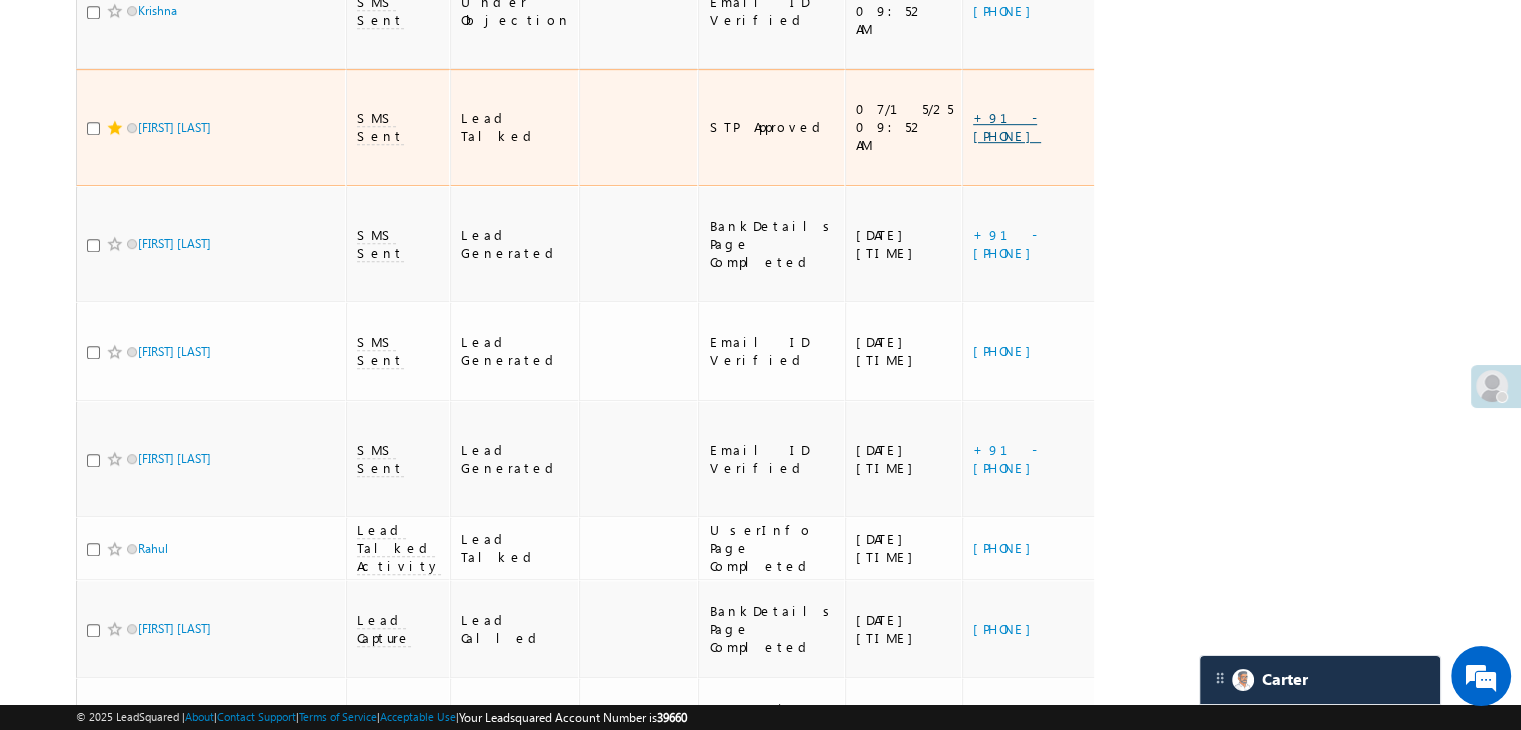 click on "+91-7497803453" at bounding box center [1007, 126] 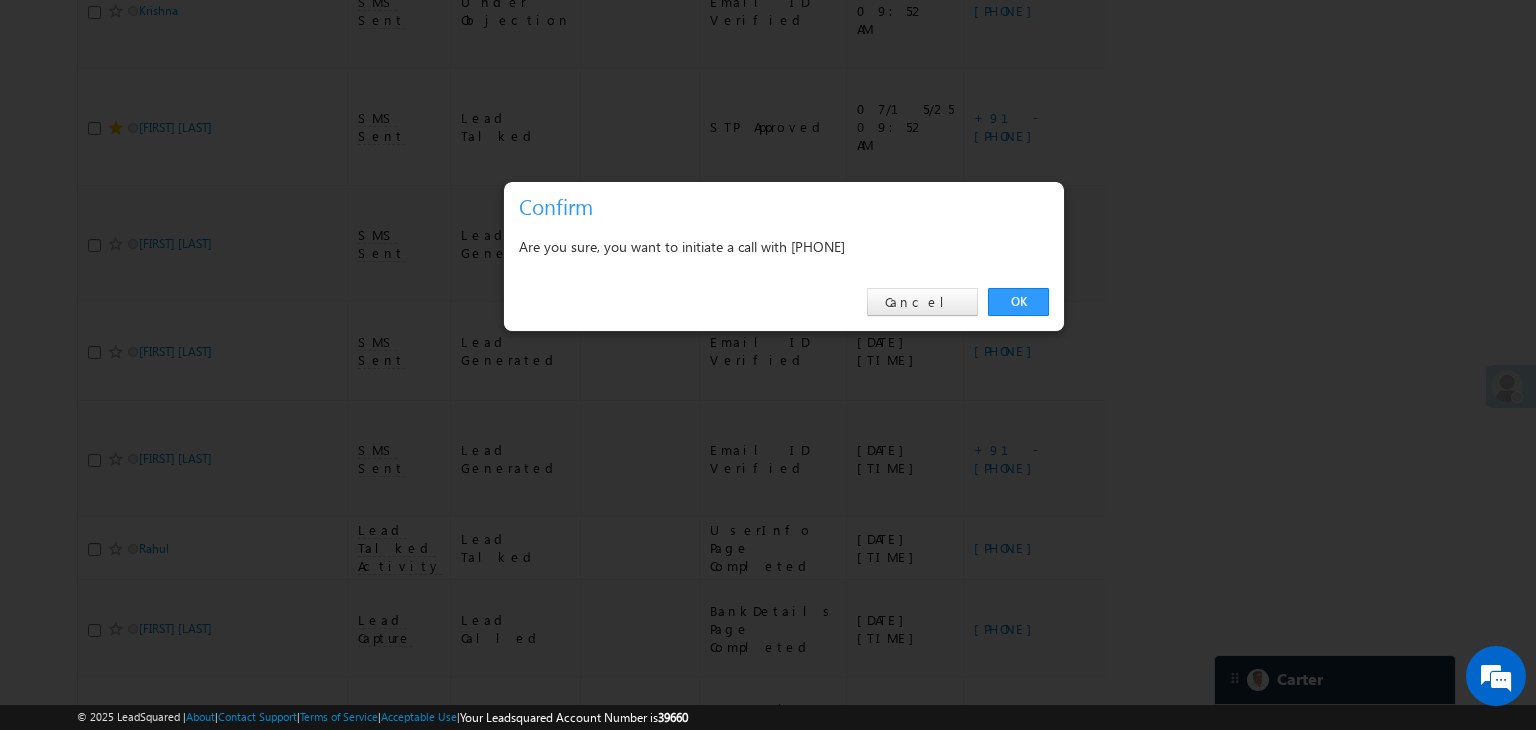 click on "Are you sure, you want to initiate a call with +91-7497803453" at bounding box center [784, 246] 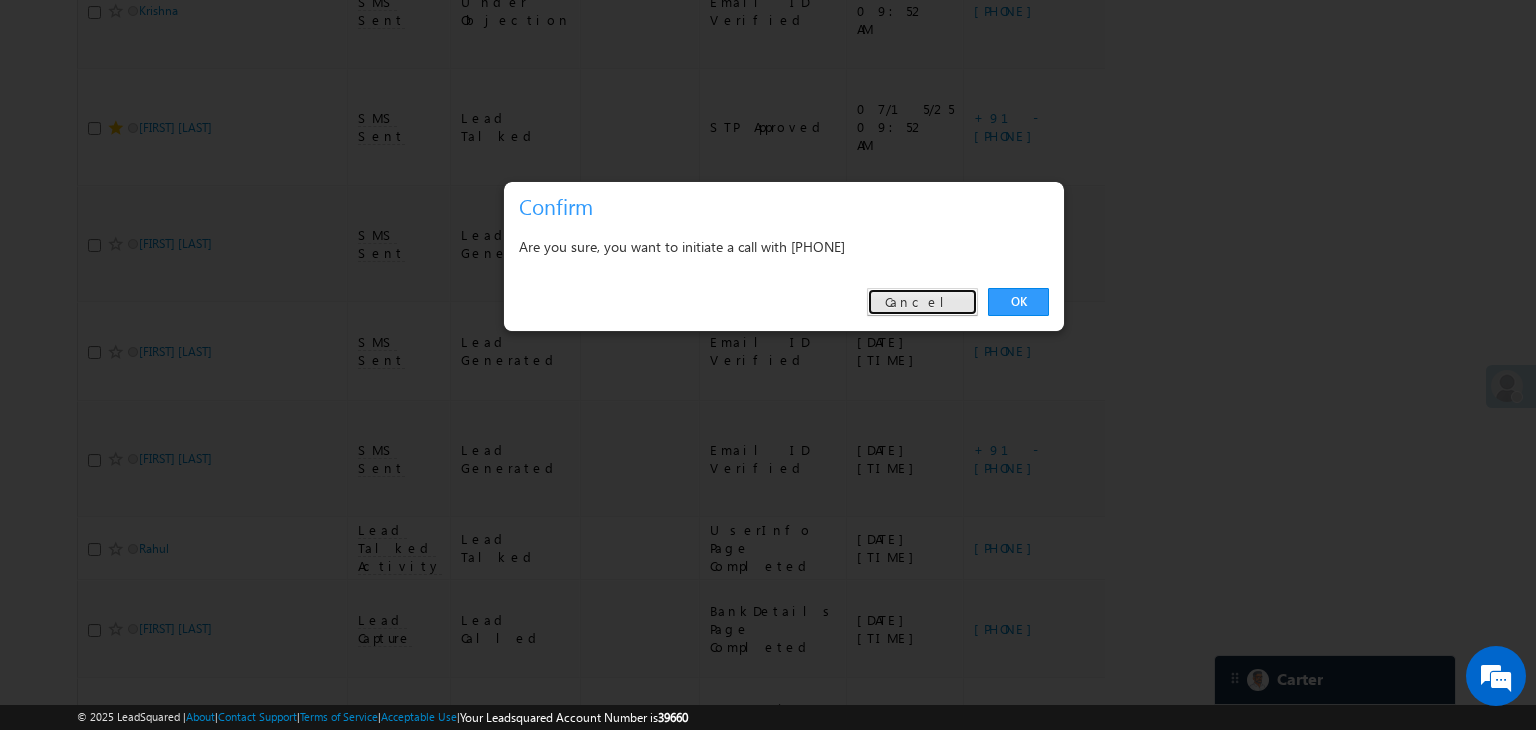 click on "Cancel" at bounding box center [922, 302] 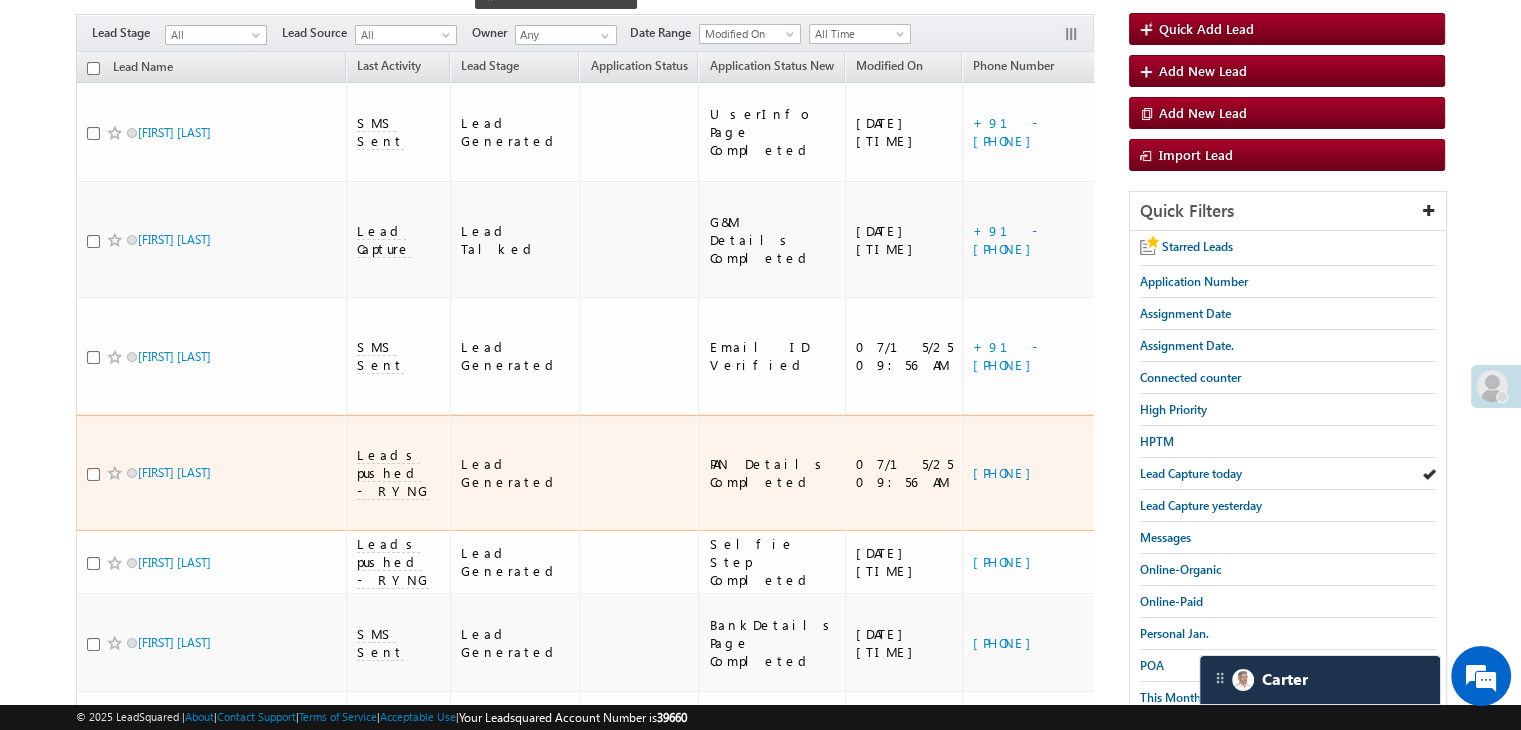 scroll, scrollTop: 160, scrollLeft: 0, axis: vertical 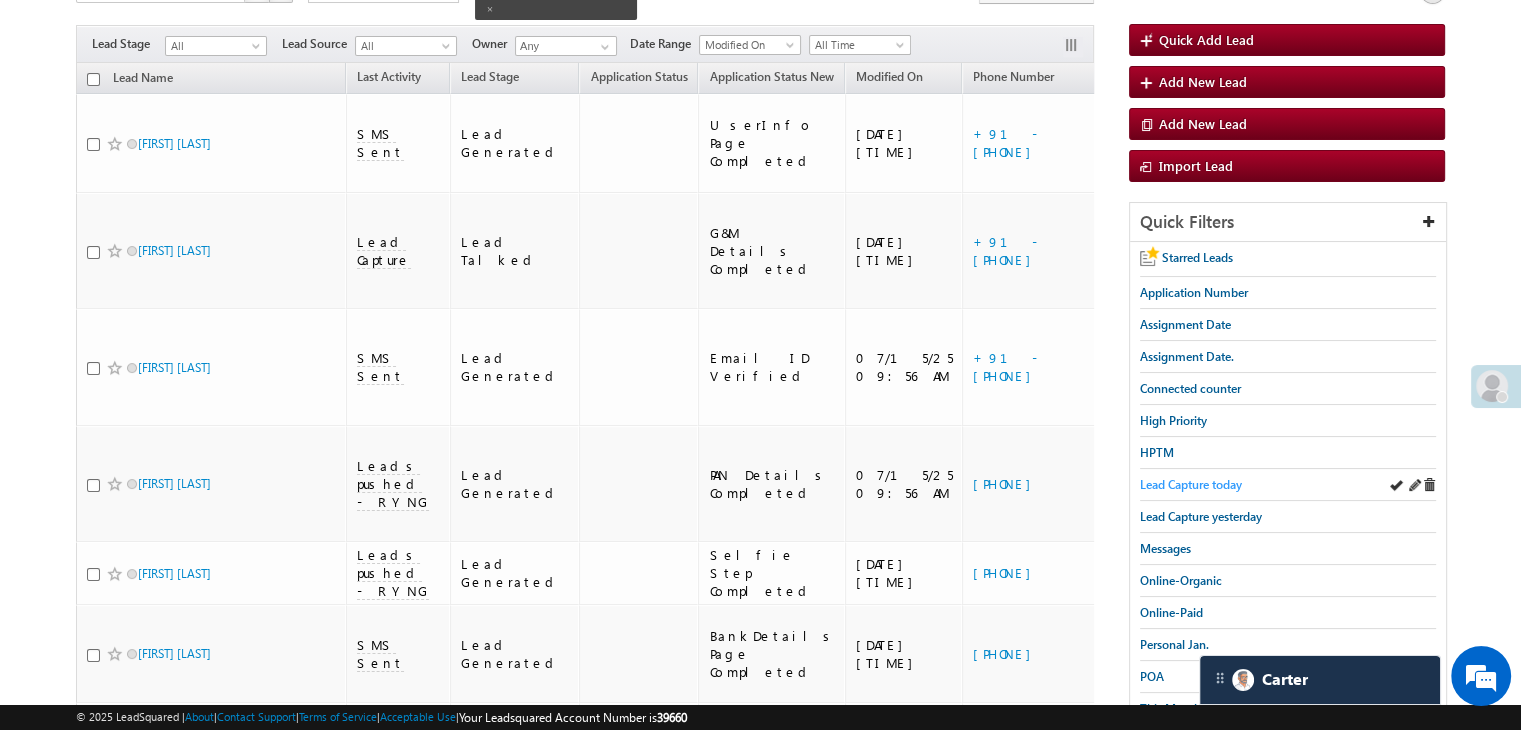click on "Lead Capture today" at bounding box center (1191, 484) 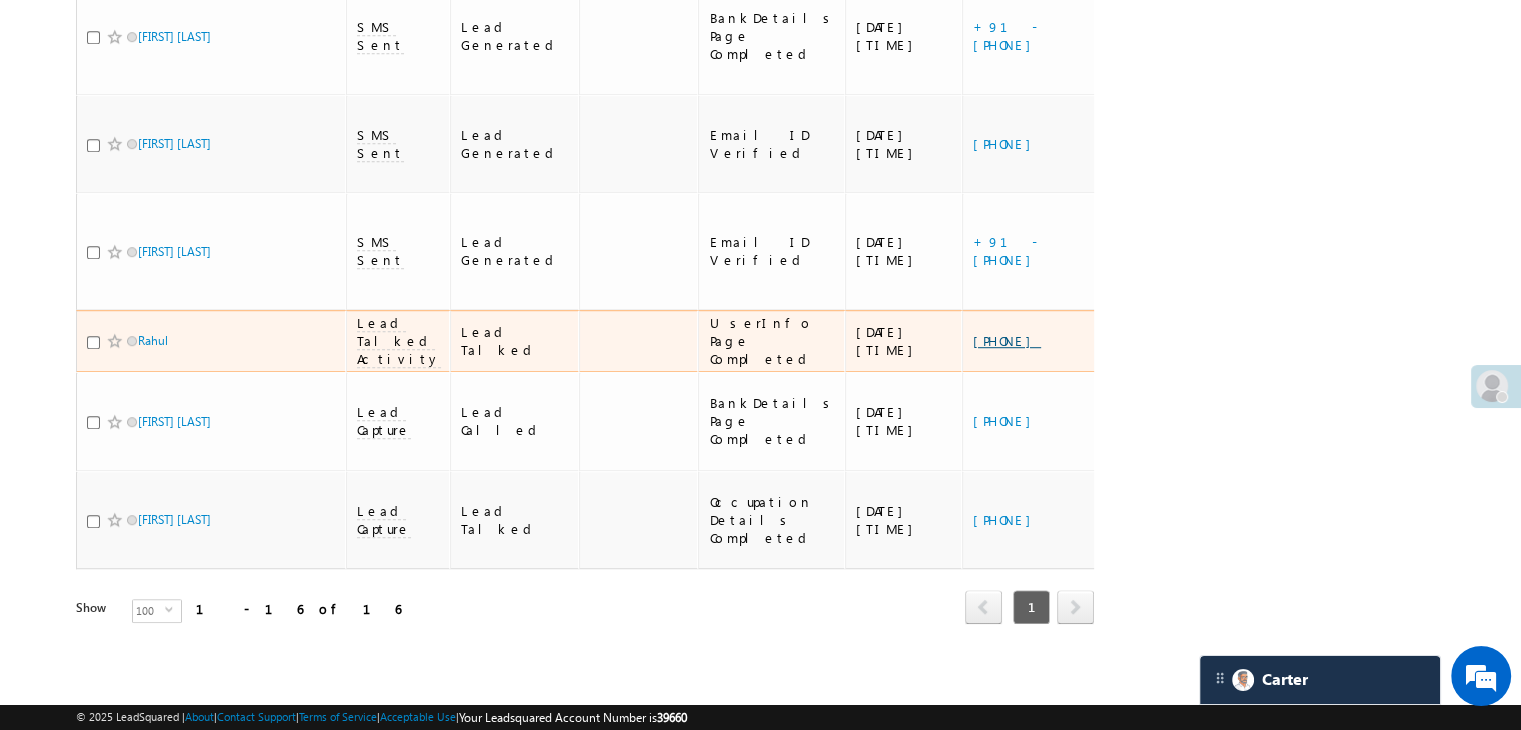 scroll, scrollTop: 1544, scrollLeft: 0, axis: vertical 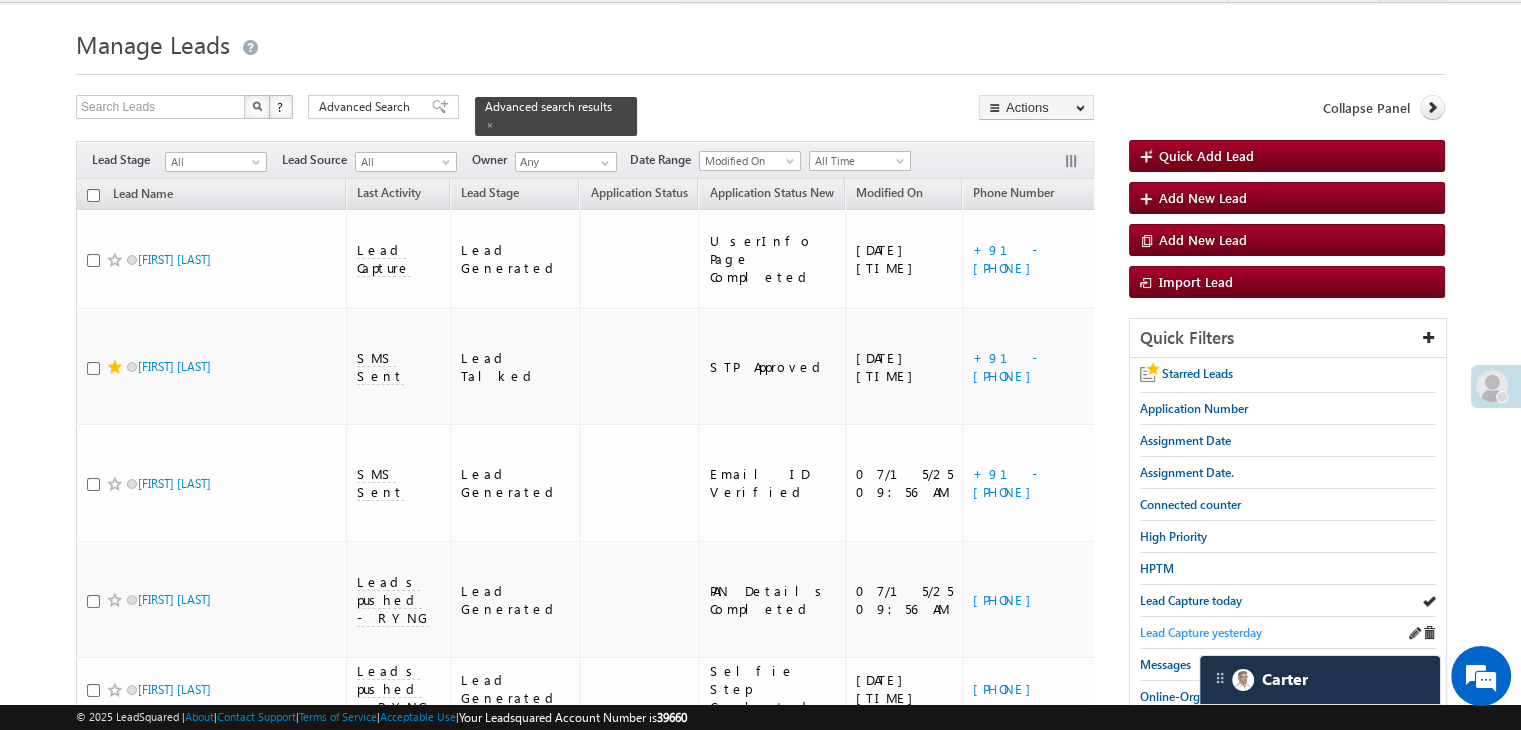 click on "Lead Capture yesterday" at bounding box center (1201, 632) 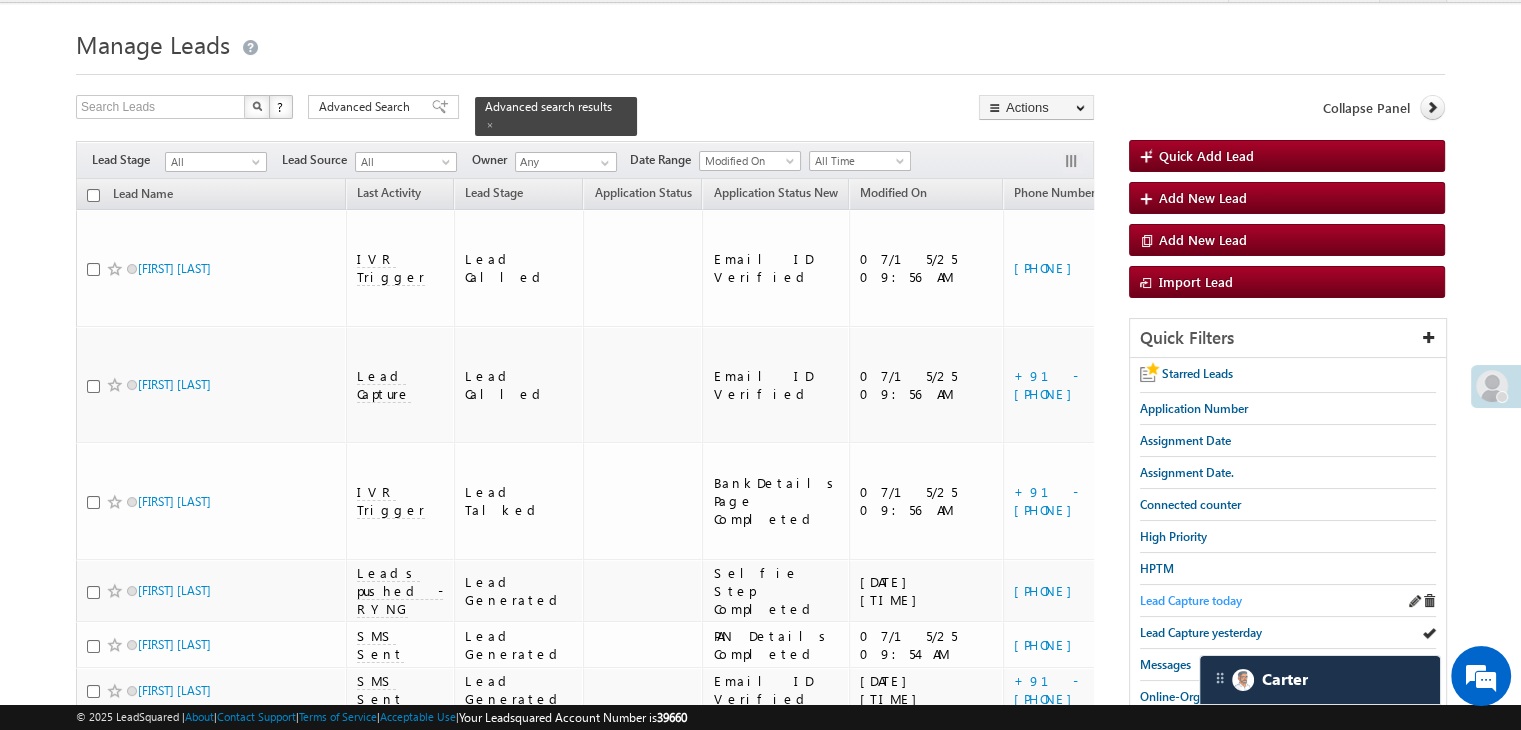 click on "Lead Capture today" at bounding box center [1191, 600] 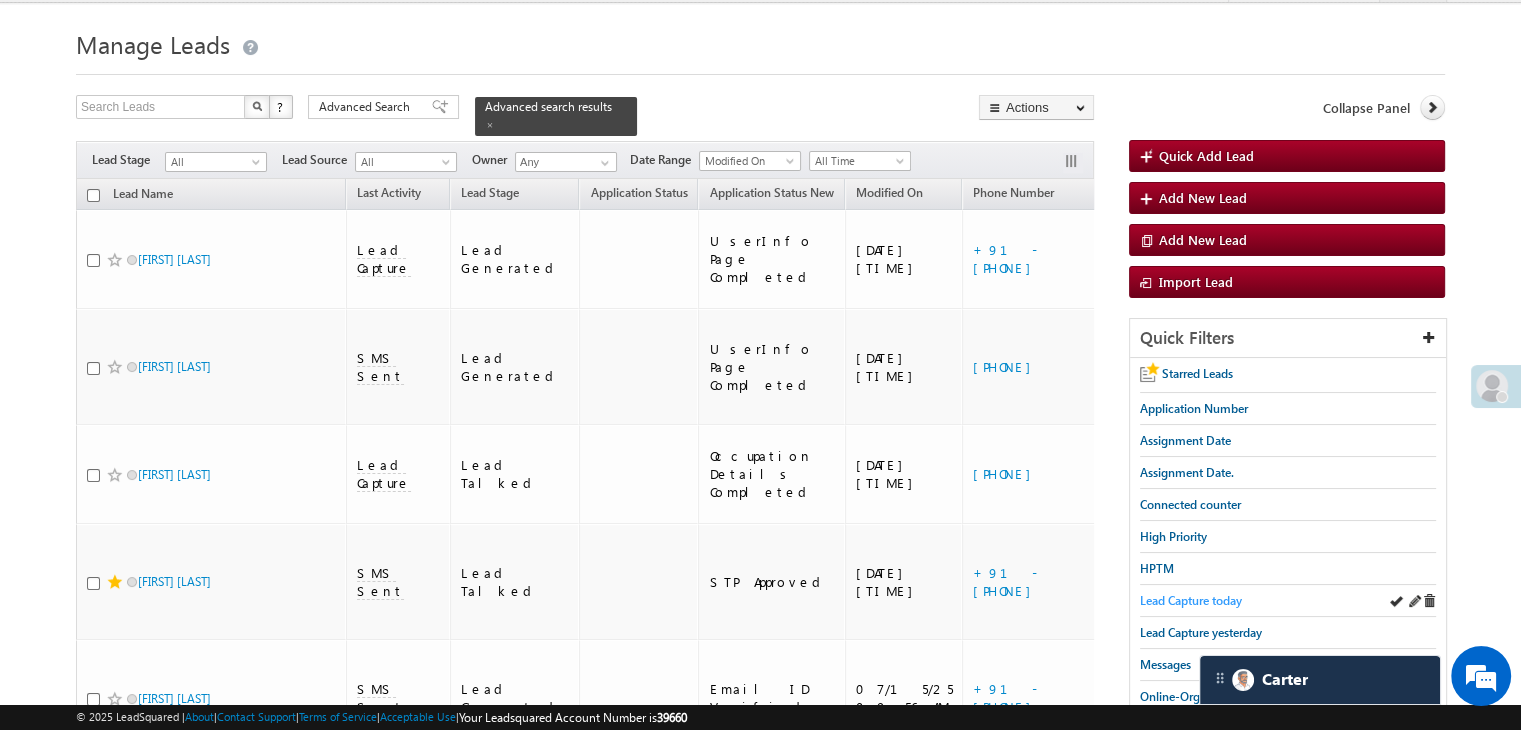 click on "Lead Capture today" at bounding box center (1191, 600) 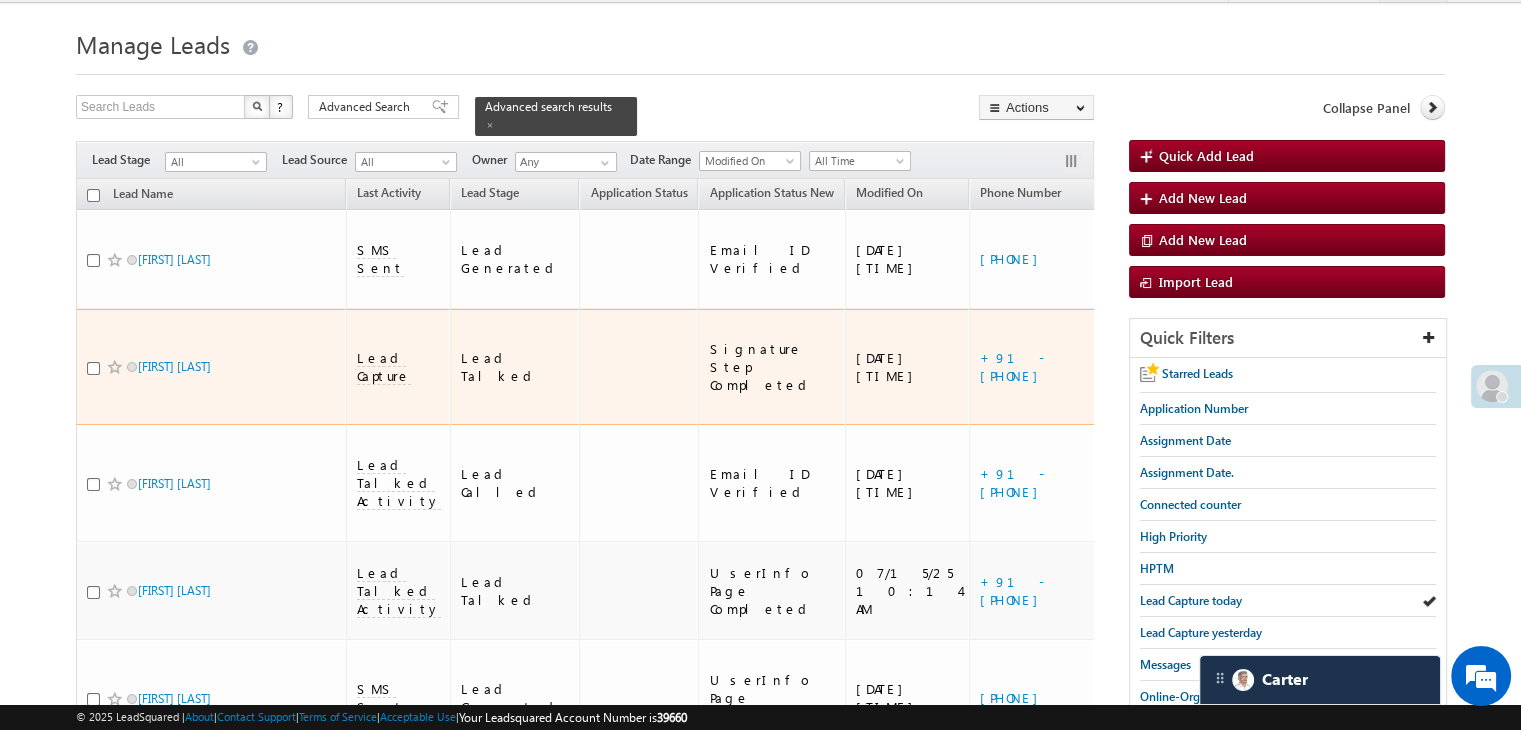 click on "https://angelbroking1-pk3em7sa.customui-test.leadsquared.com?leadId=fa62a0b0-09f9-49bb-9db3-855c8033eaa5" at bounding box center (1263, 367) 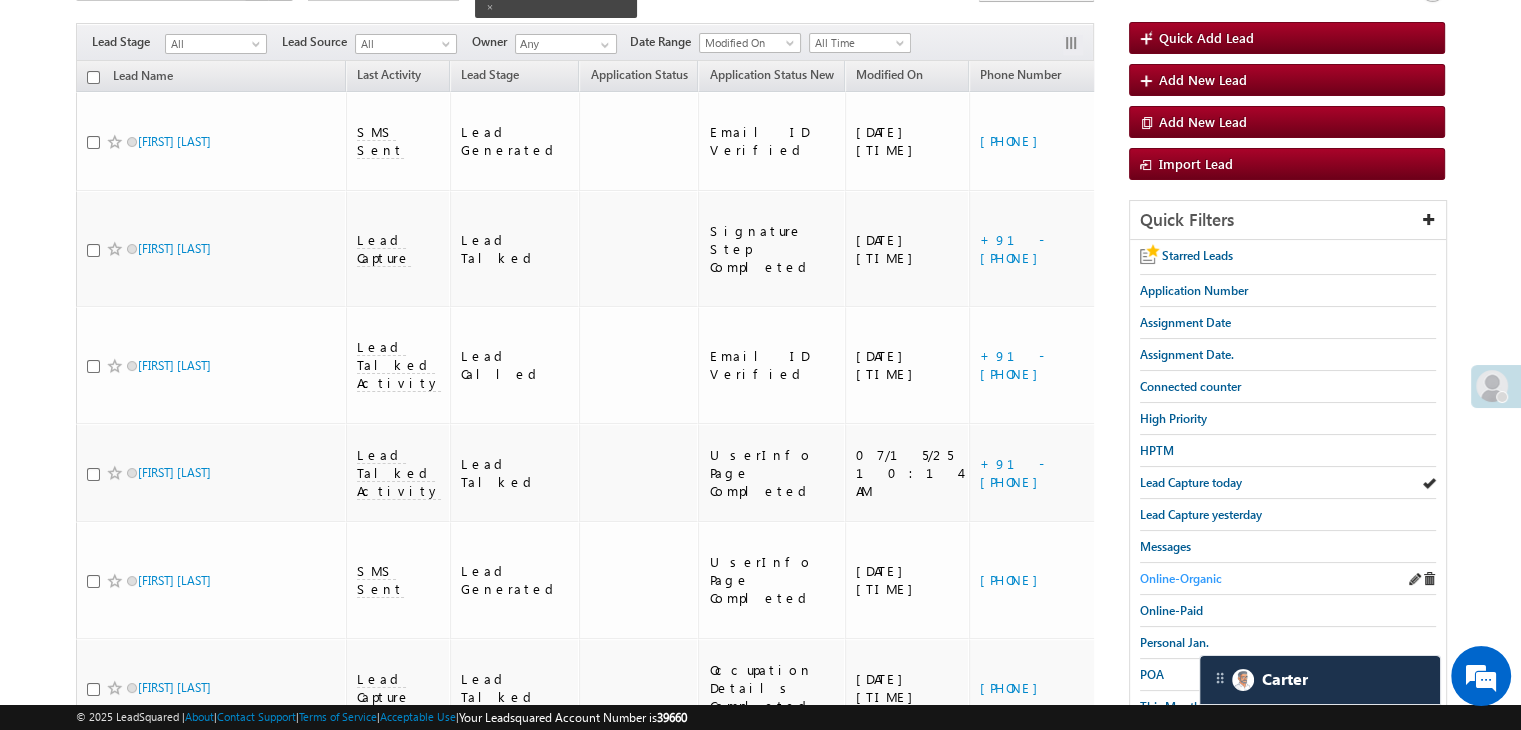 scroll, scrollTop: 344, scrollLeft: 0, axis: vertical 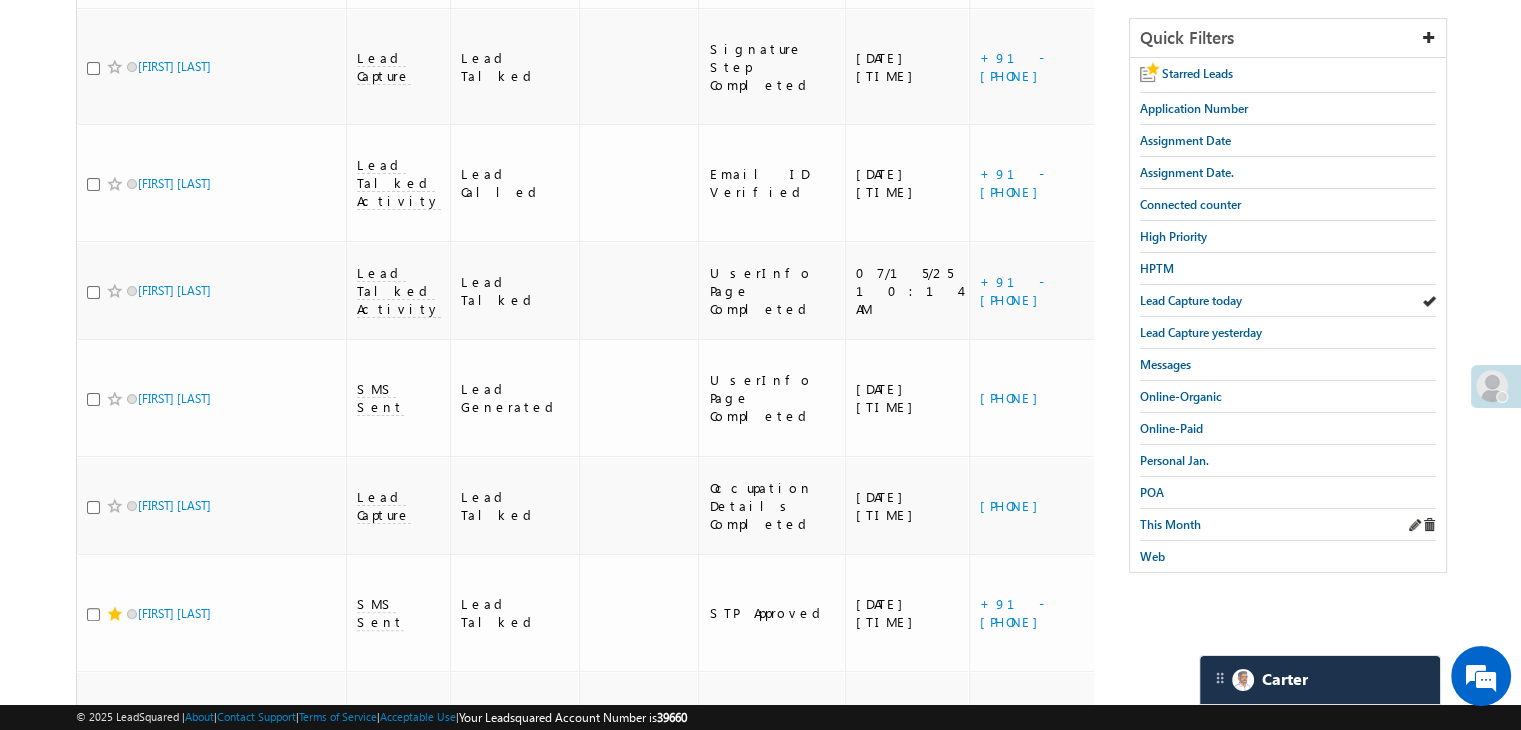click on "This Month" at bounding box center [1288, 525] 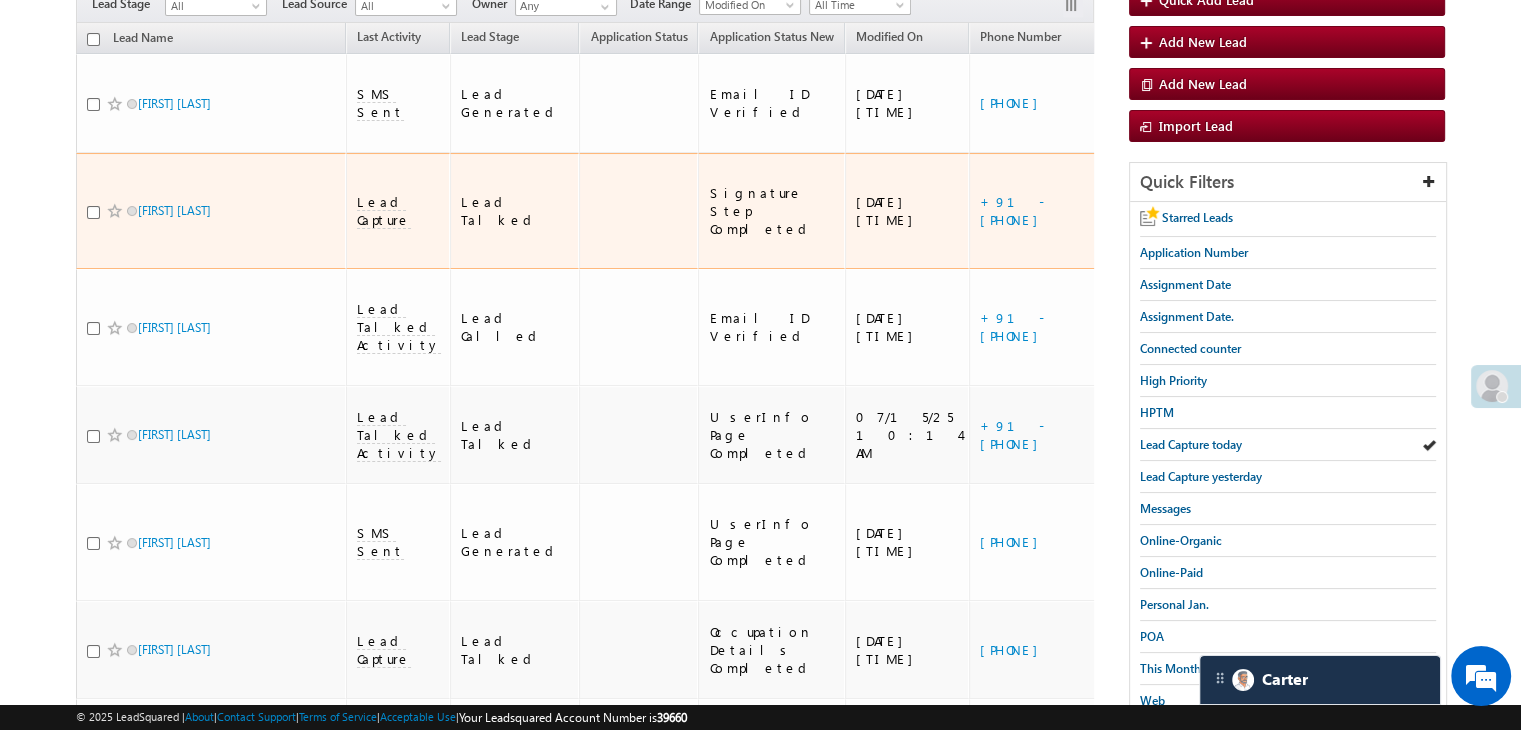 scroll, scrollTop: 400, scrollLeft: 0, axis: vertical 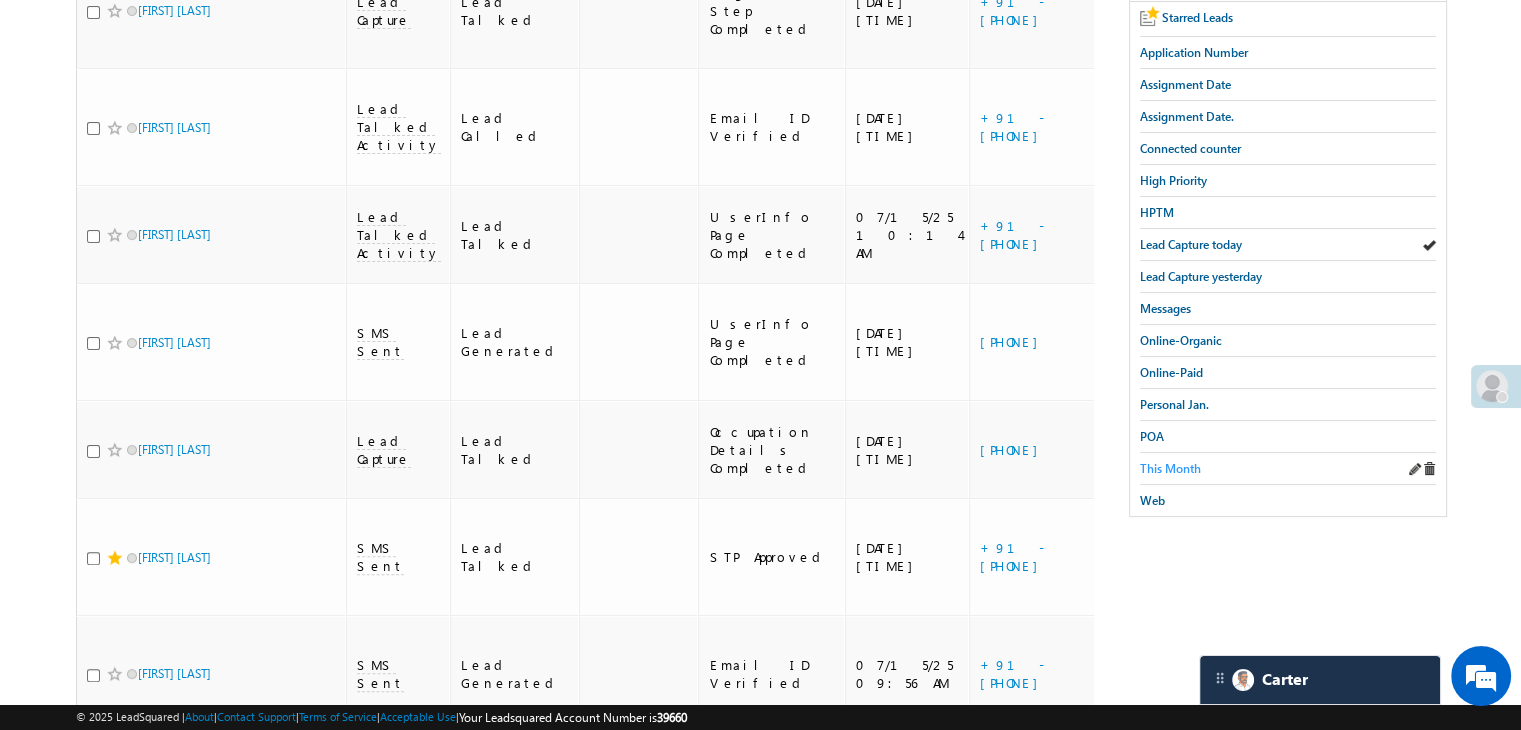 click on "This Month" at bounding box center [1170, 468] 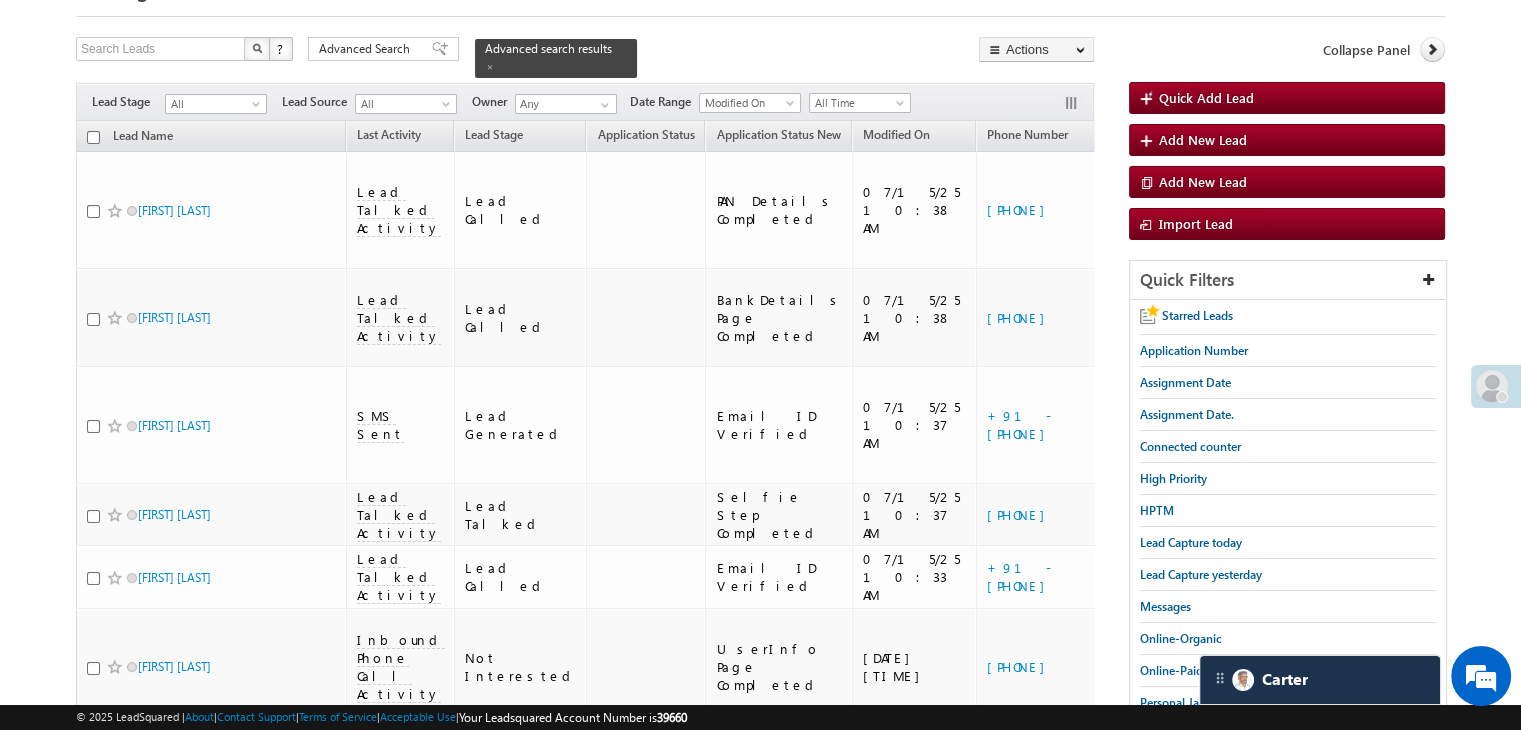 scroll, scrollTop: 100, scrollLeft: 0, axis: vertical 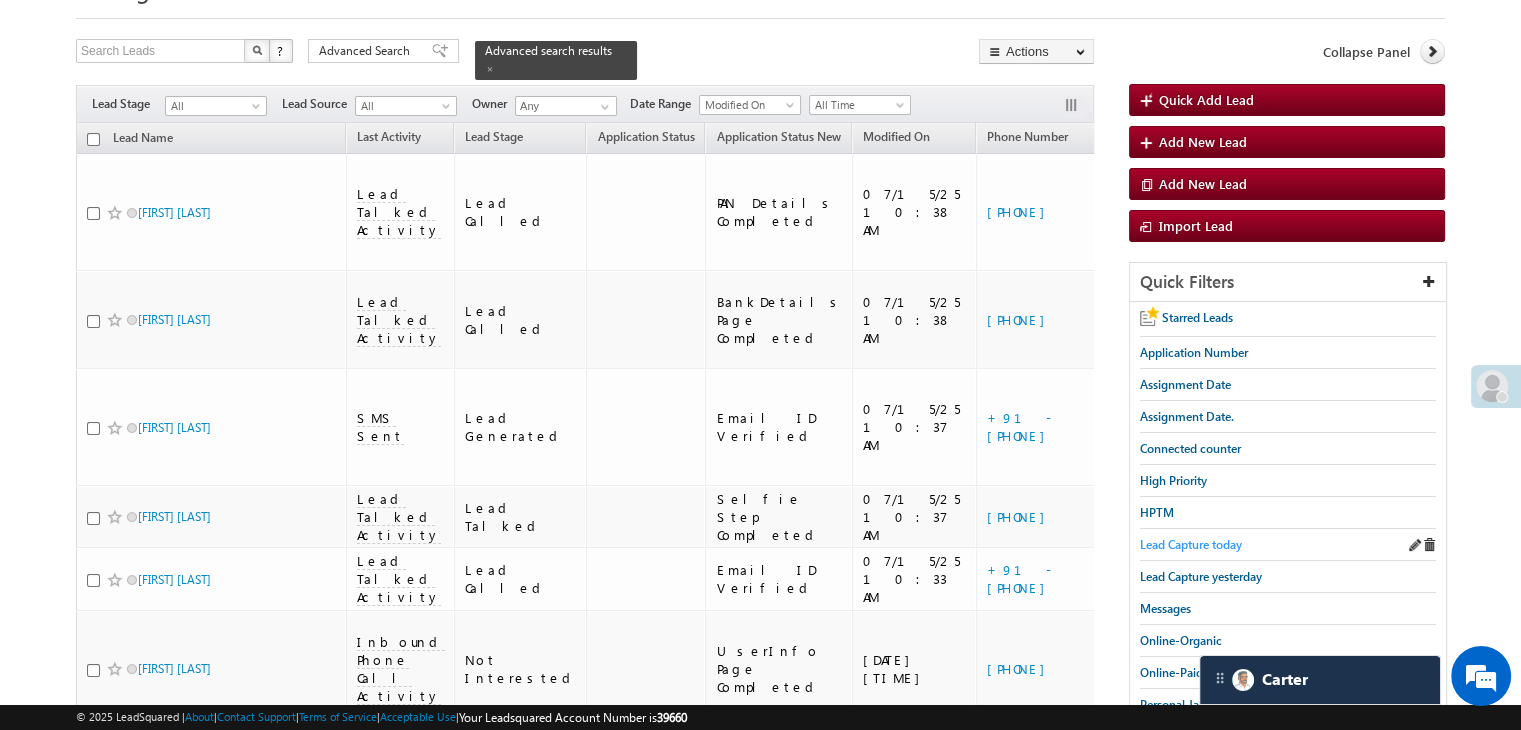 click on "Lead Capture today" at bounding box center (1191, 544) 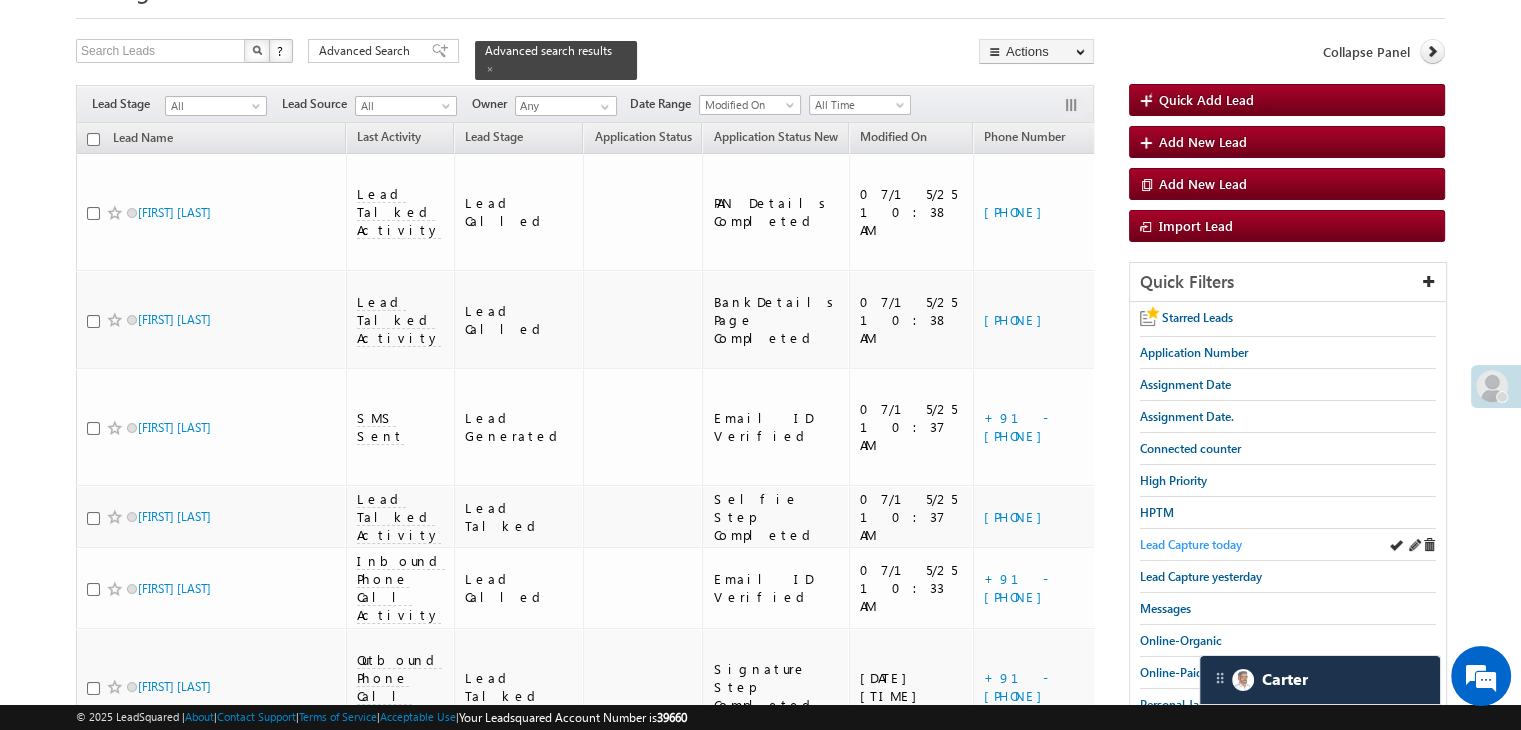 click on "Lead Capture today" at bounding box center [1191, 544] 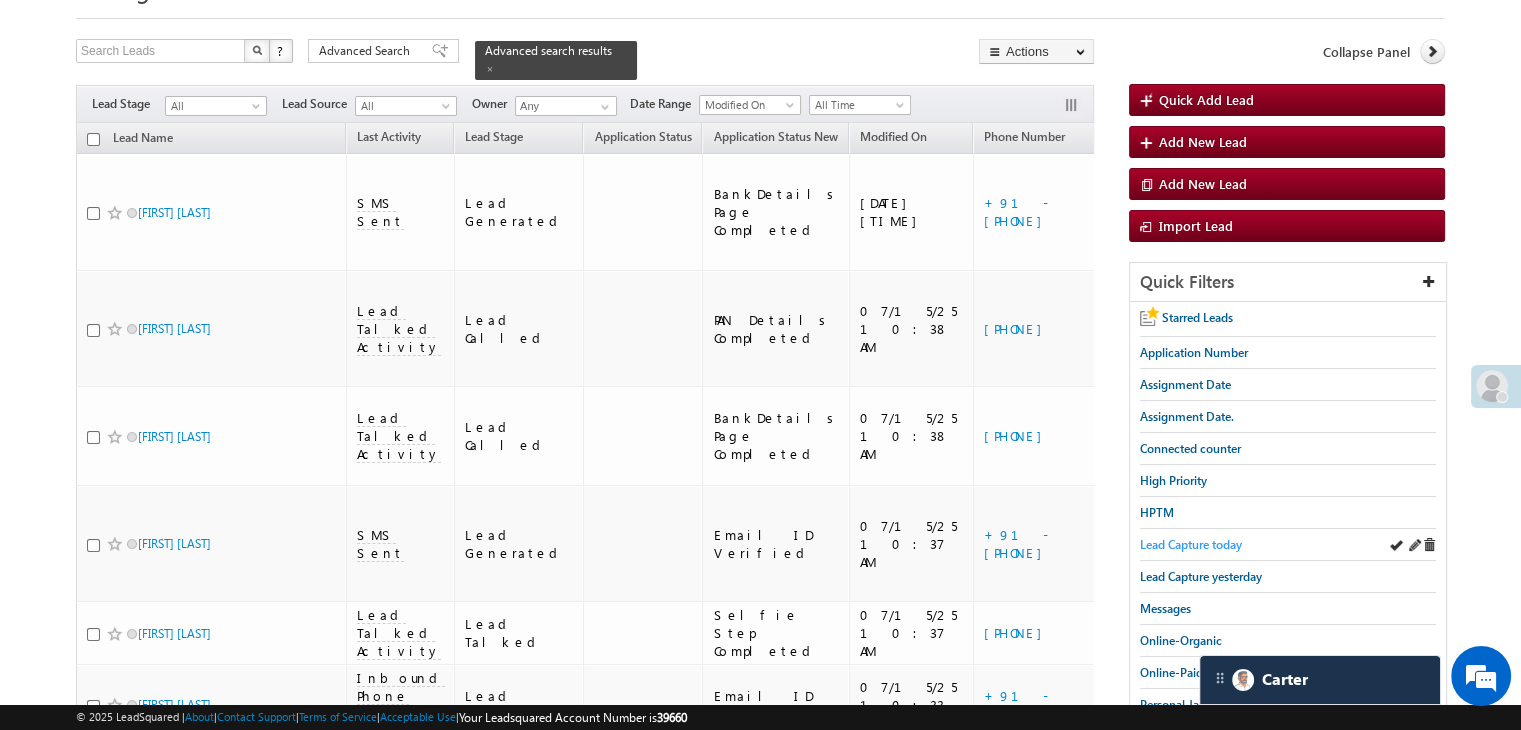 click on "Lead Capture today" at bounding box center (1191, 544) 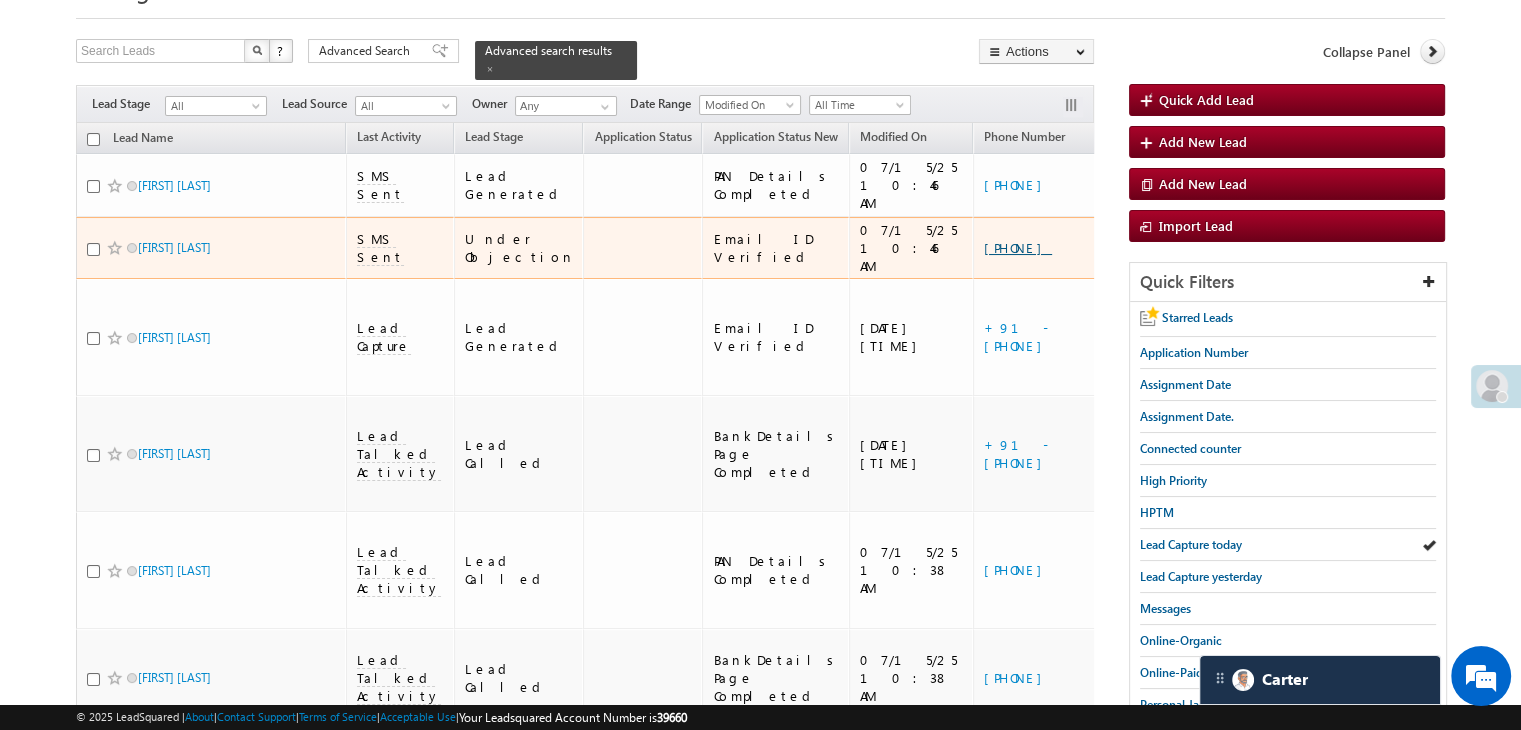 click on "+91-7226031325" at bounding box center (1018, 247) 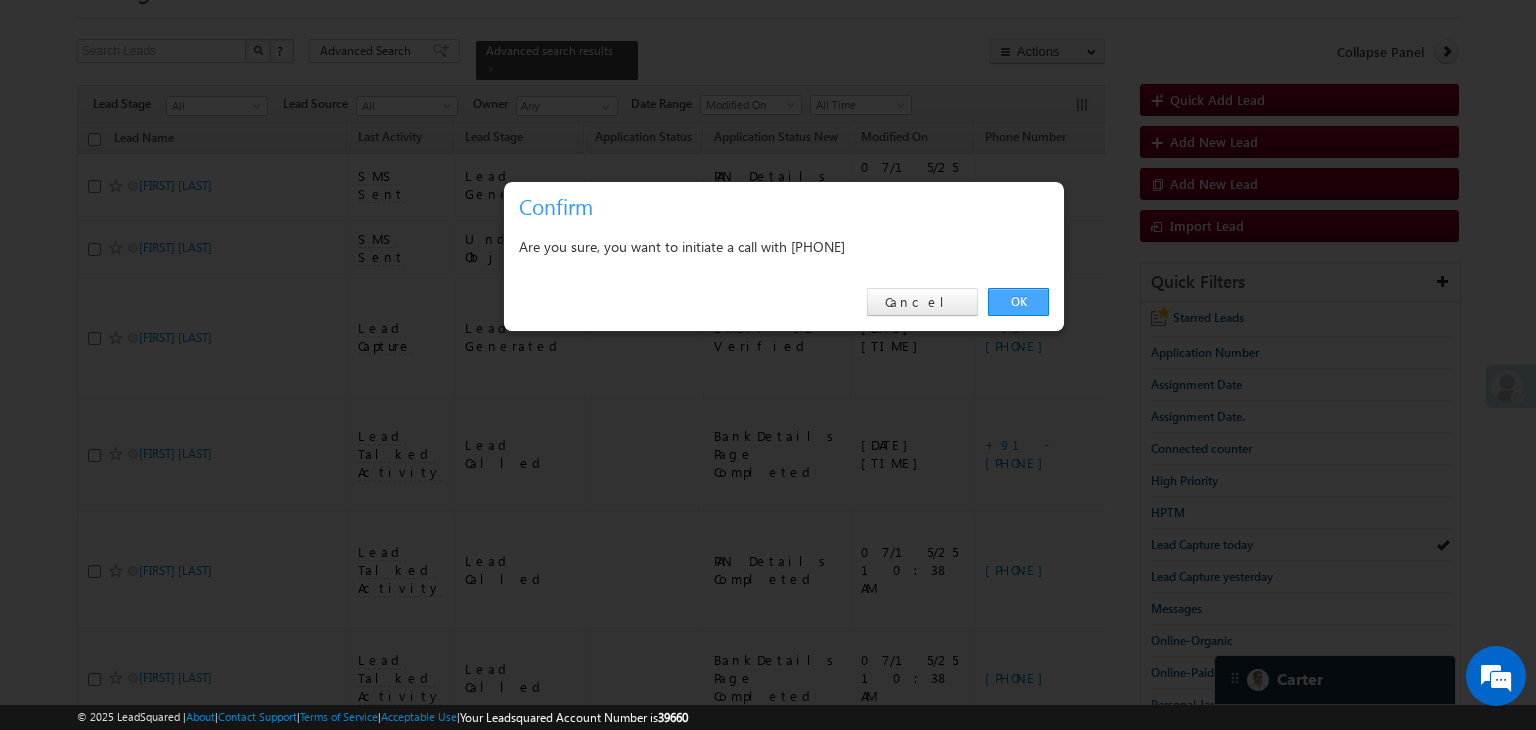 click on "OK" at bounding box center (1018, 302) 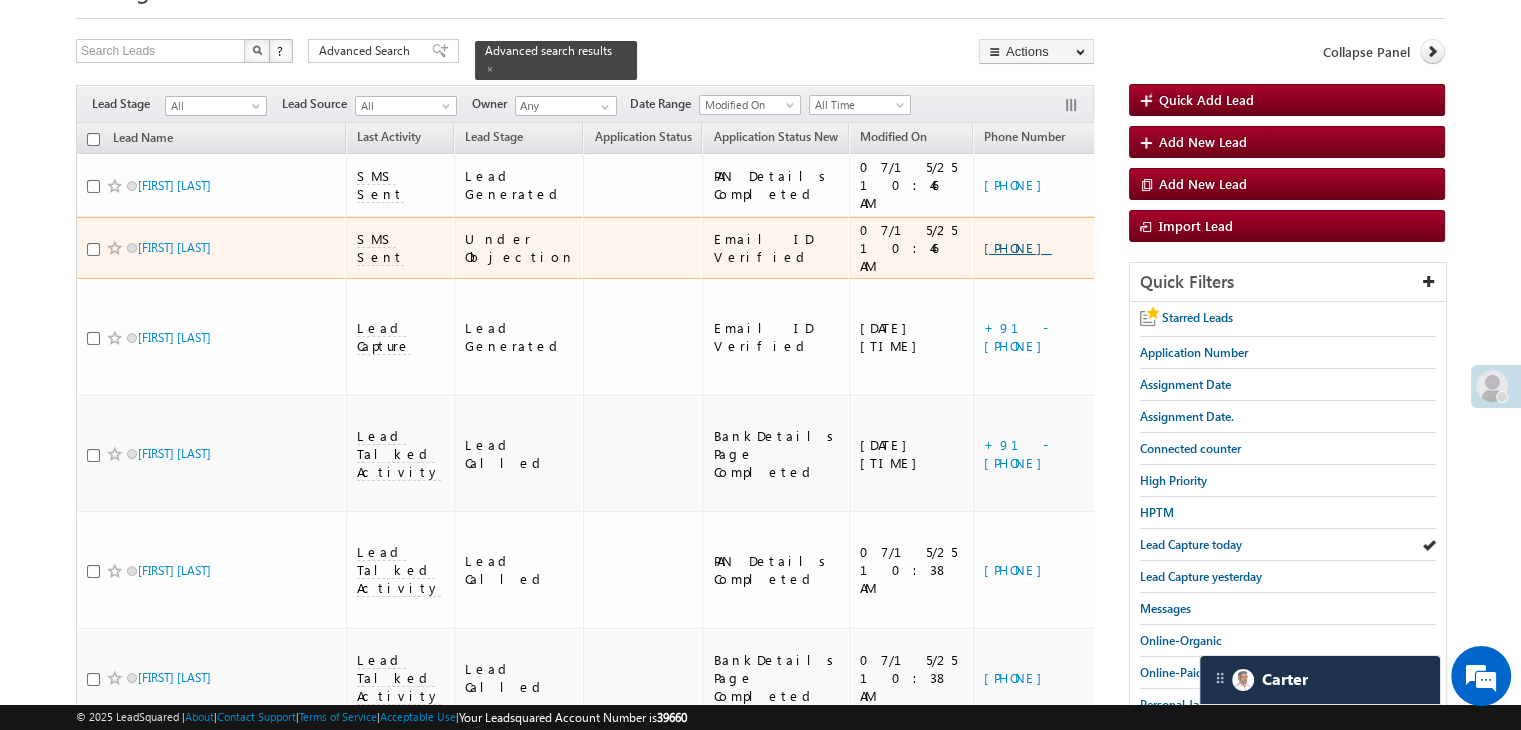click on "+91-7226031325" at bounding box center (1018, 247) 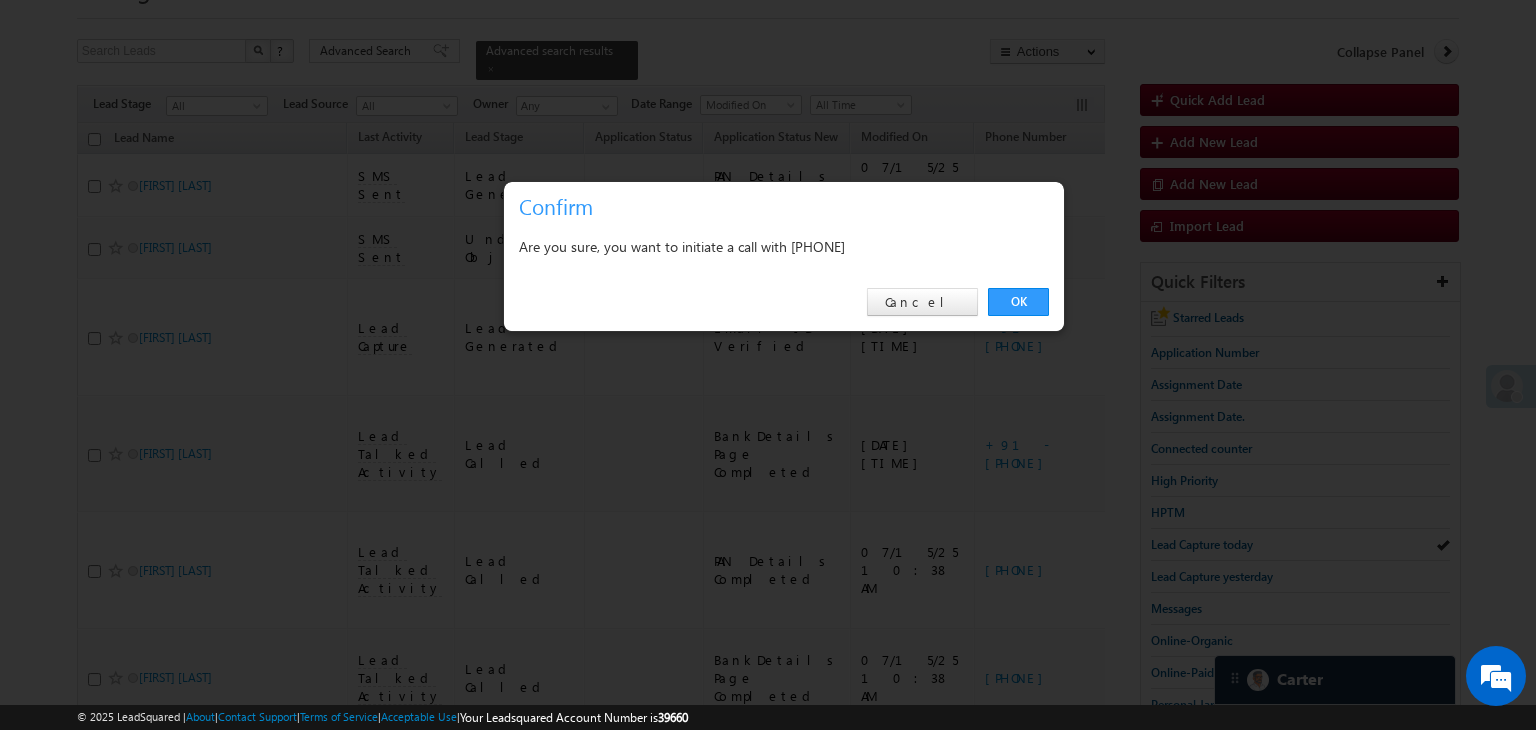 click on "OK" at bounding box center [1018, 302] 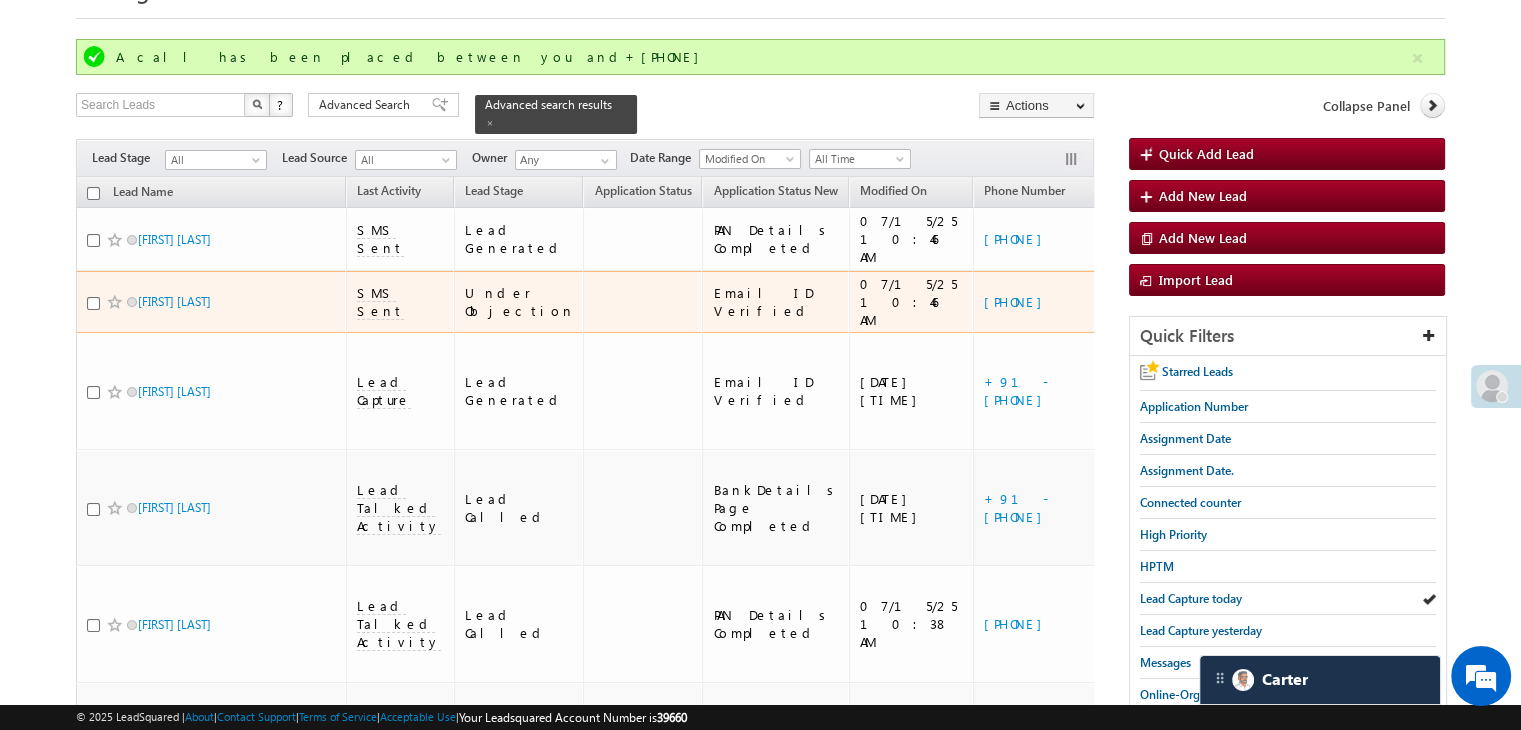 click on "https://angelbroking1-pk3em7sa.customui-test.leadsquared.com?leadId=8a3cbe13-1291-48a3-ba7f-a4e54f5e5bc5" at bounding box center (1267, 302) 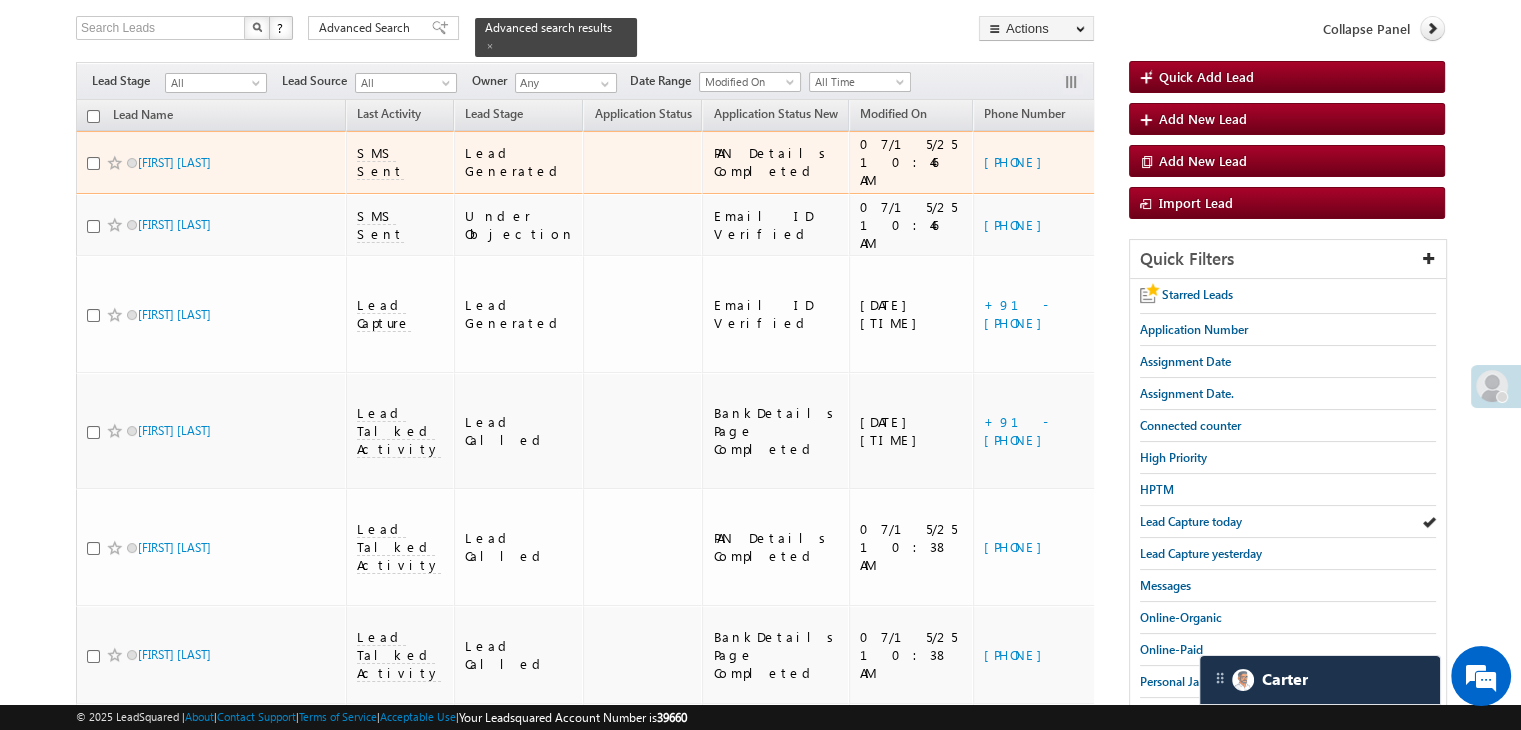 scroll, scrollTop: 0, scrollLeft: 0, axis: both 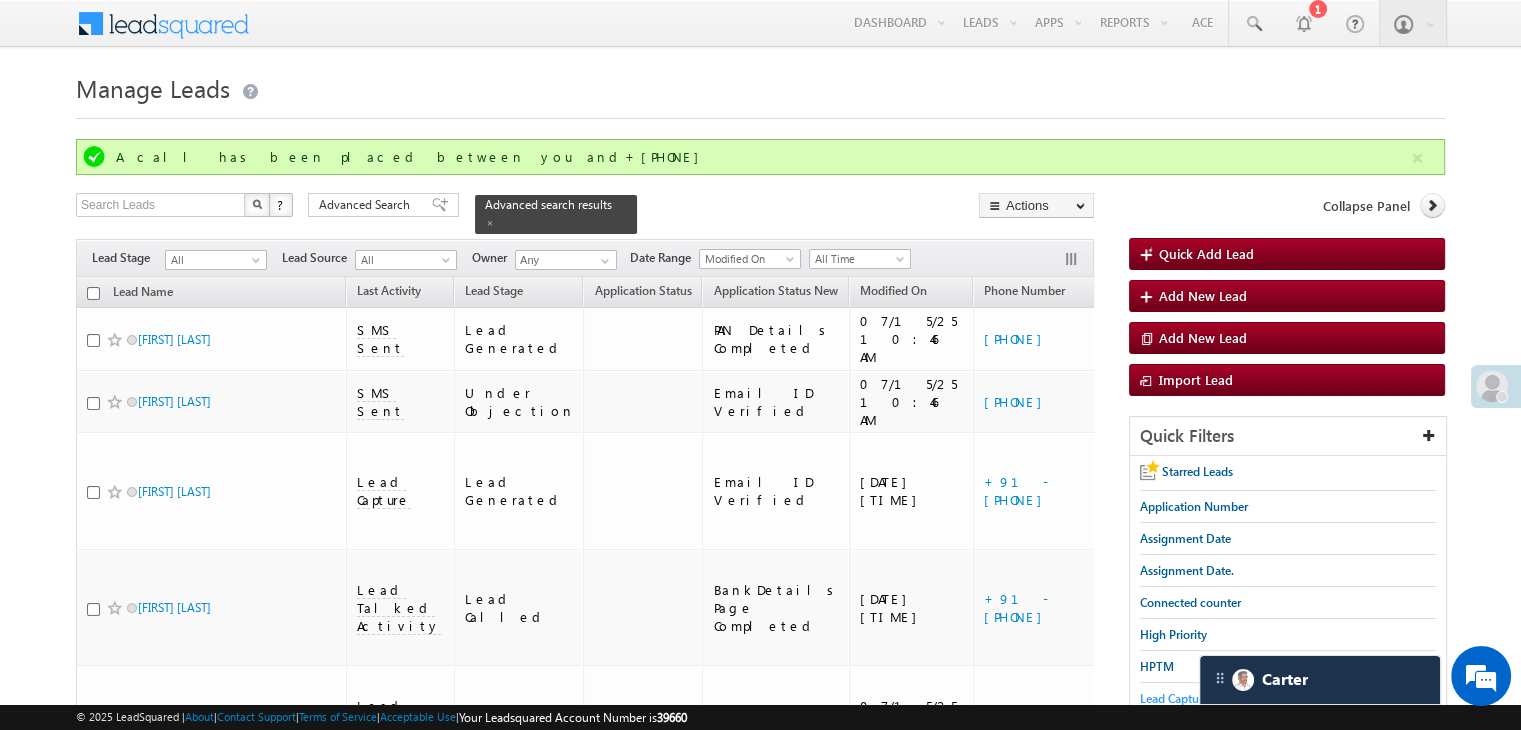 click on "Lead Capture today" at bounding box center (1191, 698) 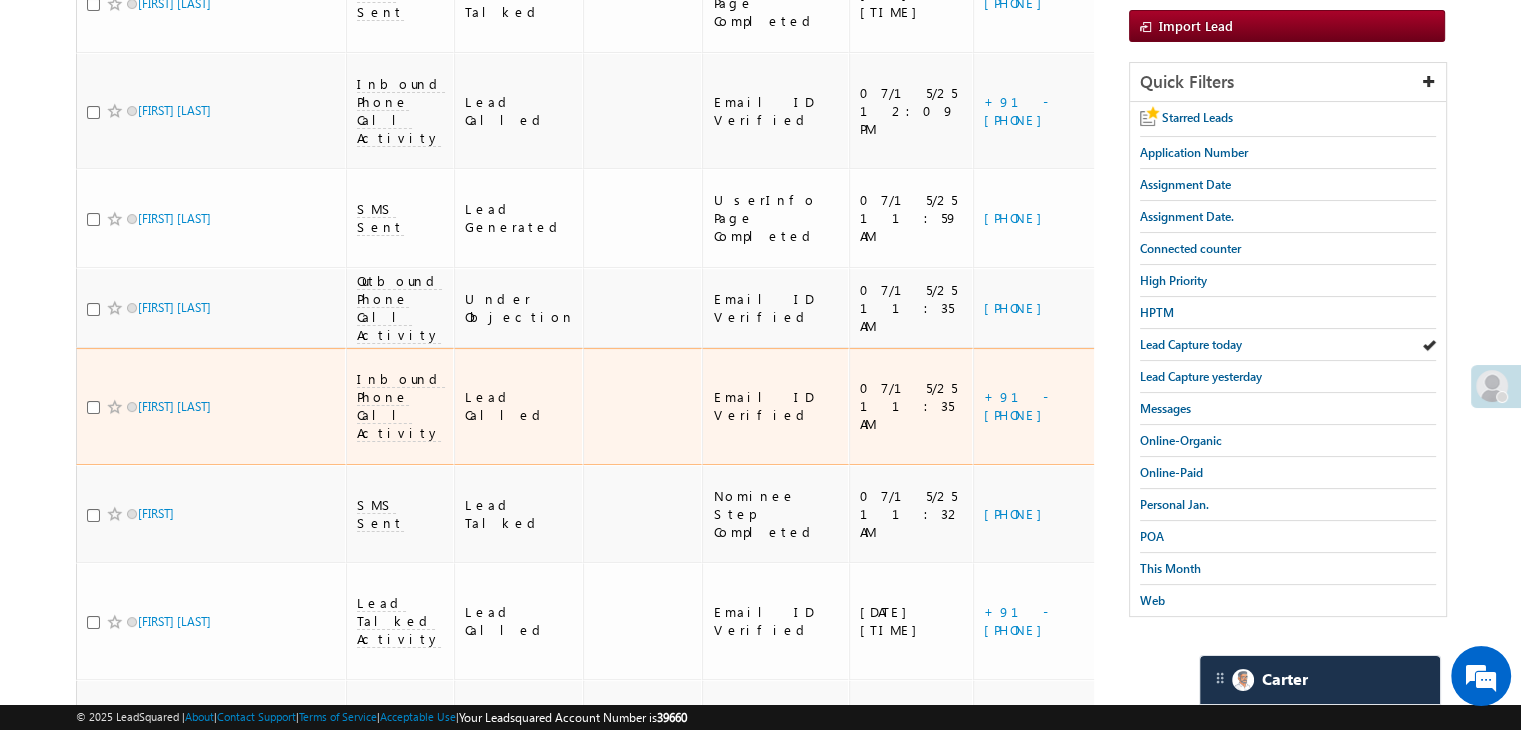 scroll, scrollTop: 0, scrollLeft: 0, axis: both 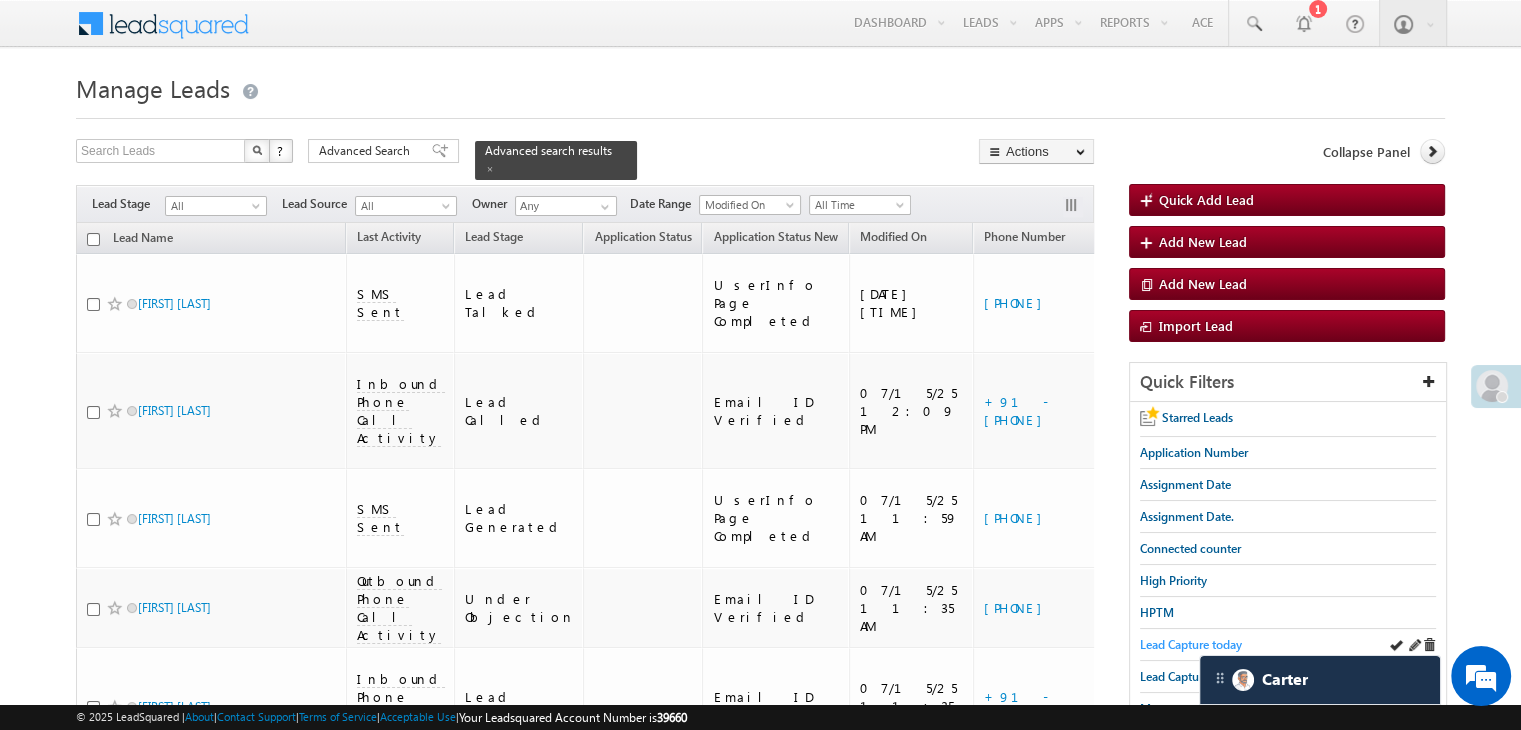 click on "Lead Capture today" at bounding box center [1191, 644] 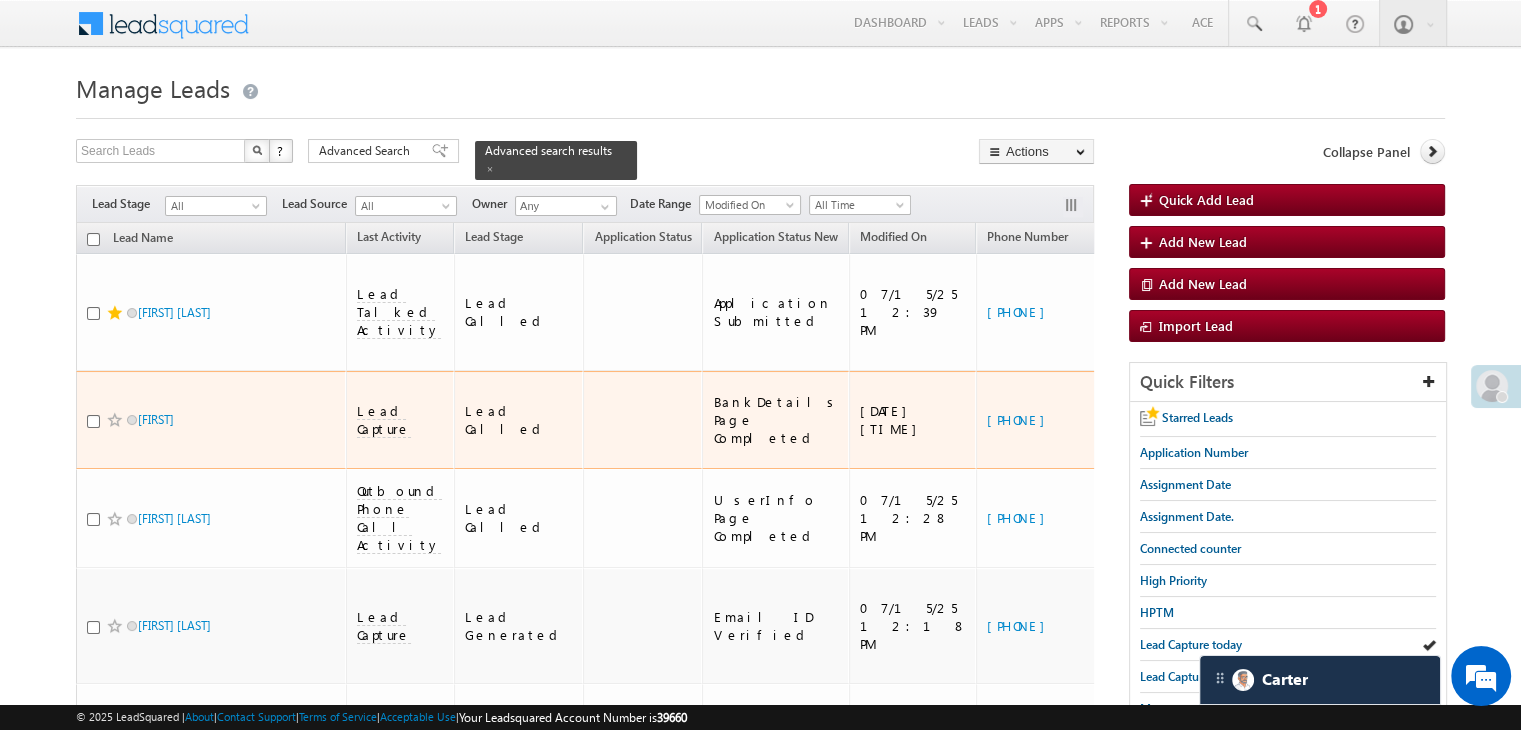 click on "https://angelbroking1-pk3em7sa.customui-test.leadsquared.com?leadId=9a233ce2-2870-4d3a-9a27-9e61fdeb0f59" at bounding box center [1270, 420] 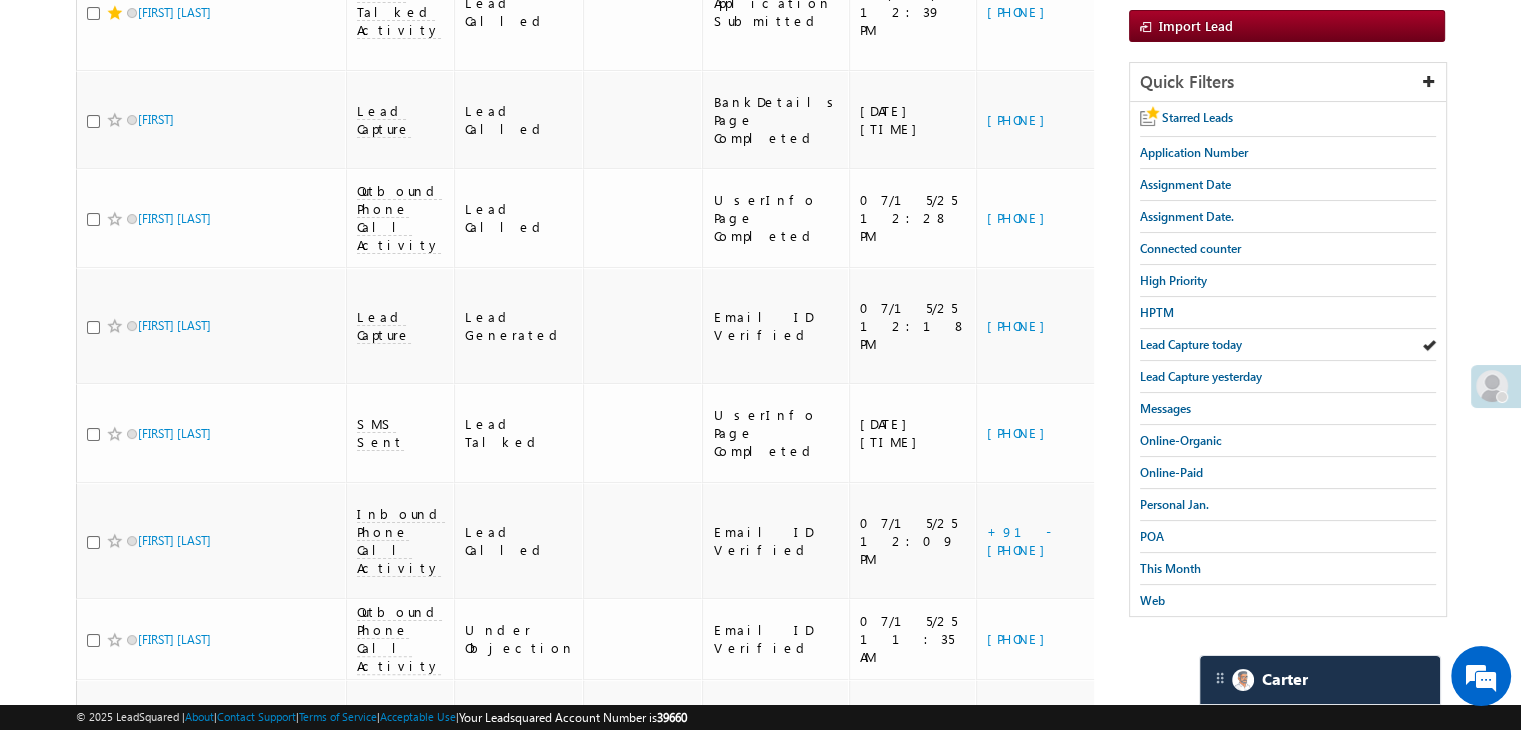 scroll, scrollTop: 0, scrollLeft: 0, axis: both 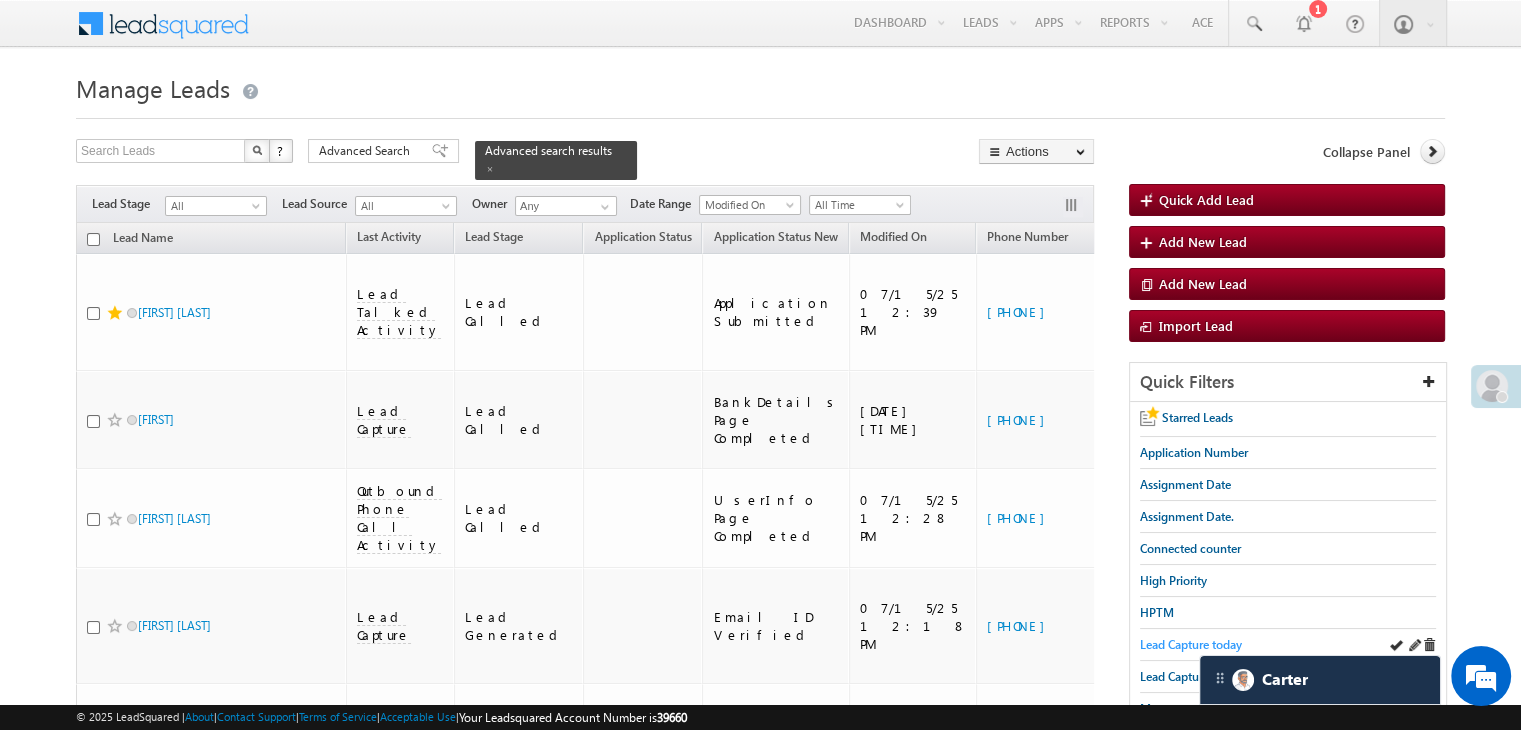 click on "Lead Capture today" at bounding box center (1191, 644) 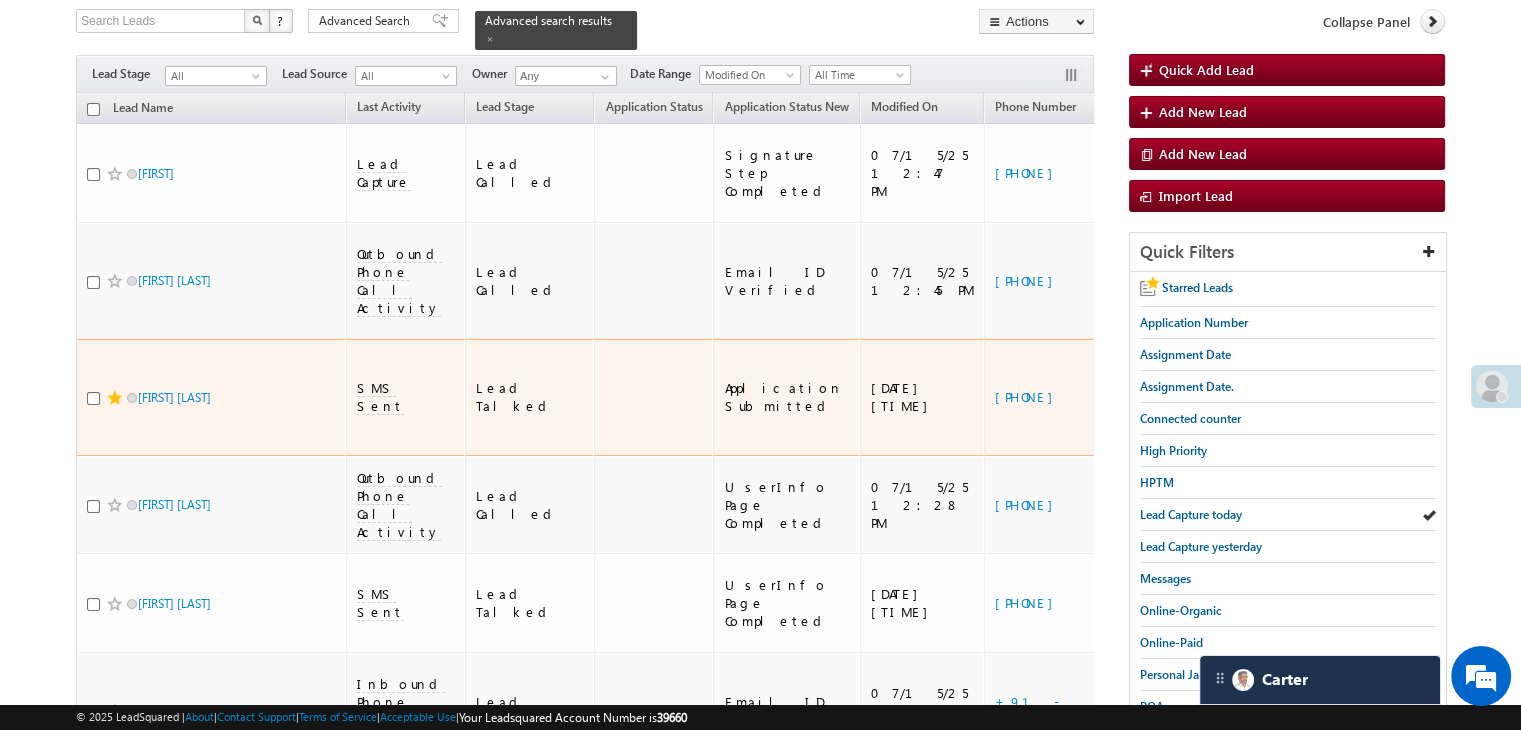scroll, scrollTop: 200, scrollLeft: 0, axis: vertical 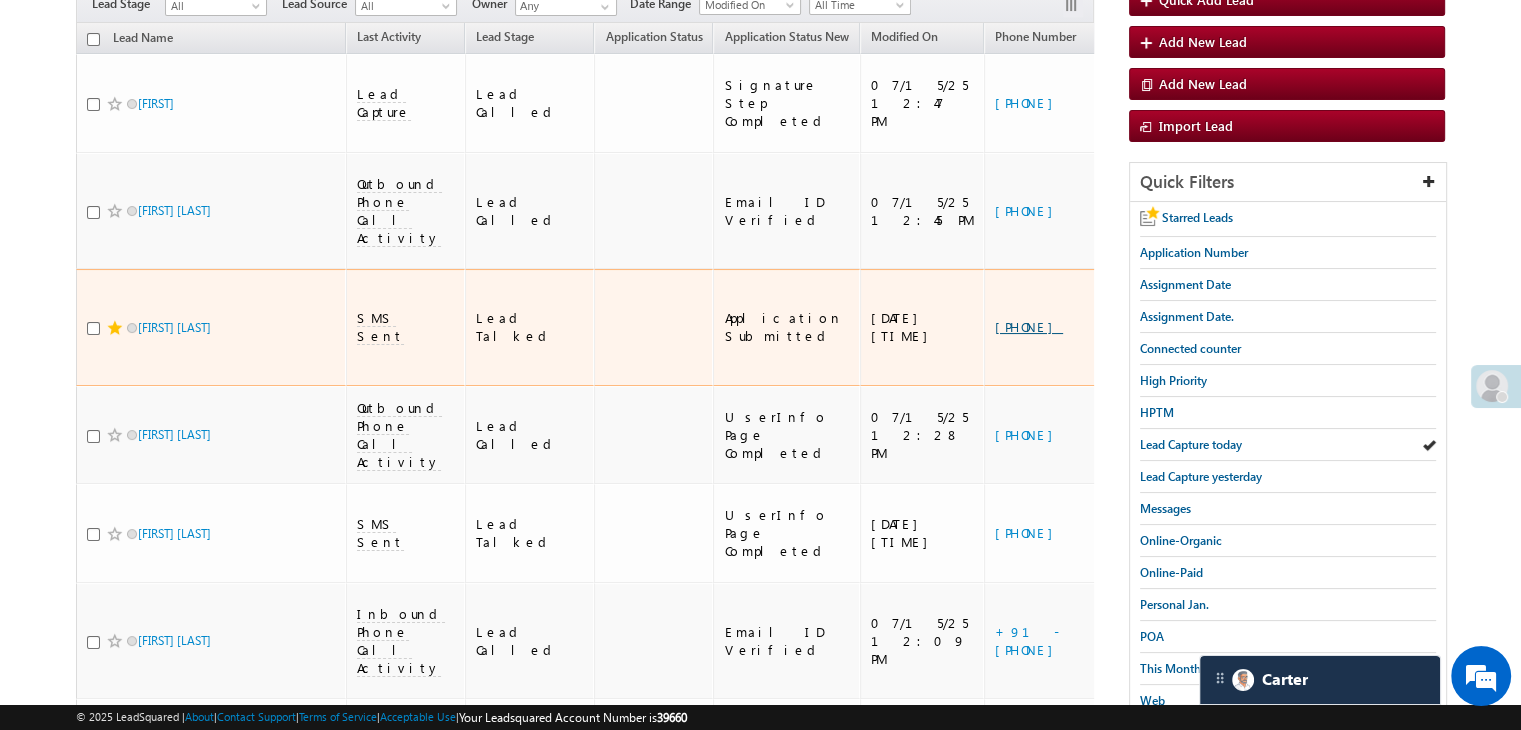 click on "+91-9968025436" at bounding box center (1029, 326) 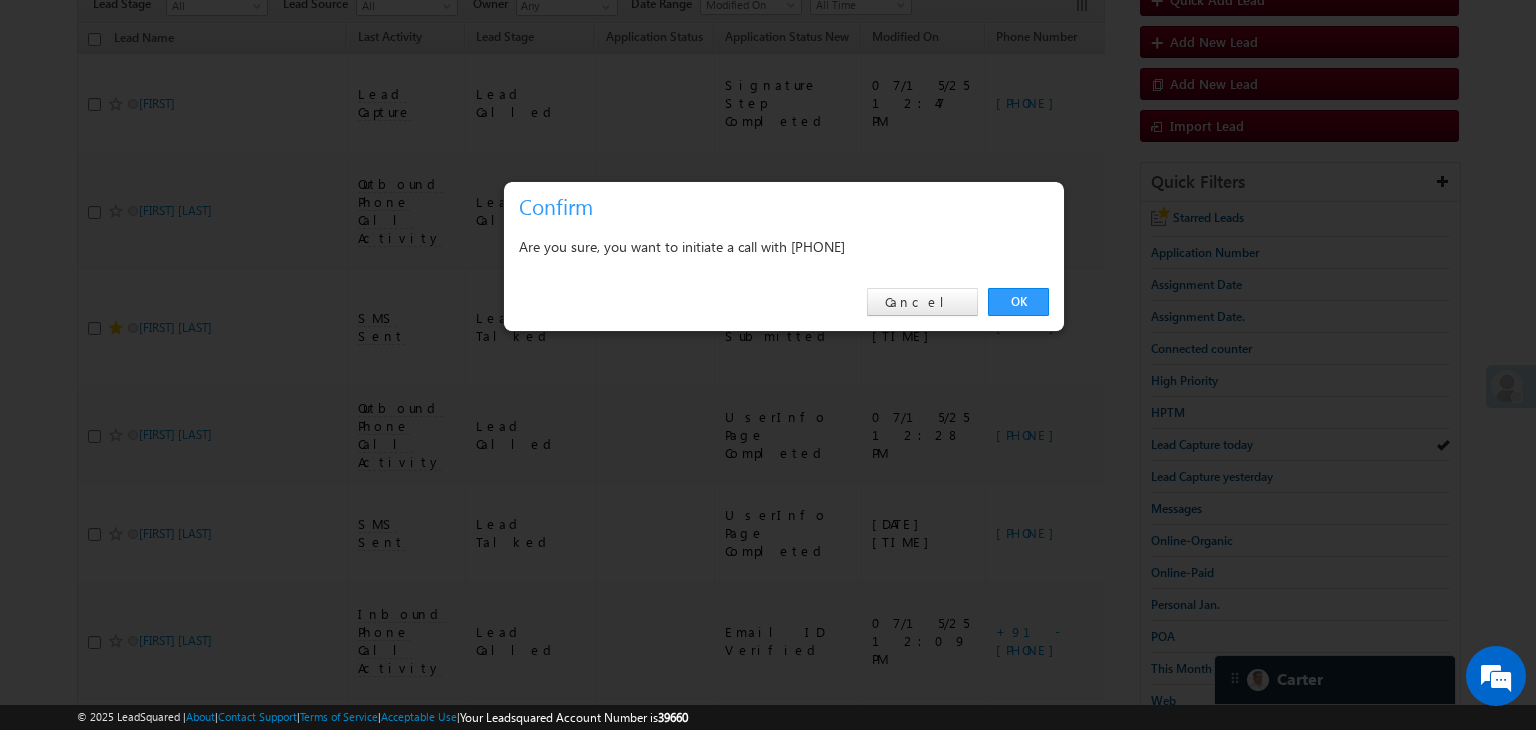 click on "Are you sure, you want to initiate a call with +91-9968025436" at bounding box center (784, 246) 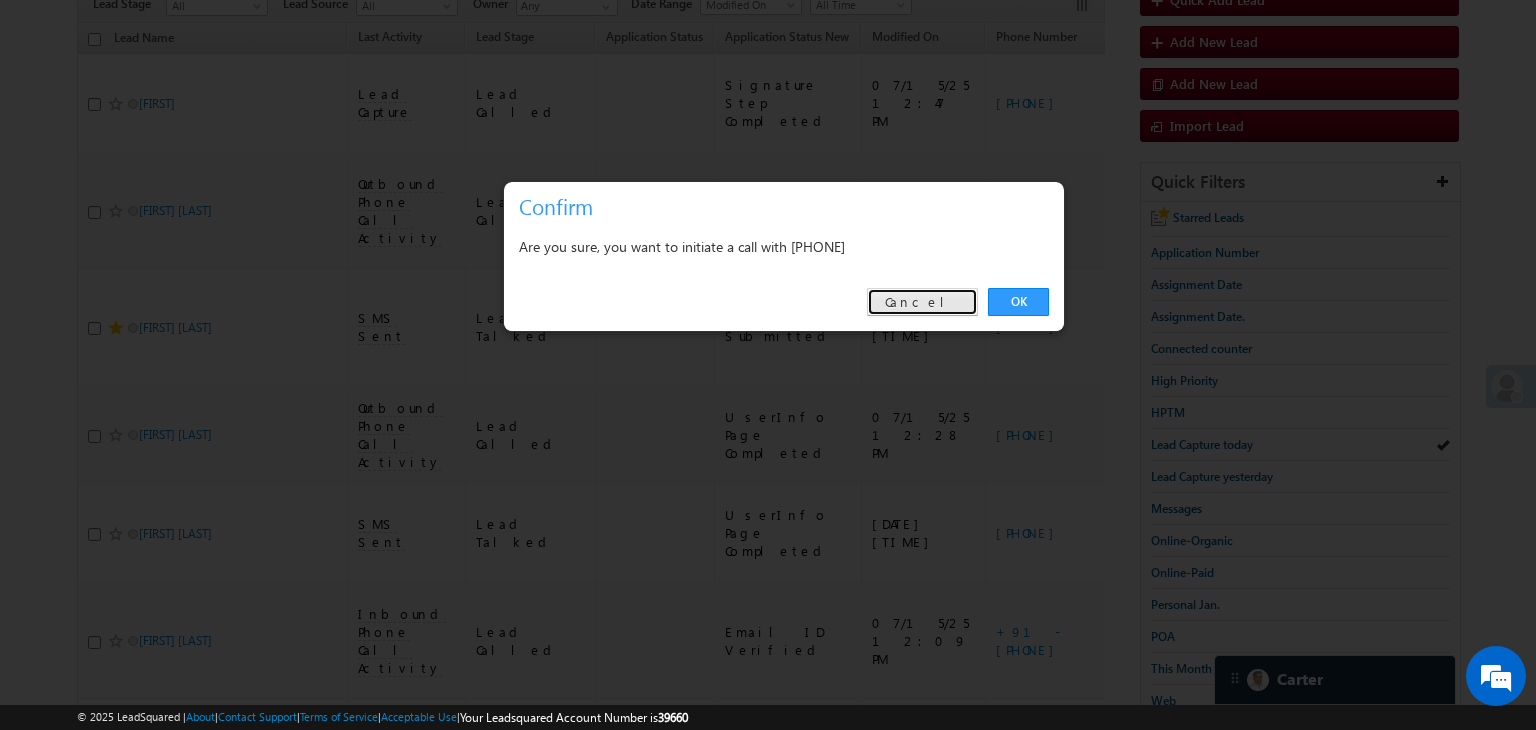 click on "Cancel" at bounding box center (922, 302) 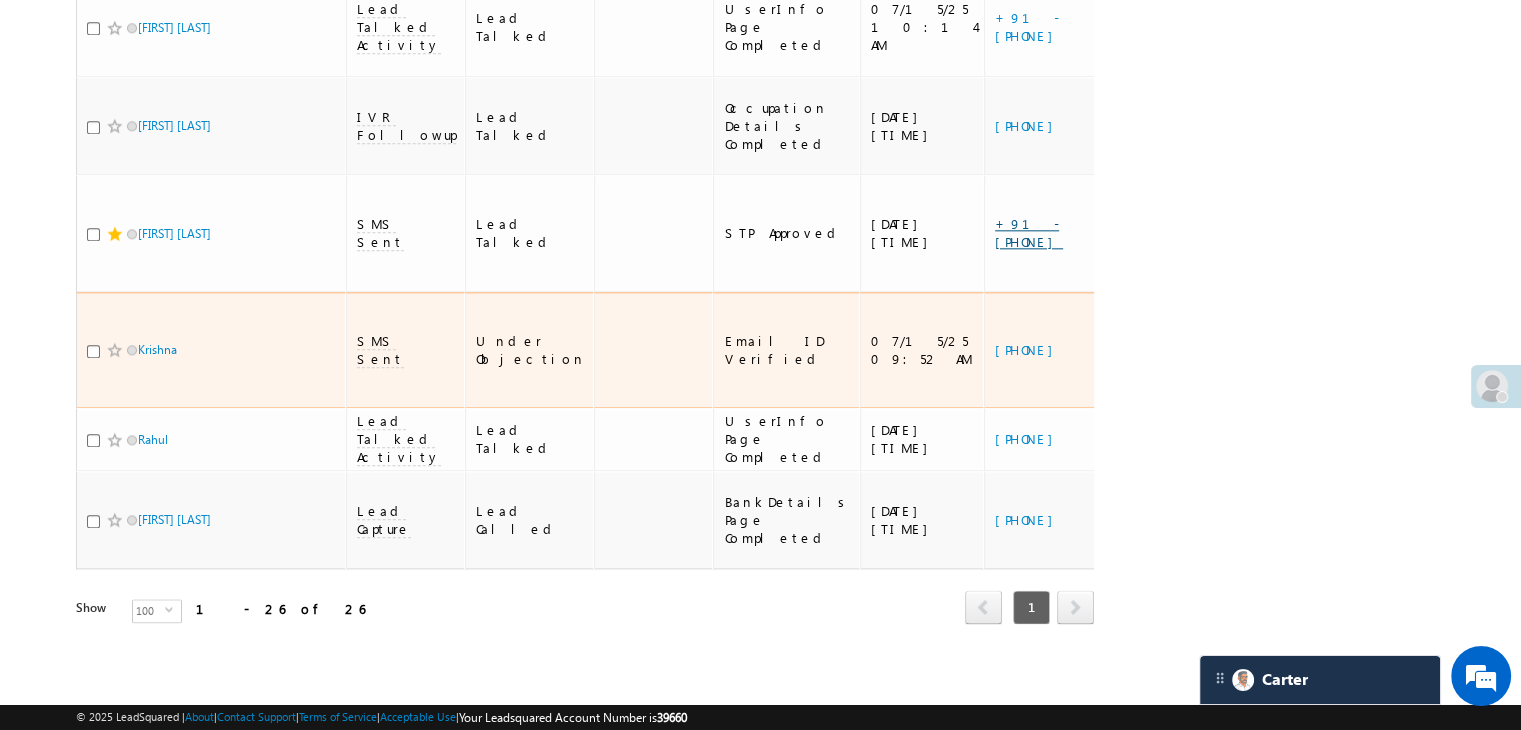 scroll, scrollTop: 2600, scrollLeft: 0, axis: vertical 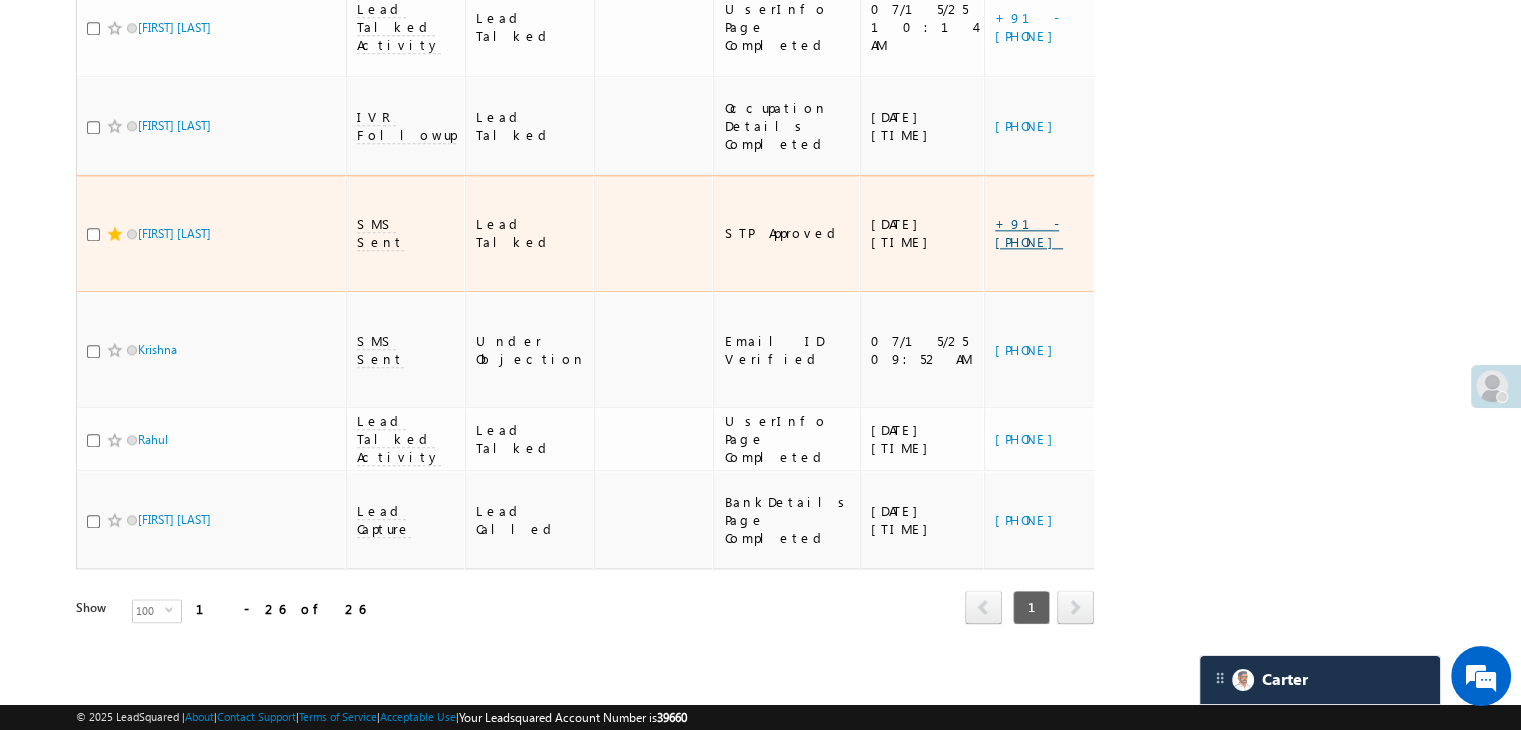 click on "+91-7497803453" at bounding box center [1029, 232] 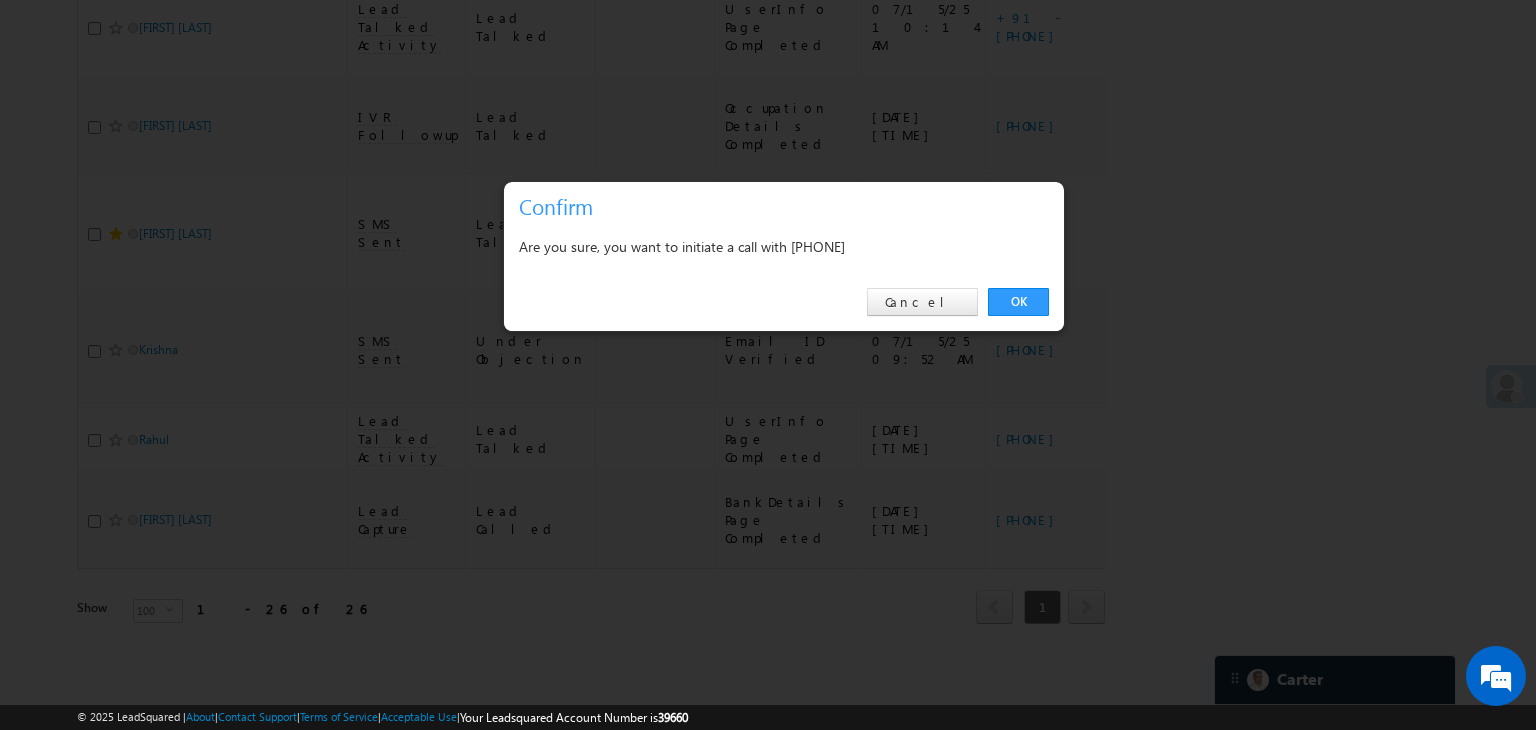 click on "Are you sure, you want to initiate a call with +91-7497803453" at bounding box center [784, 246] 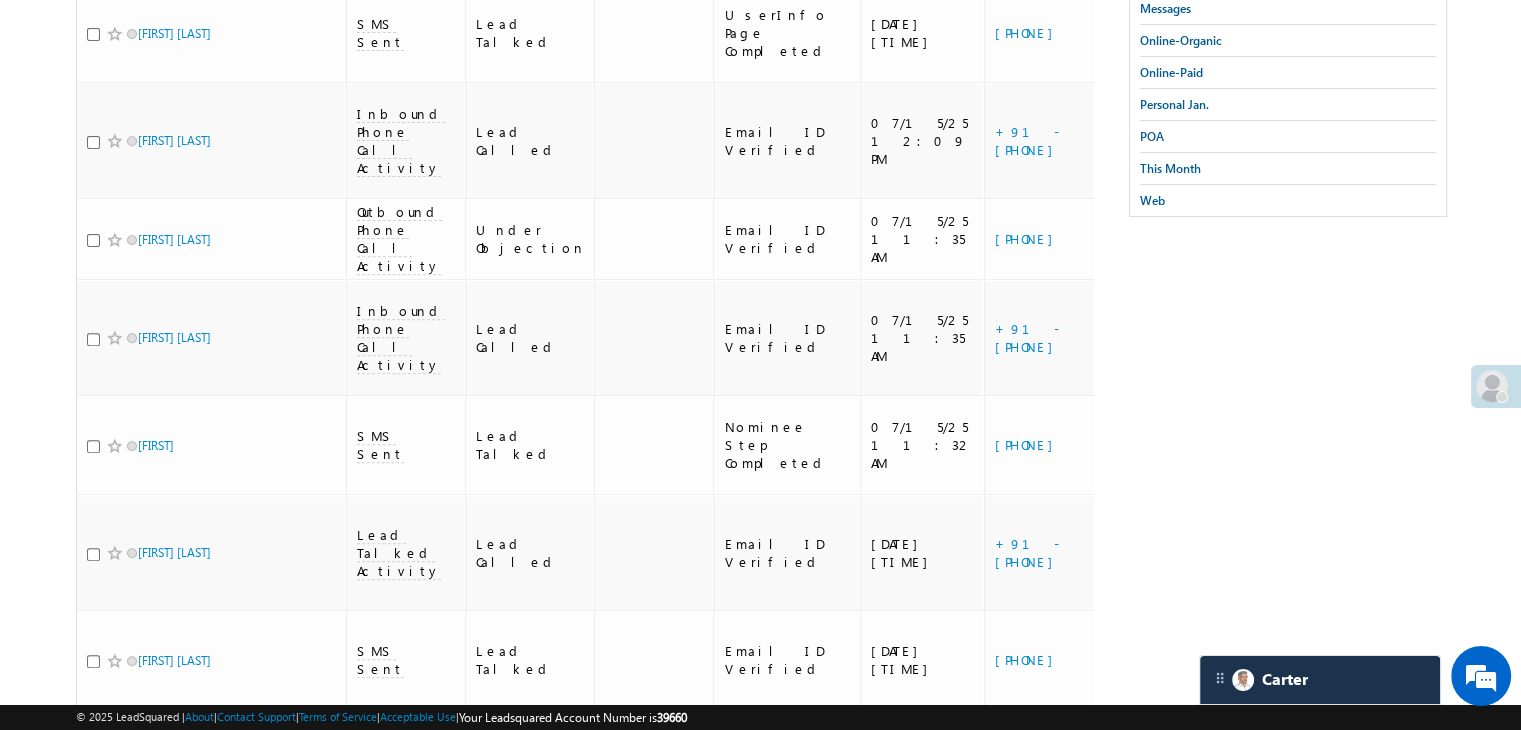 scroll, scrollTop: 200, scrollLeft: 0, axis: vertical 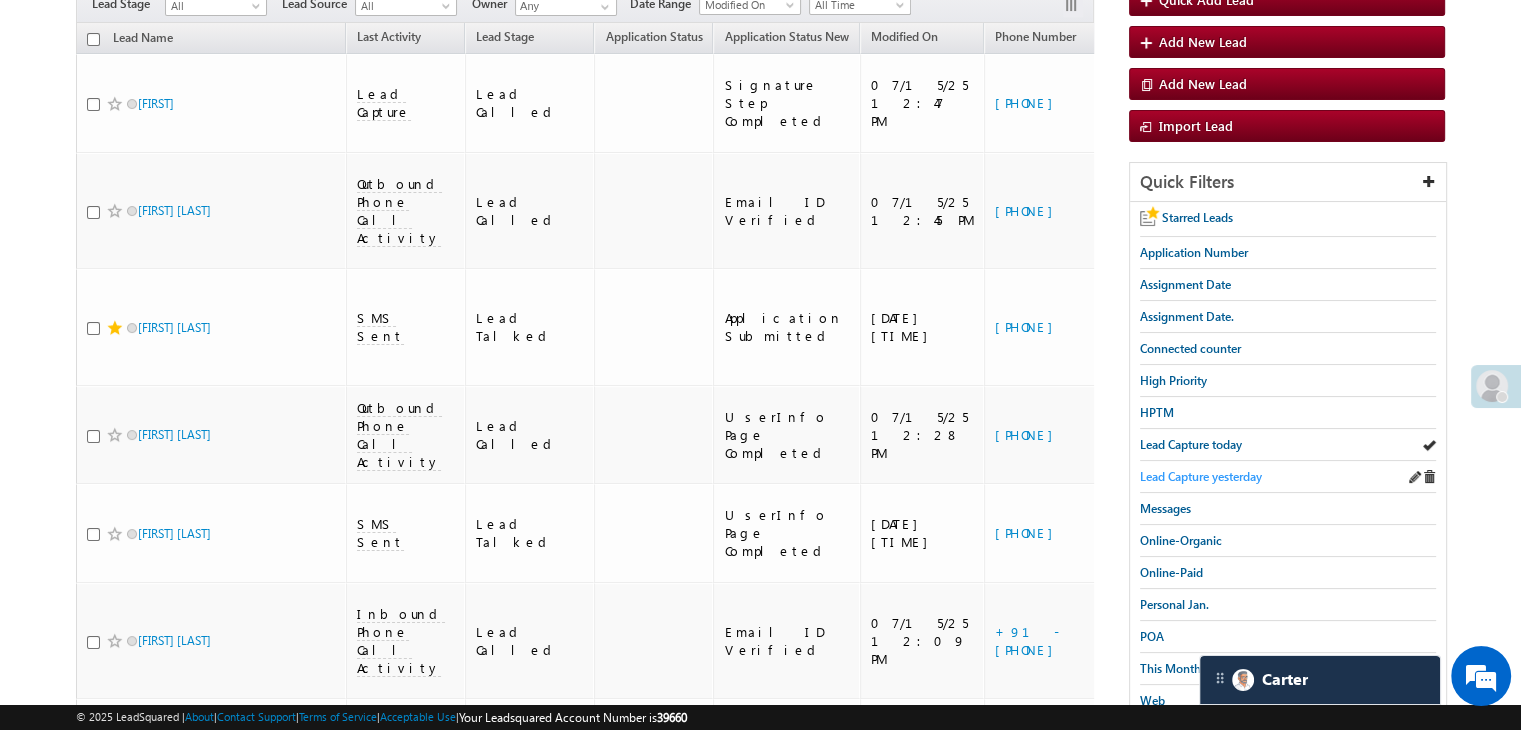 click on "Lead Capture yesterday" at bounding box center [1201, 476] 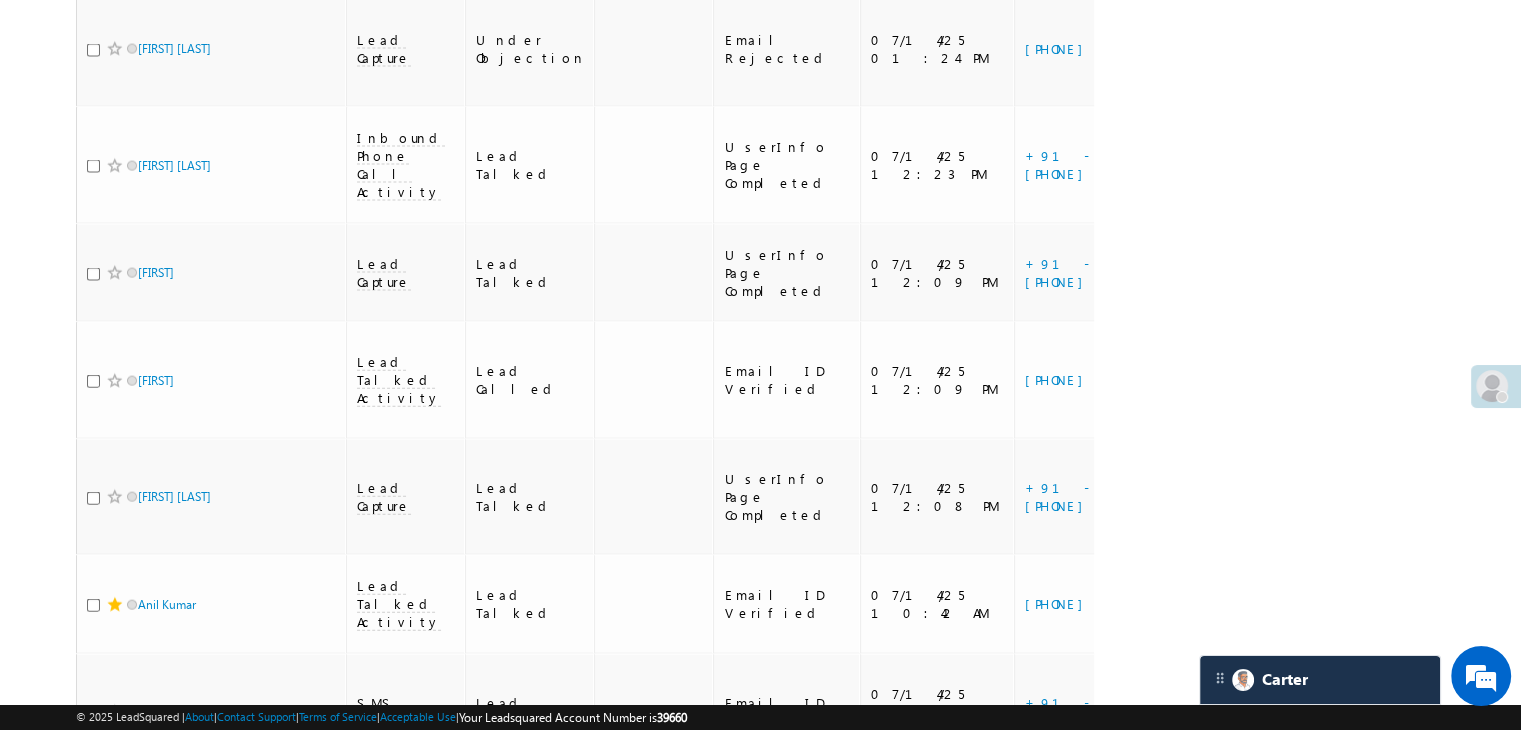 scroll, scrollTop: 4500, scrollLeft: 0, axis: vertical 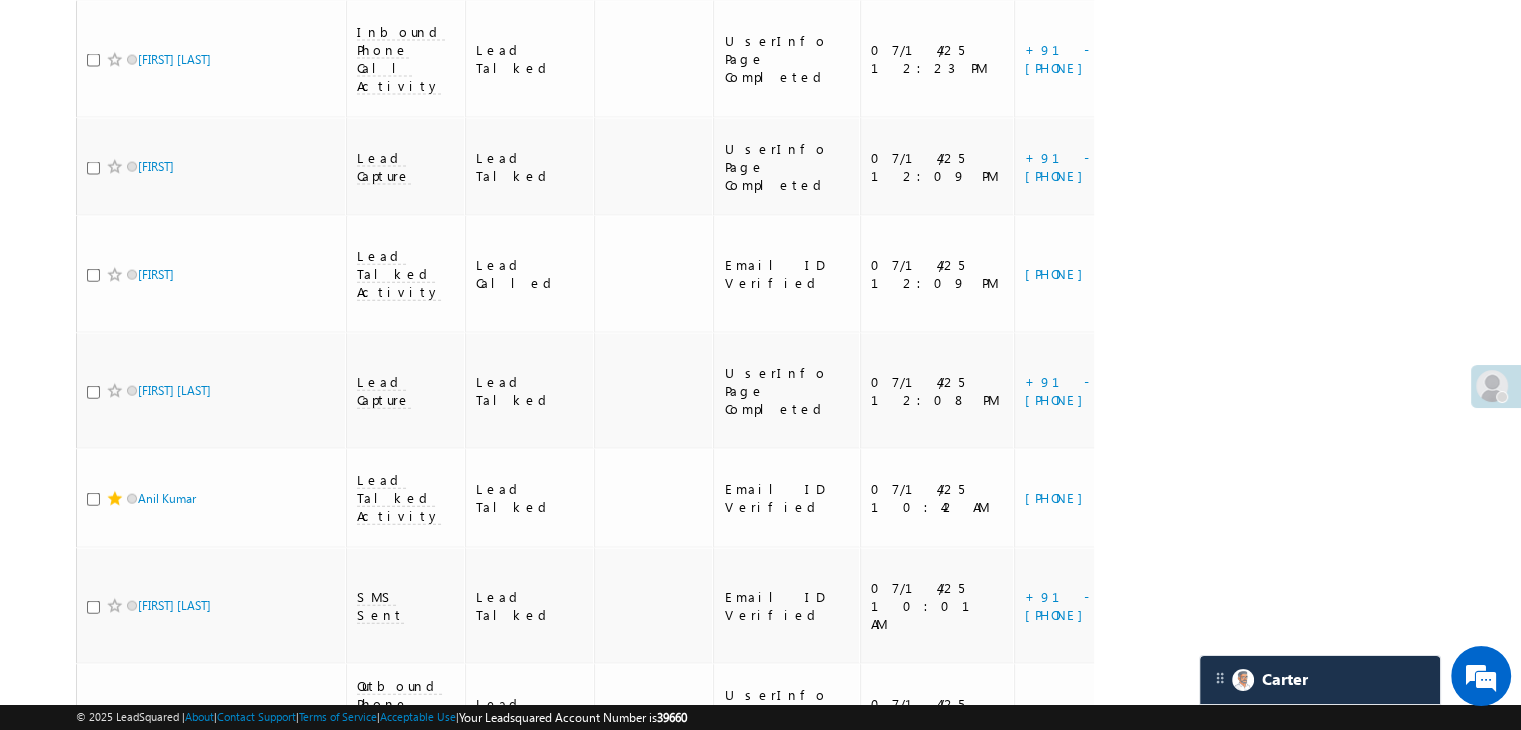 click on "+91-9951230326" at bounding box center (1059, -166) 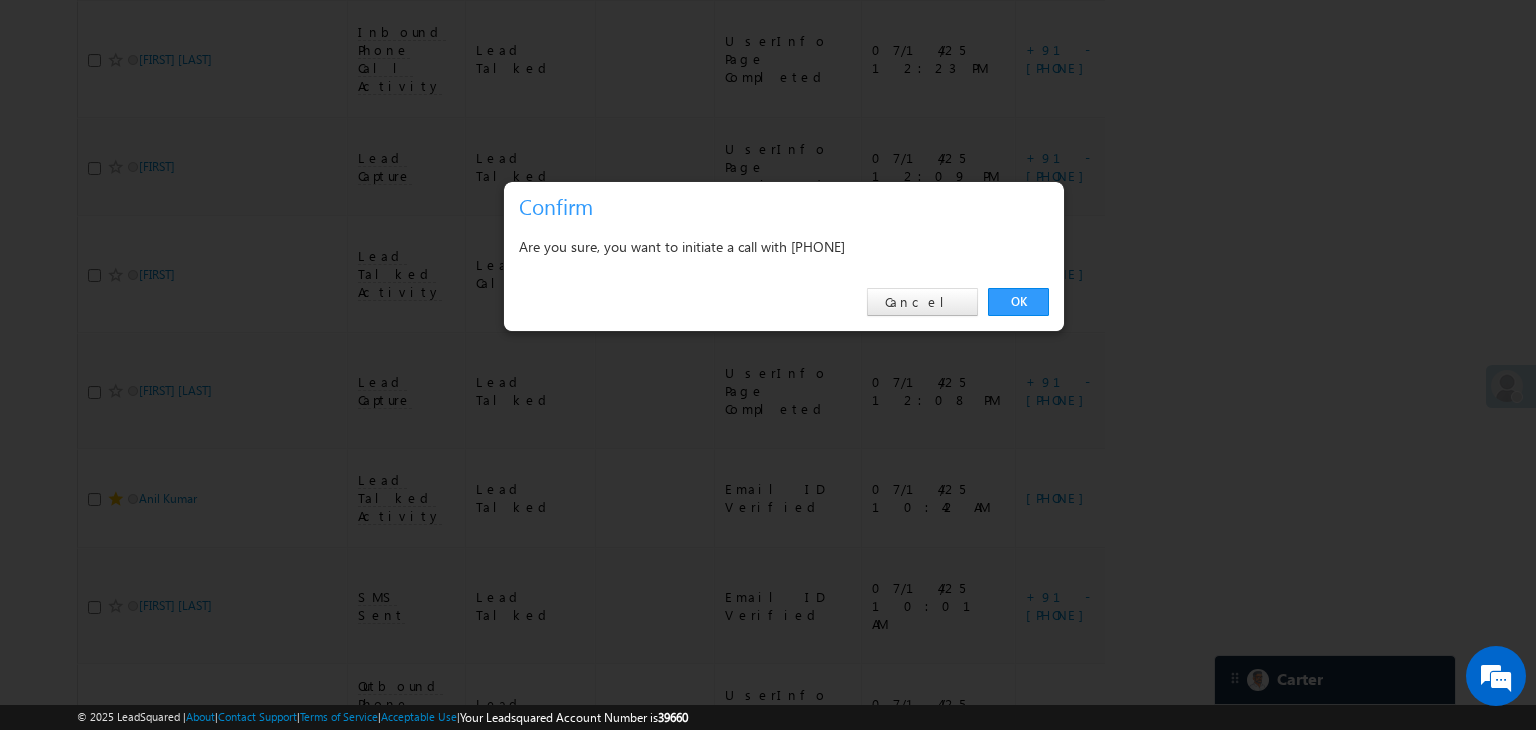 click on "Are you sure, you want to initiate a call with +91-9951230326" at bounding box center (784, 246) 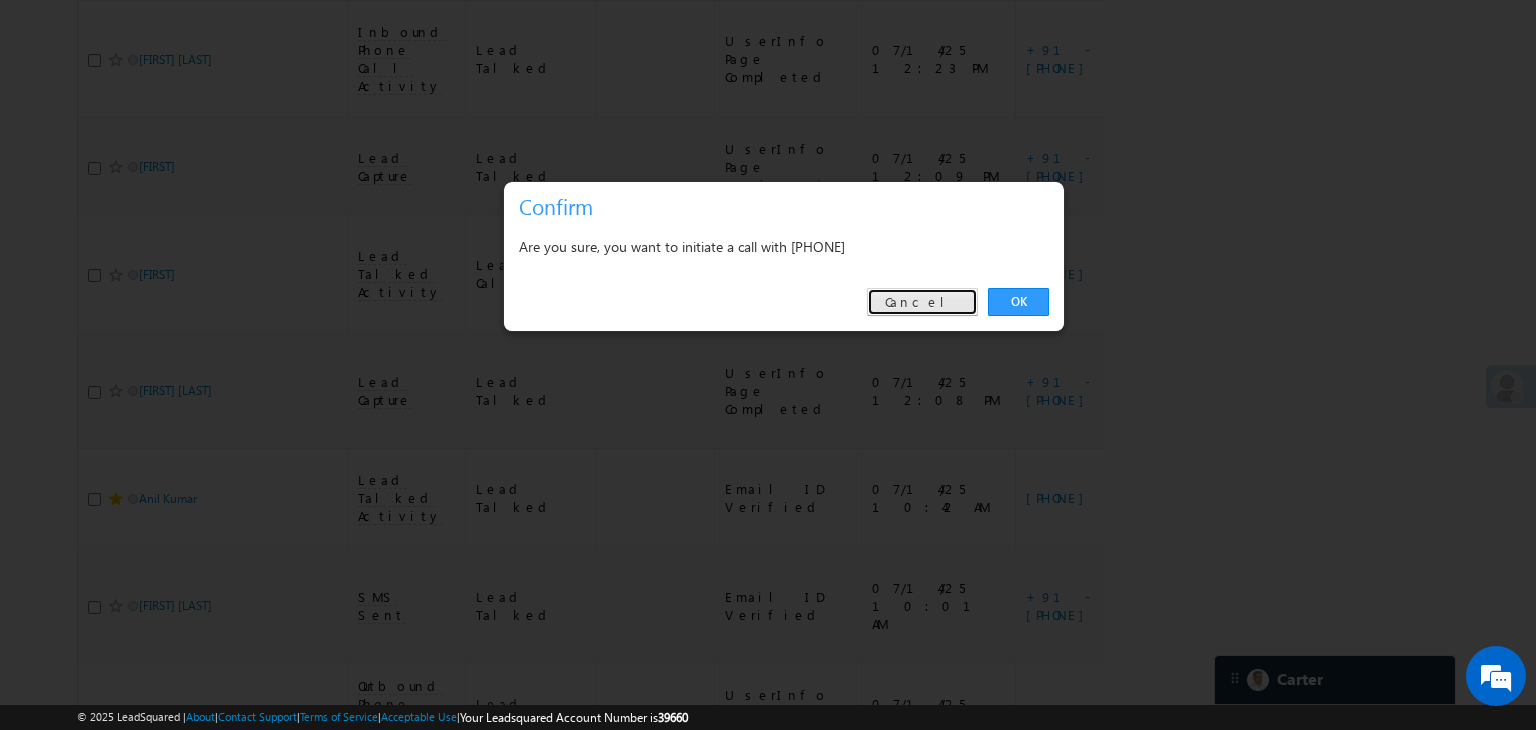 click on "Cancel" at bounding box center [922, 302] 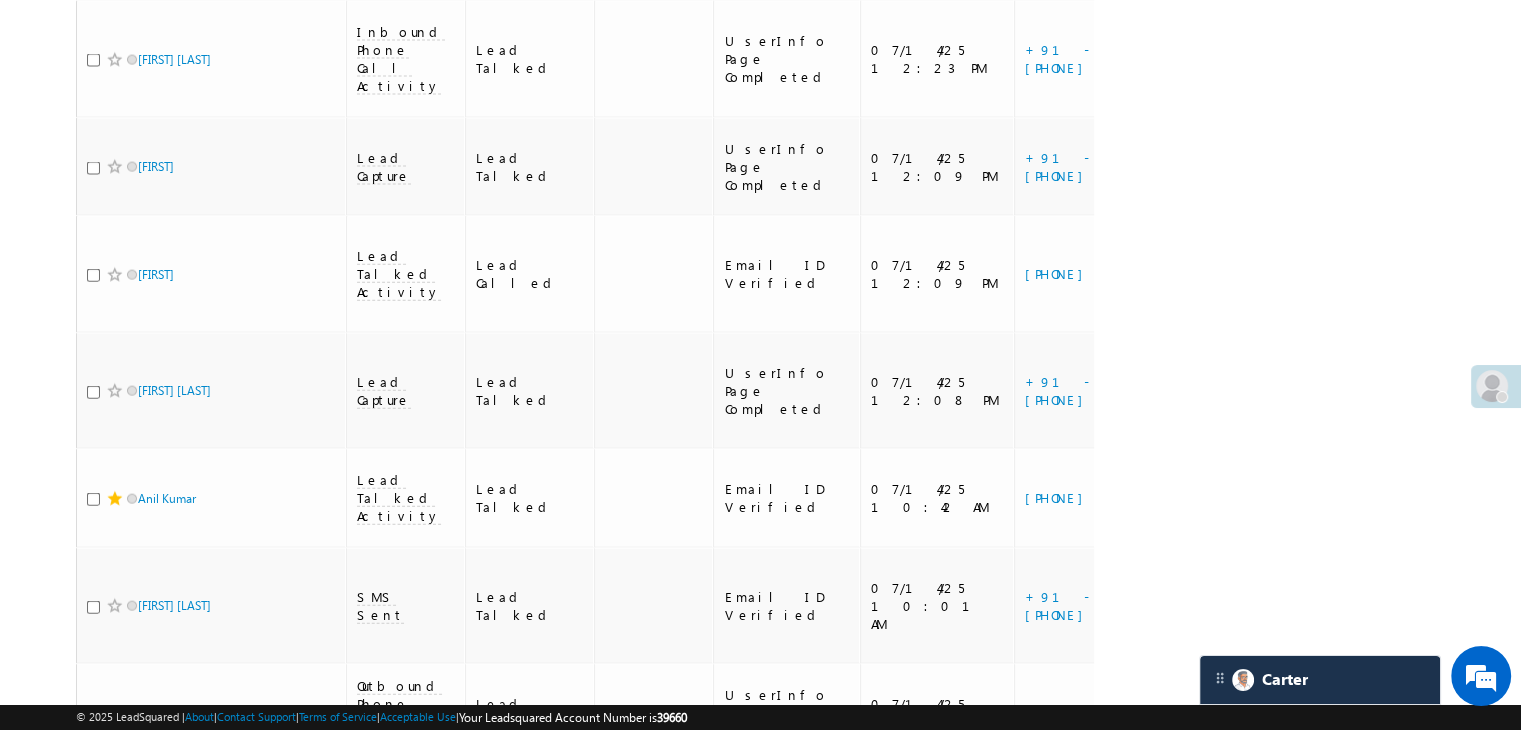 click on "https://angelbroking1-pk3em7sa.customui-test.leadsquared.com?leadId=79329dc0-5f69-4076-adb7-780548d28988" at bounding box center (1308, -165) 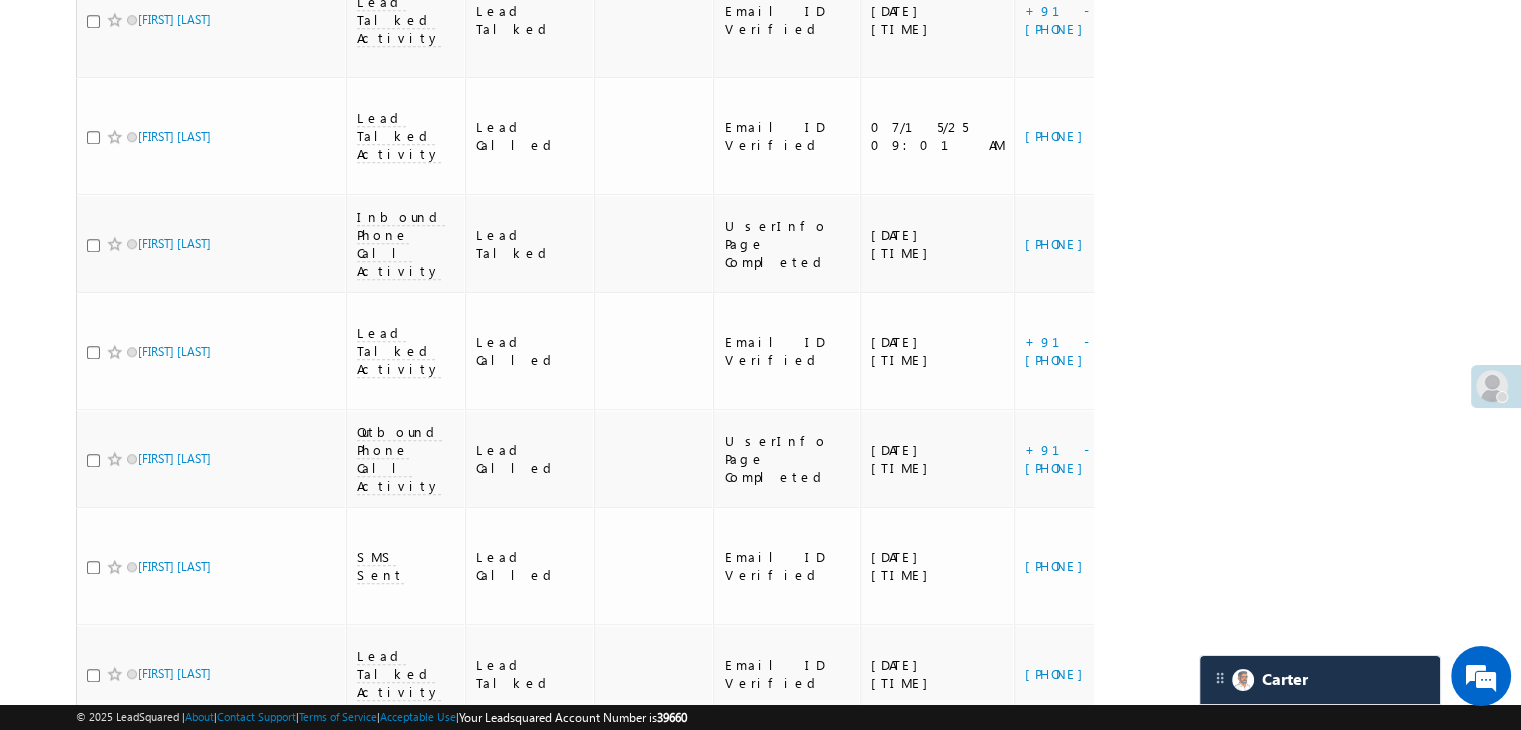 scroll, scrollTop: 0, scrollLeft: 0, axis: both 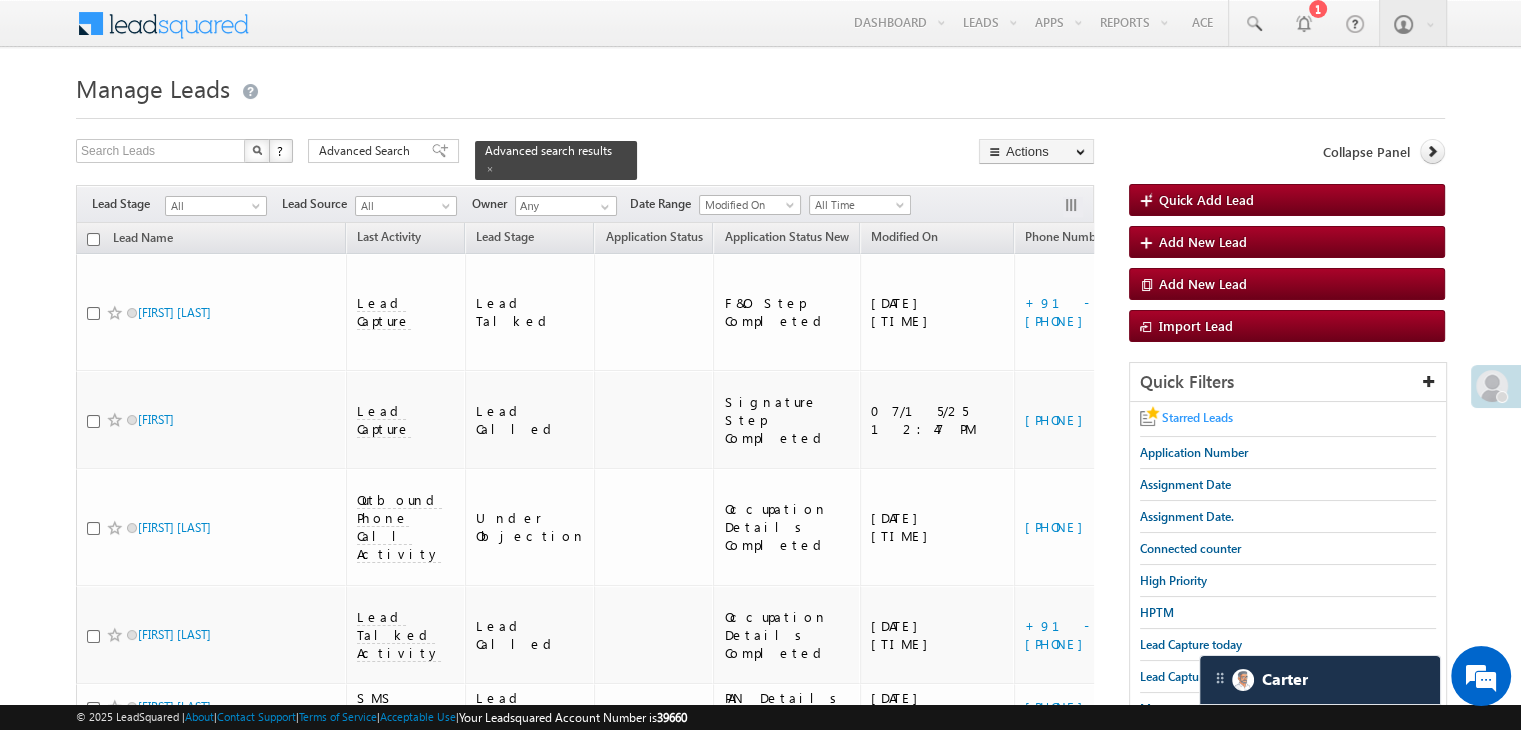 click on "Starred Leads" at bounding box center [1197, 417] 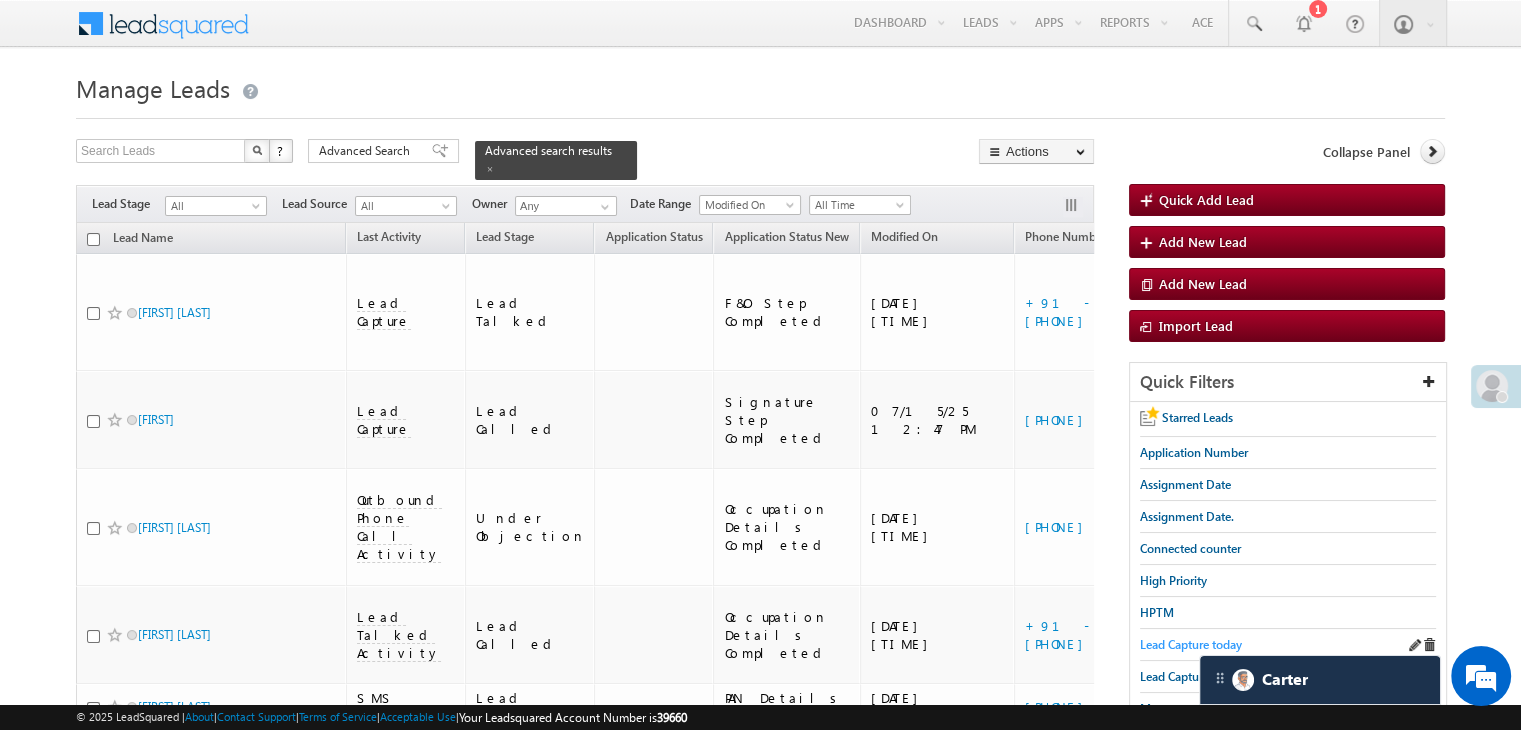 click on "Lead Capture today" at bounding box center (1191, 644) 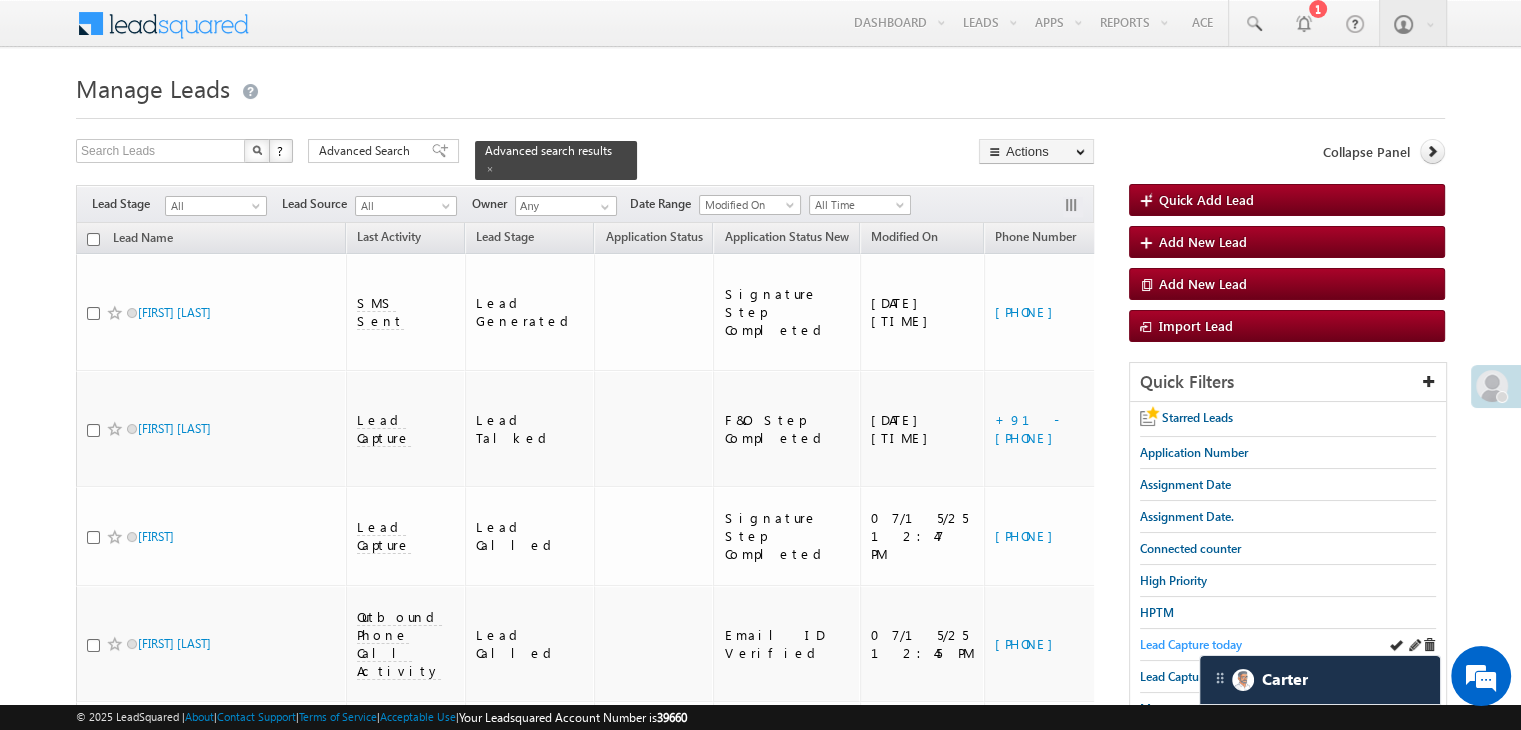 click on "Lead Capture today" at bounding box center (1191, 644) 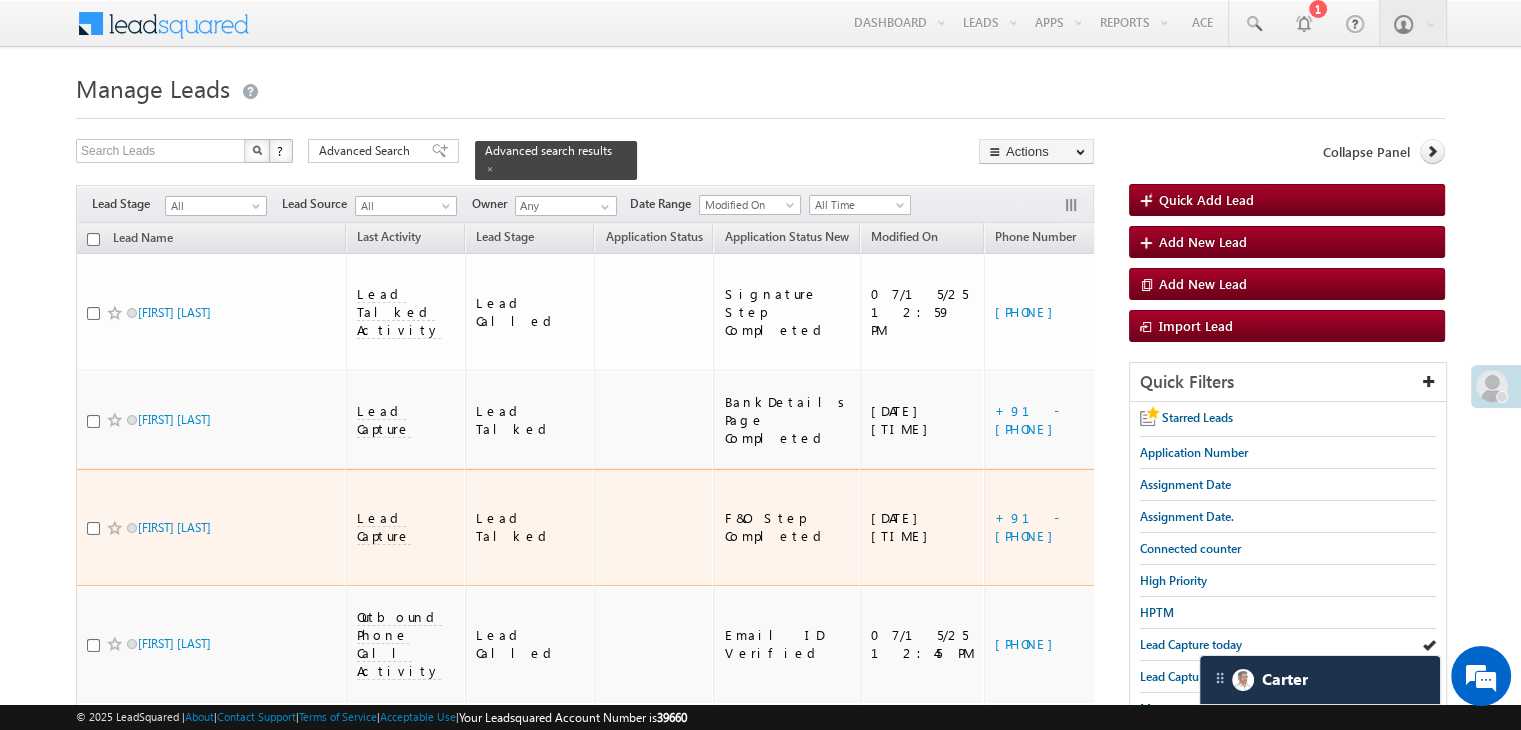 click on "https://angelbroking1-pk3em7sa.customui-test.leadsquared.com?leadId=fa62a0b0-09f9-49bb-9db3-855c8033eaa5" at bounding box center (1278, 527) 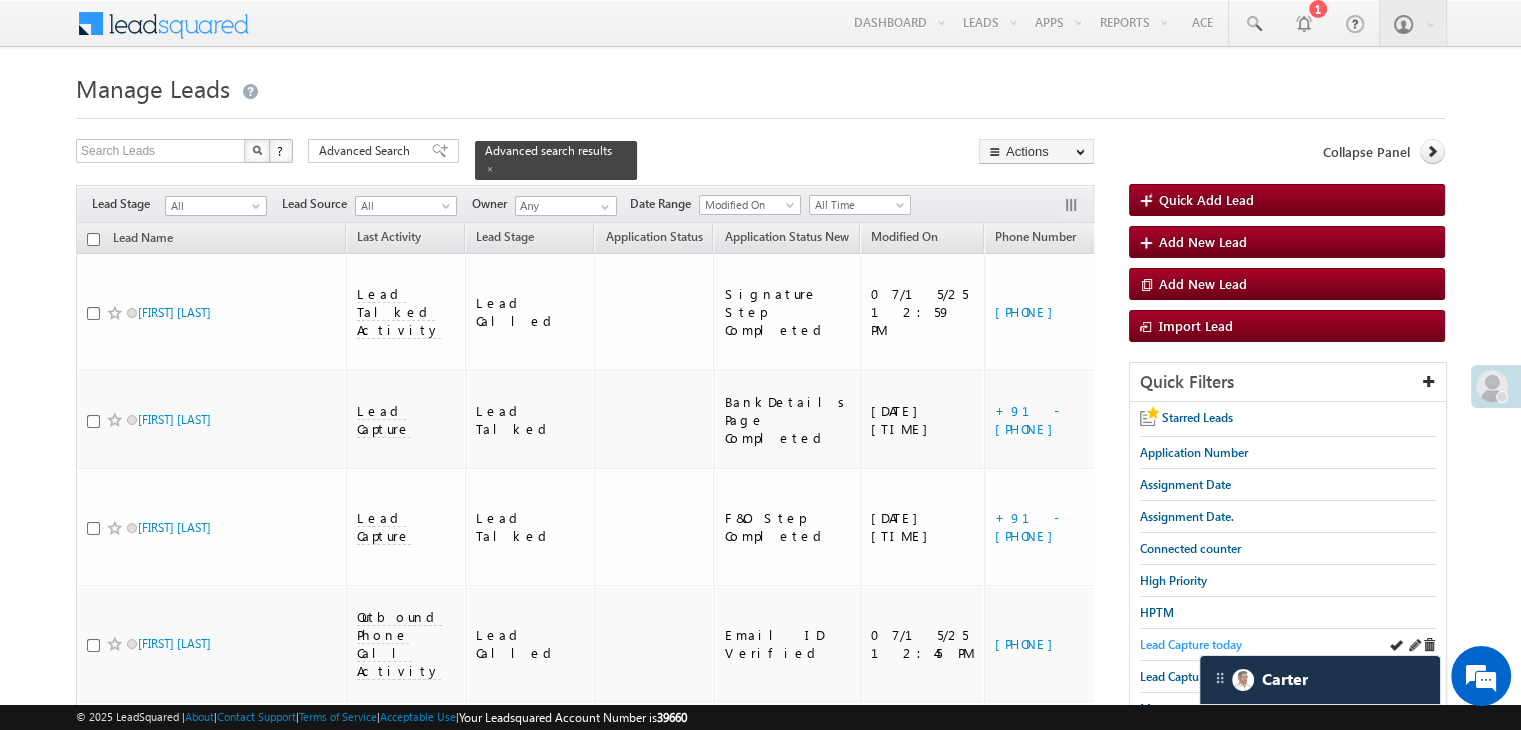 click on "Lead Capture today" at bounding box center [1191, 644] 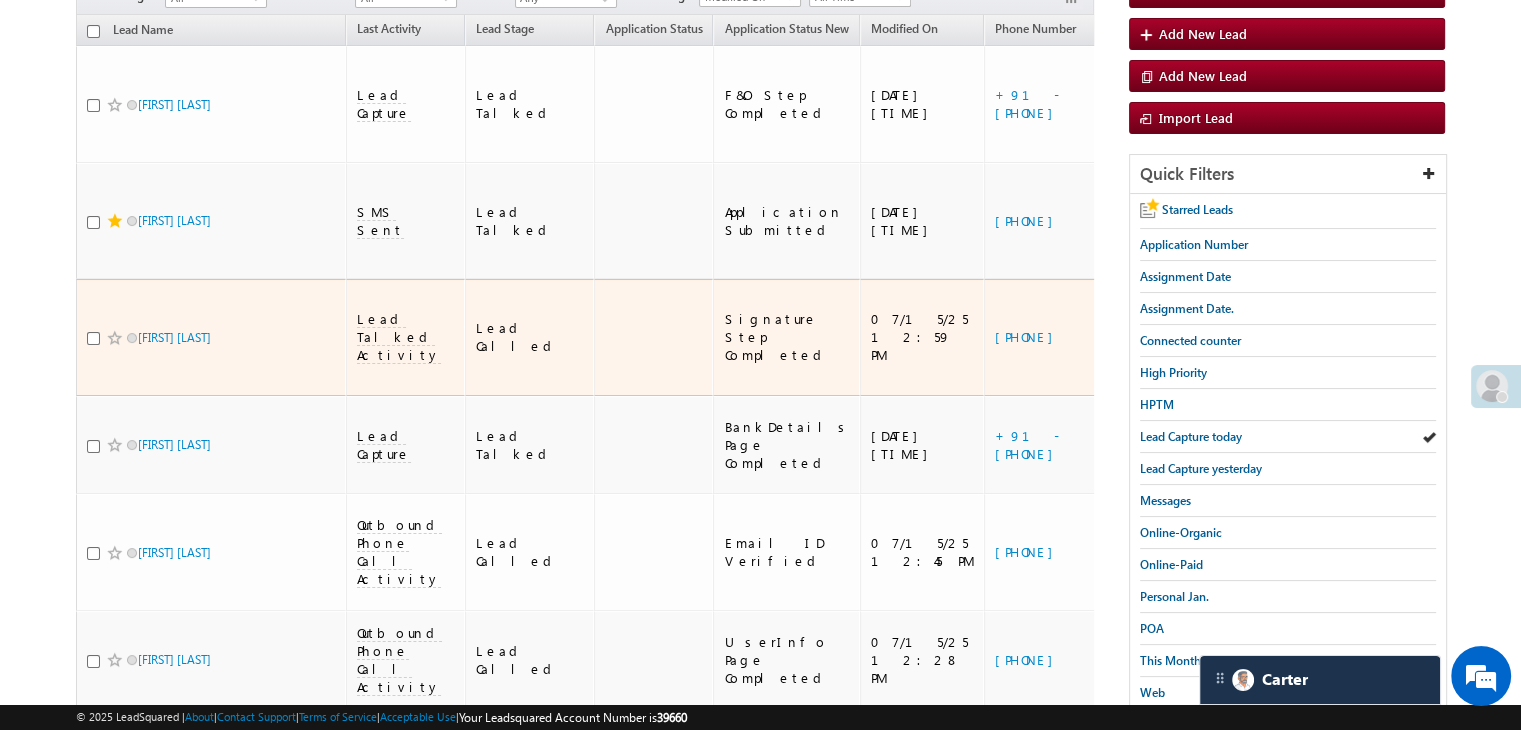 scroll, scrollTop: 300, scrollLeft: 0, axis: vertical 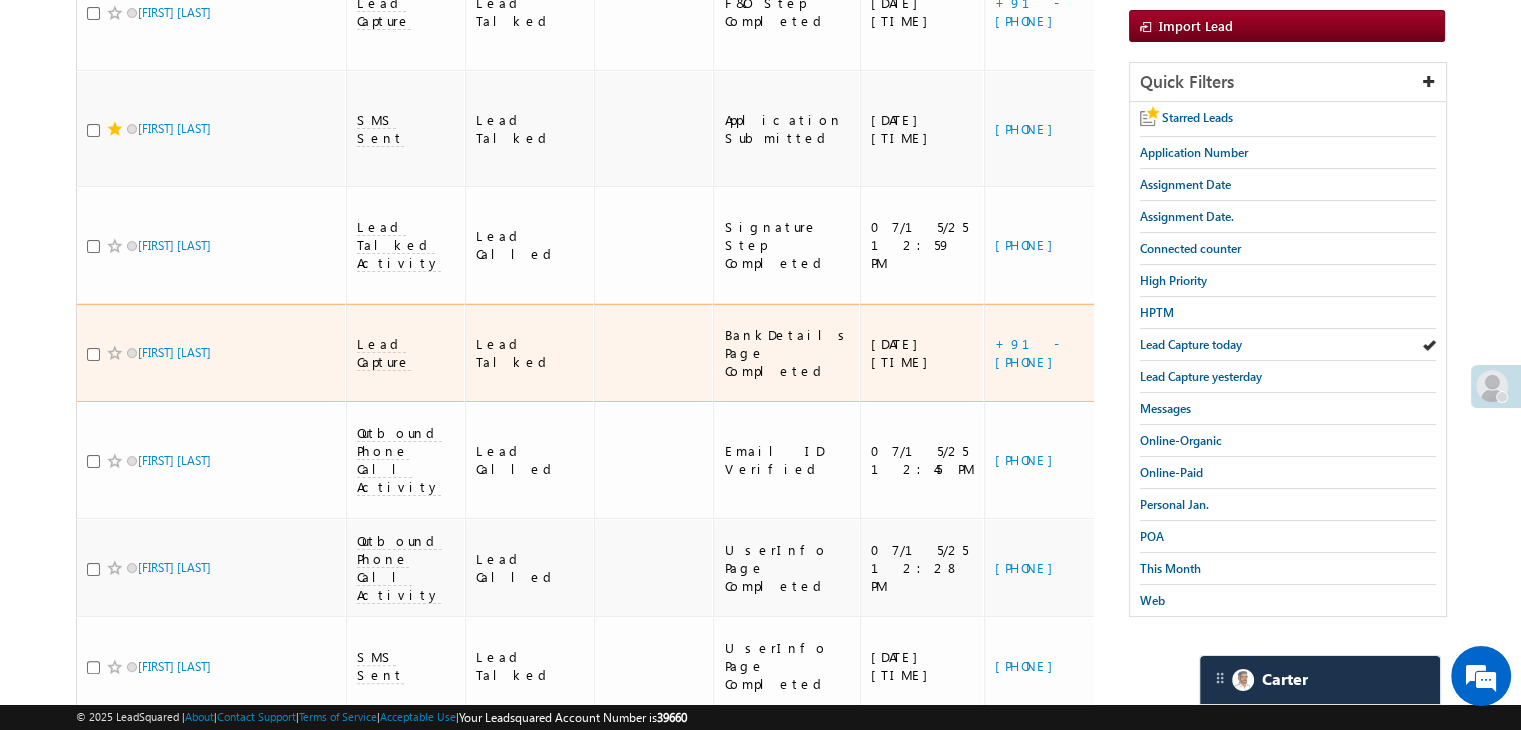 click on "https://angelbroking1-pk3em7sa.customui-test.leadsquared.com?leadId=0827f269-ffd2-4203-8096-cd45e703dffc" at bounding box center [1278, 353] 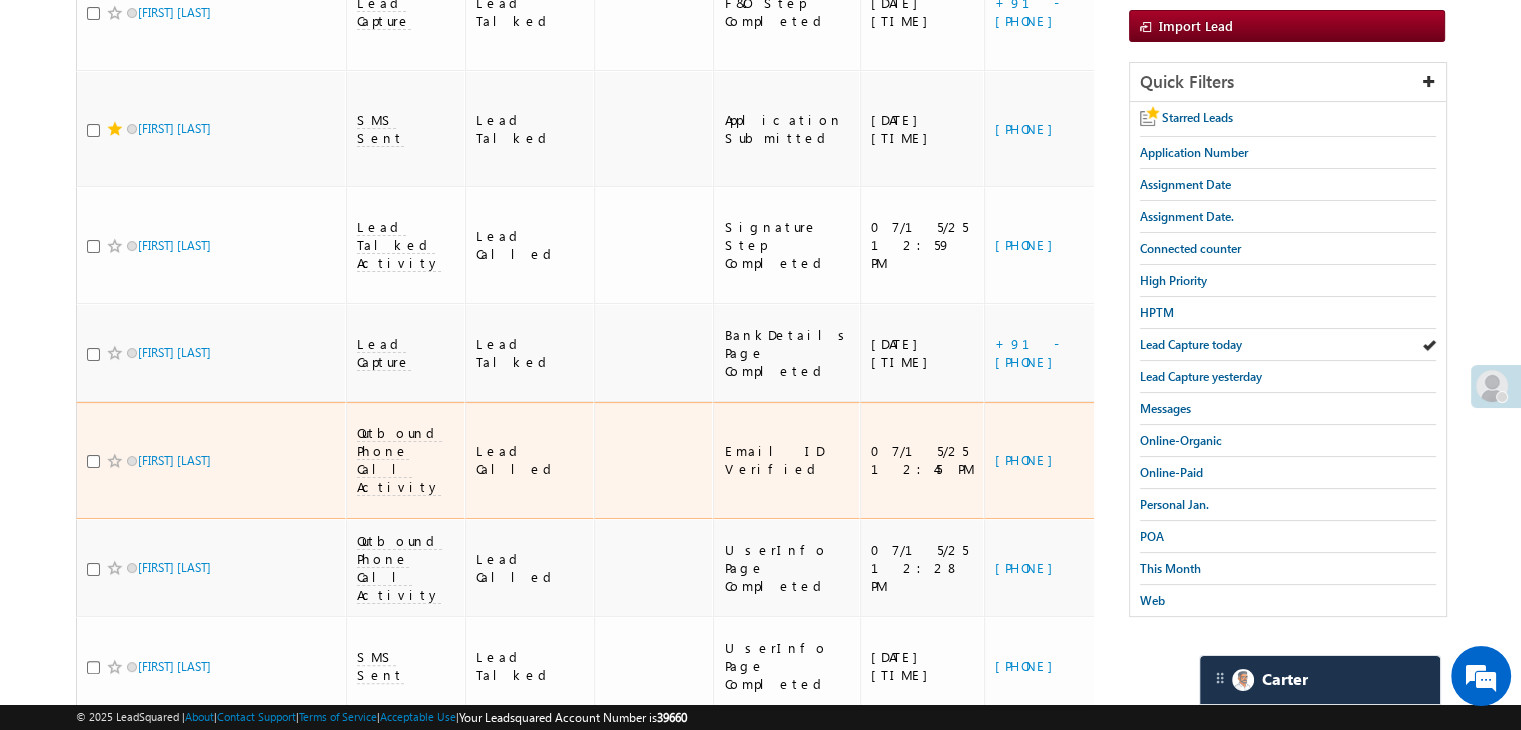 scroll, scrollTop: 0, scrollLeft: 0, axis: both 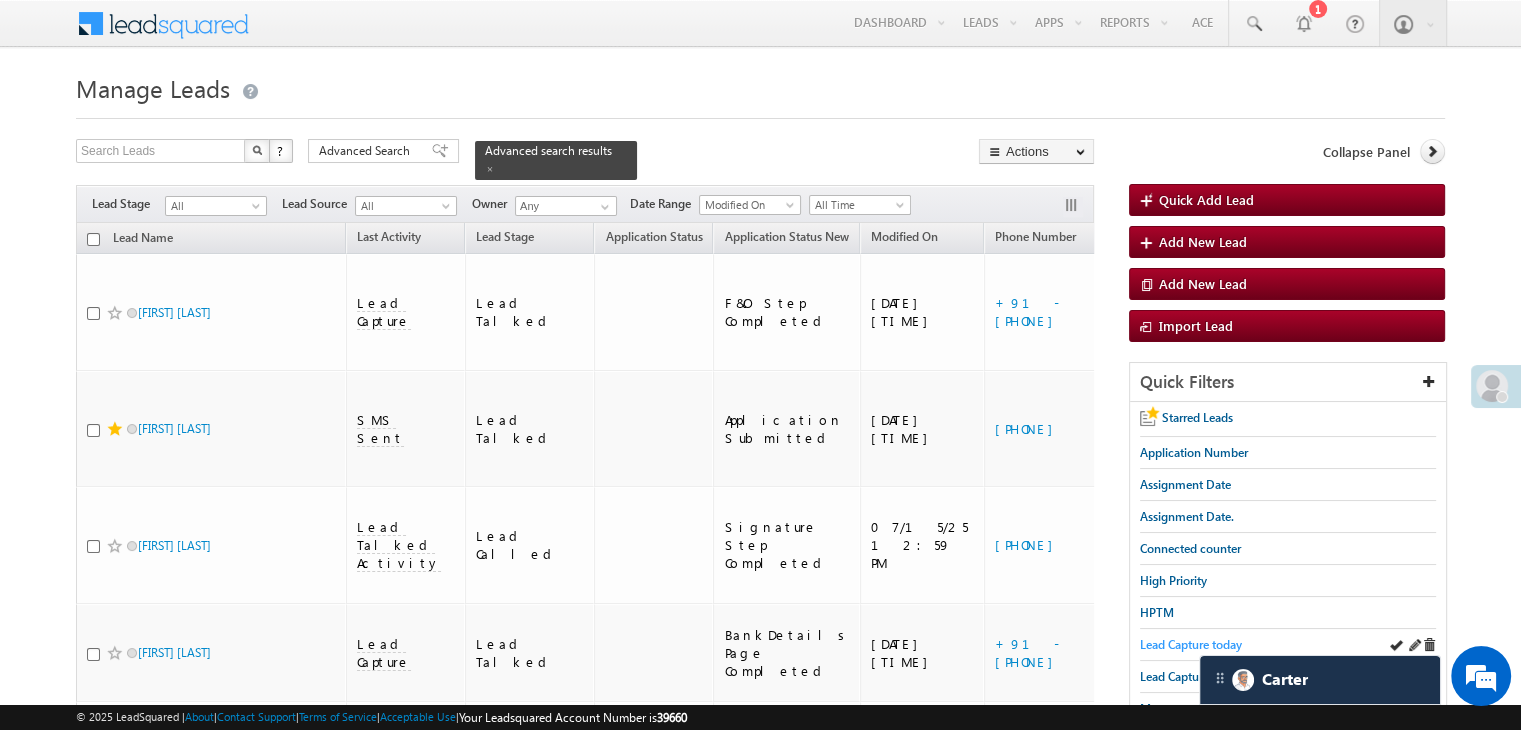 click on "Lead Capture today" at bounding box center (1191, 644) 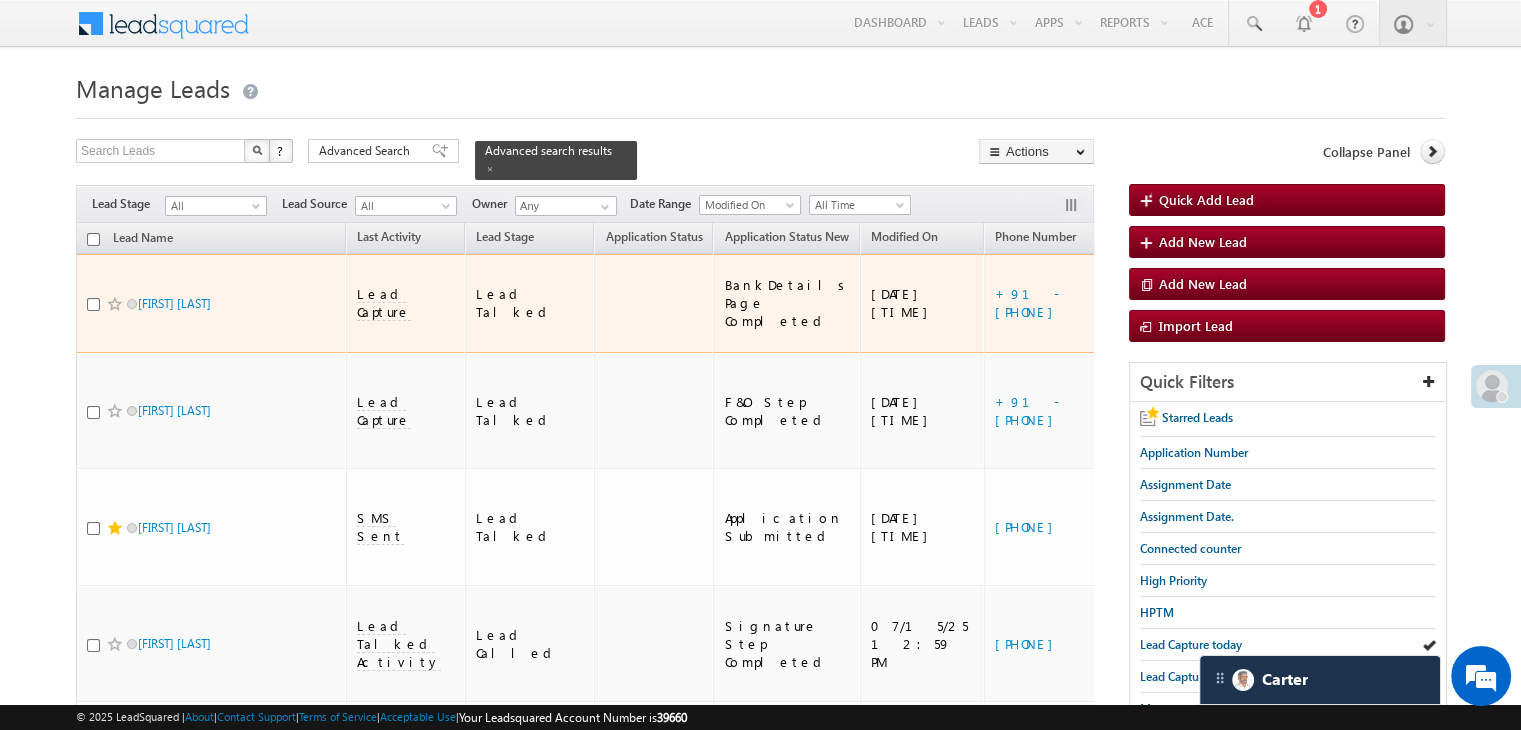 click on "https://angelbroking1-pk3em7sa.customui-test.leadsquared.com?leadId=0827f269-ffd2-4203-8096-cd45e703dffc" at bounding box center [1278, 303] 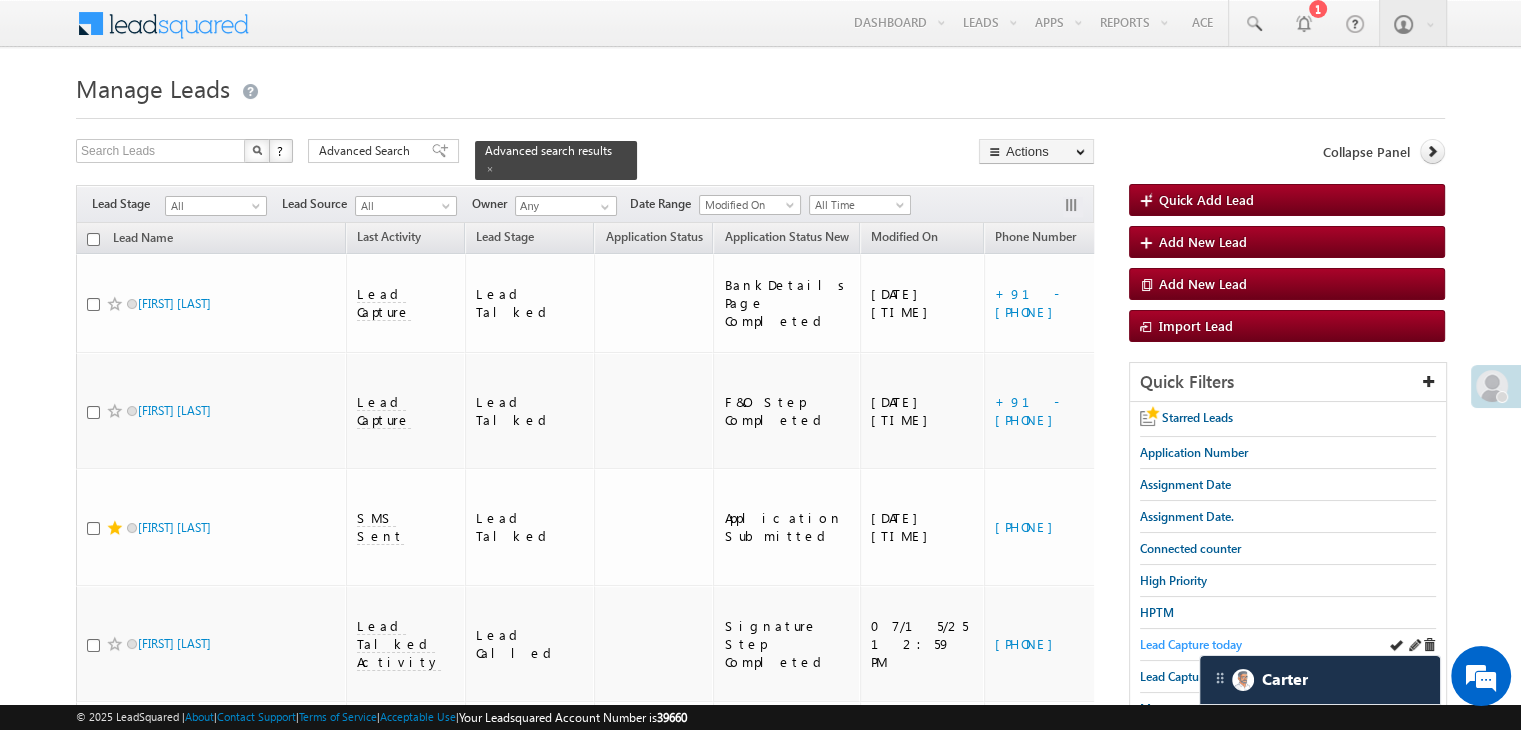 click on "Lead Capture today" at bounding box center (1191, 644) 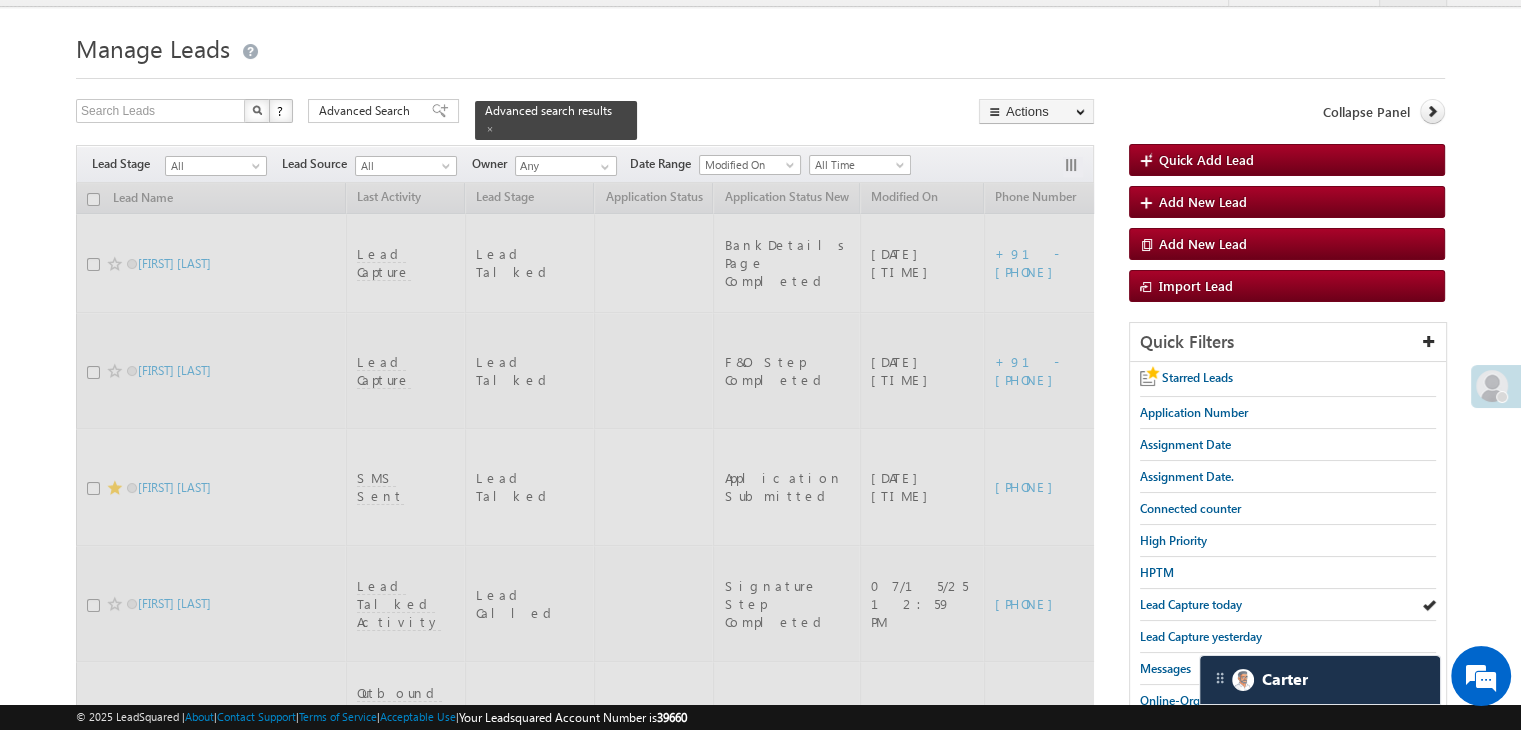 scroll, scrollTop: 0, scrollLeft: 0, axis: both 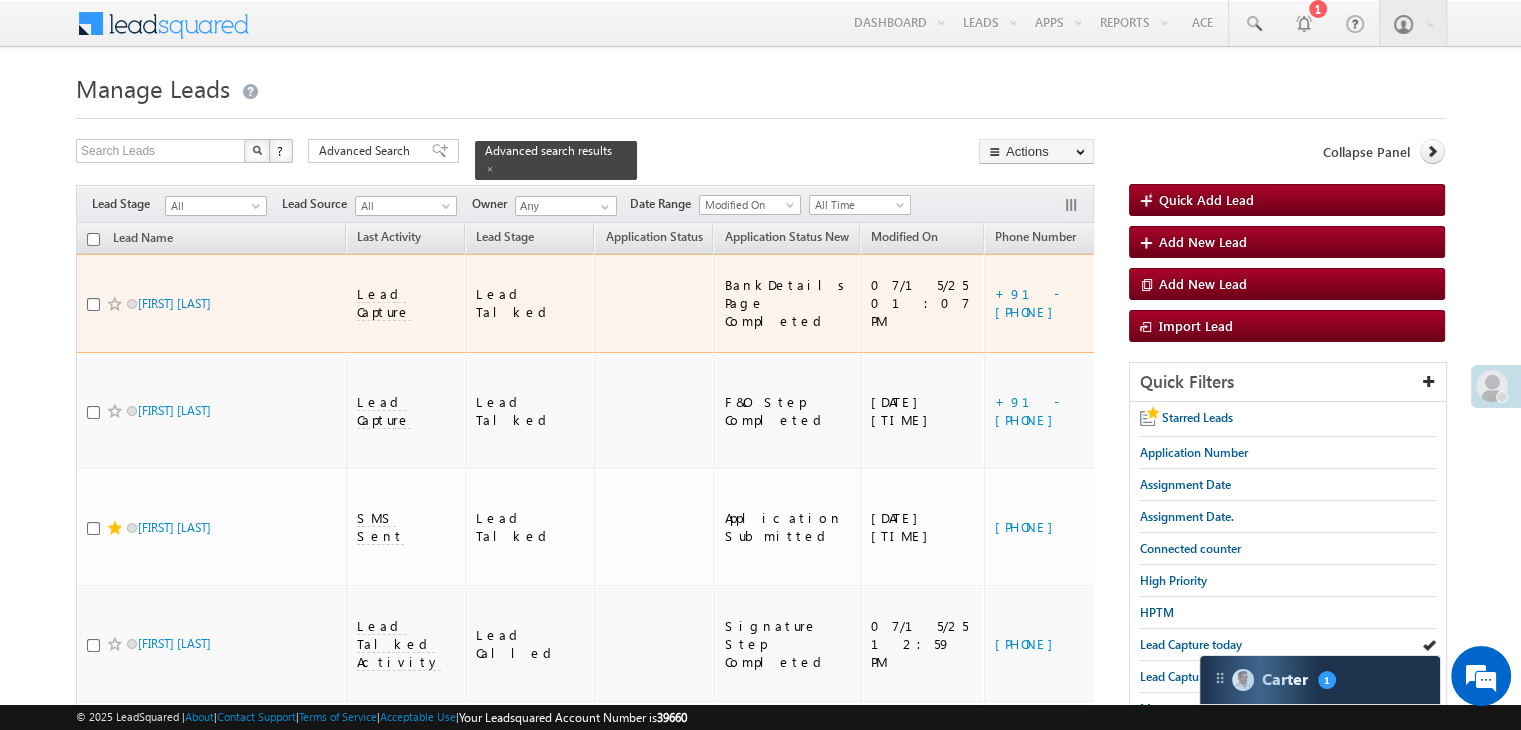 click at bounding box center (115, 304) 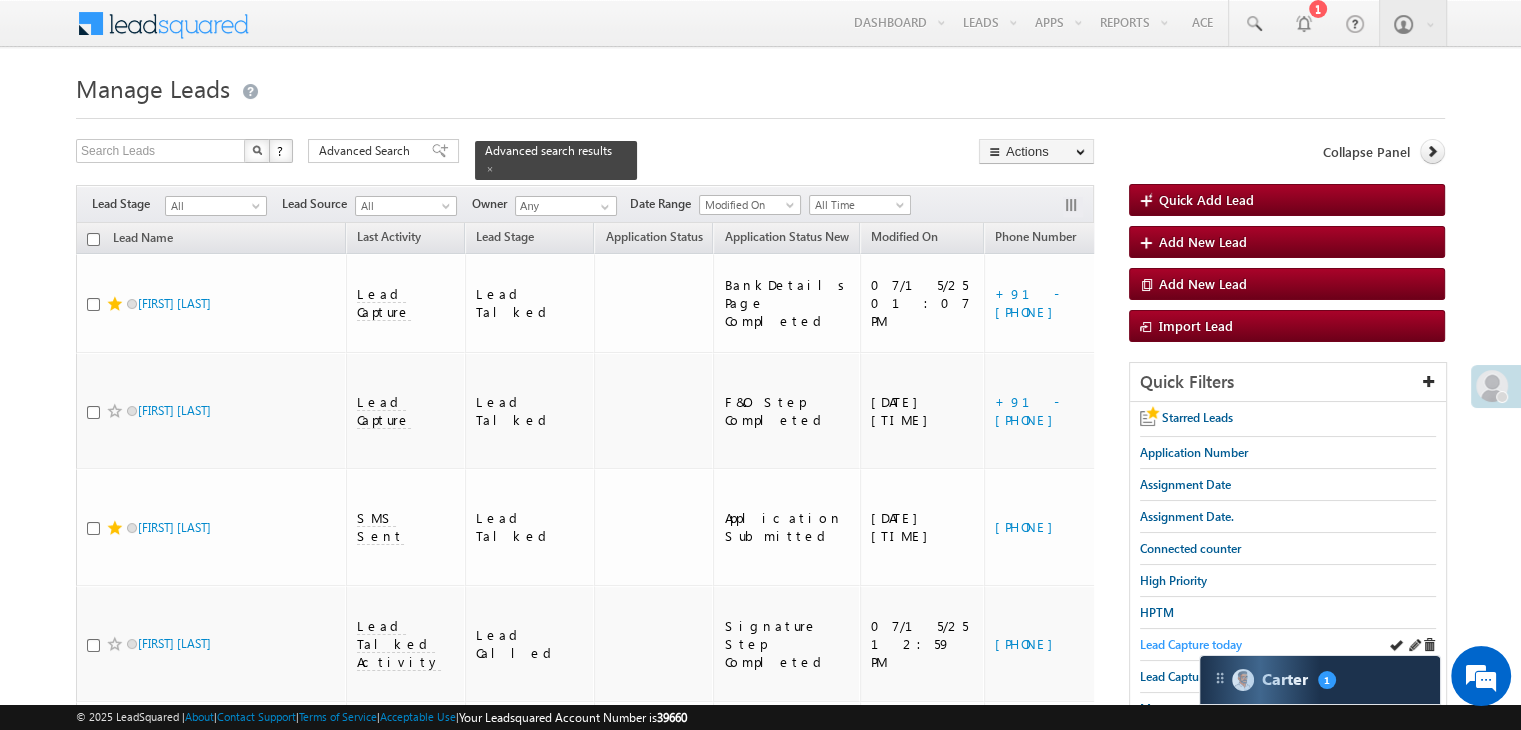 click on "Lead Capture today" at bounding box center (1191, 644) 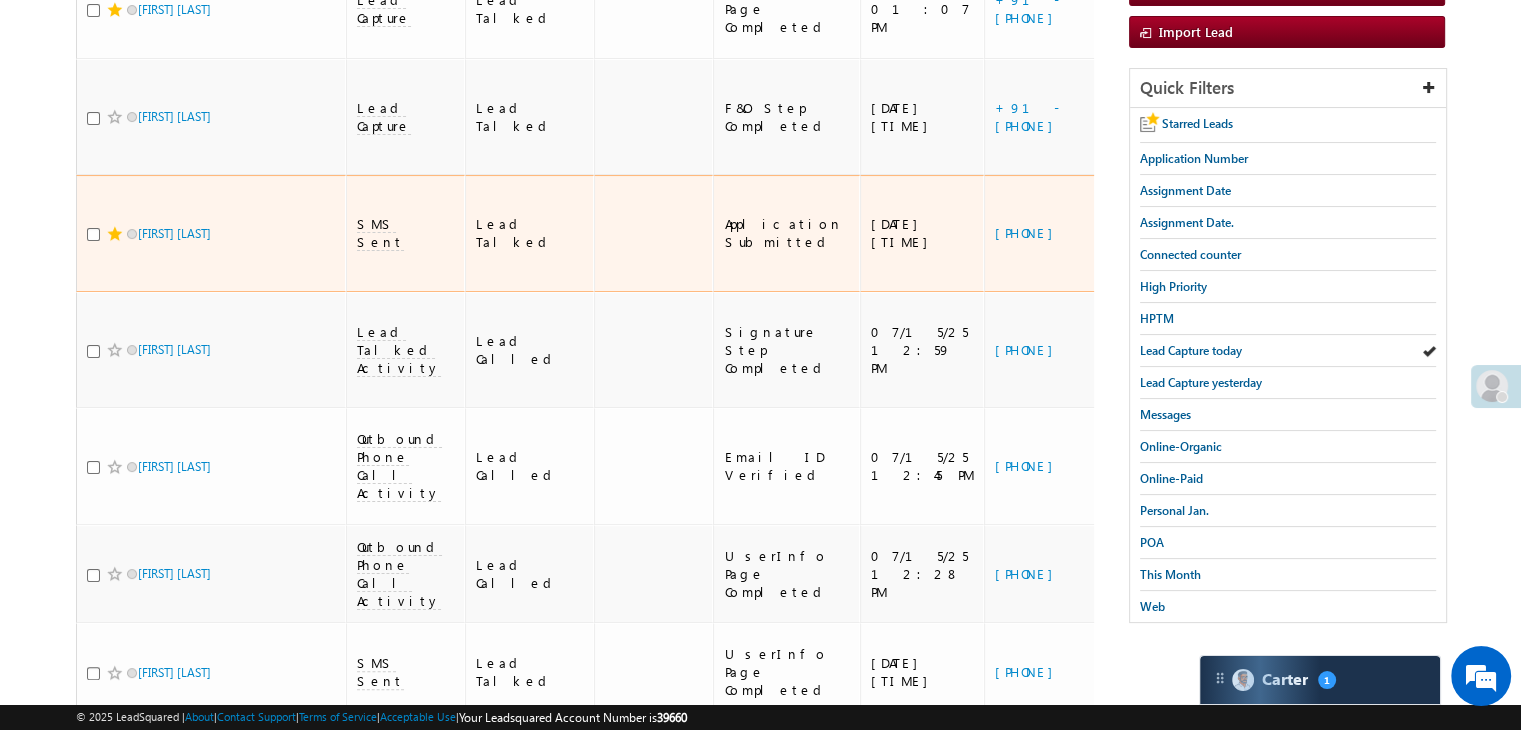 scroll, scrollTop: 300, scrollLeft: 0, axis: vertical 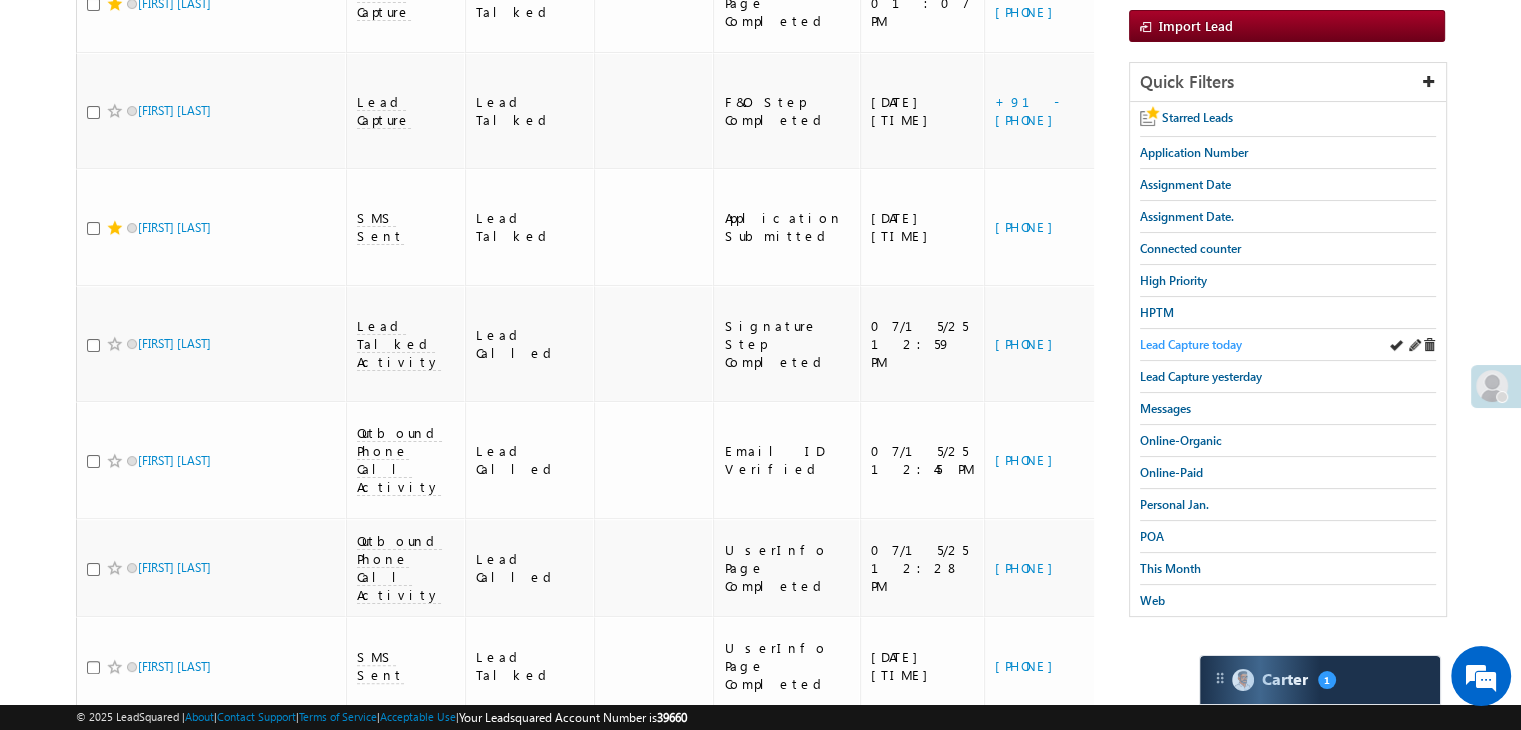 click on "Lead Capture today" at bounding box center [1191, 344] 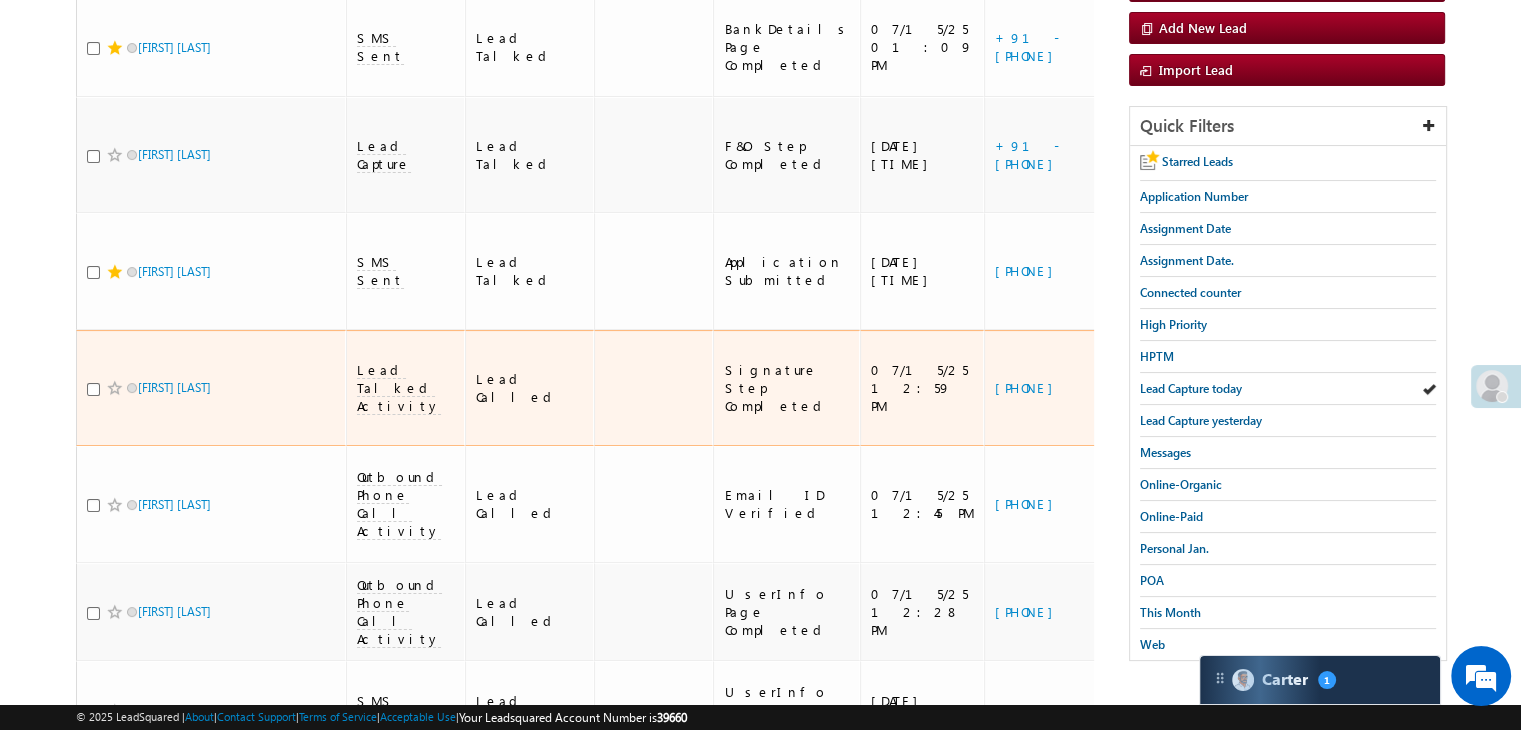 scroll, scrollTop: 221, scrollLeft: 0, axis: vertical 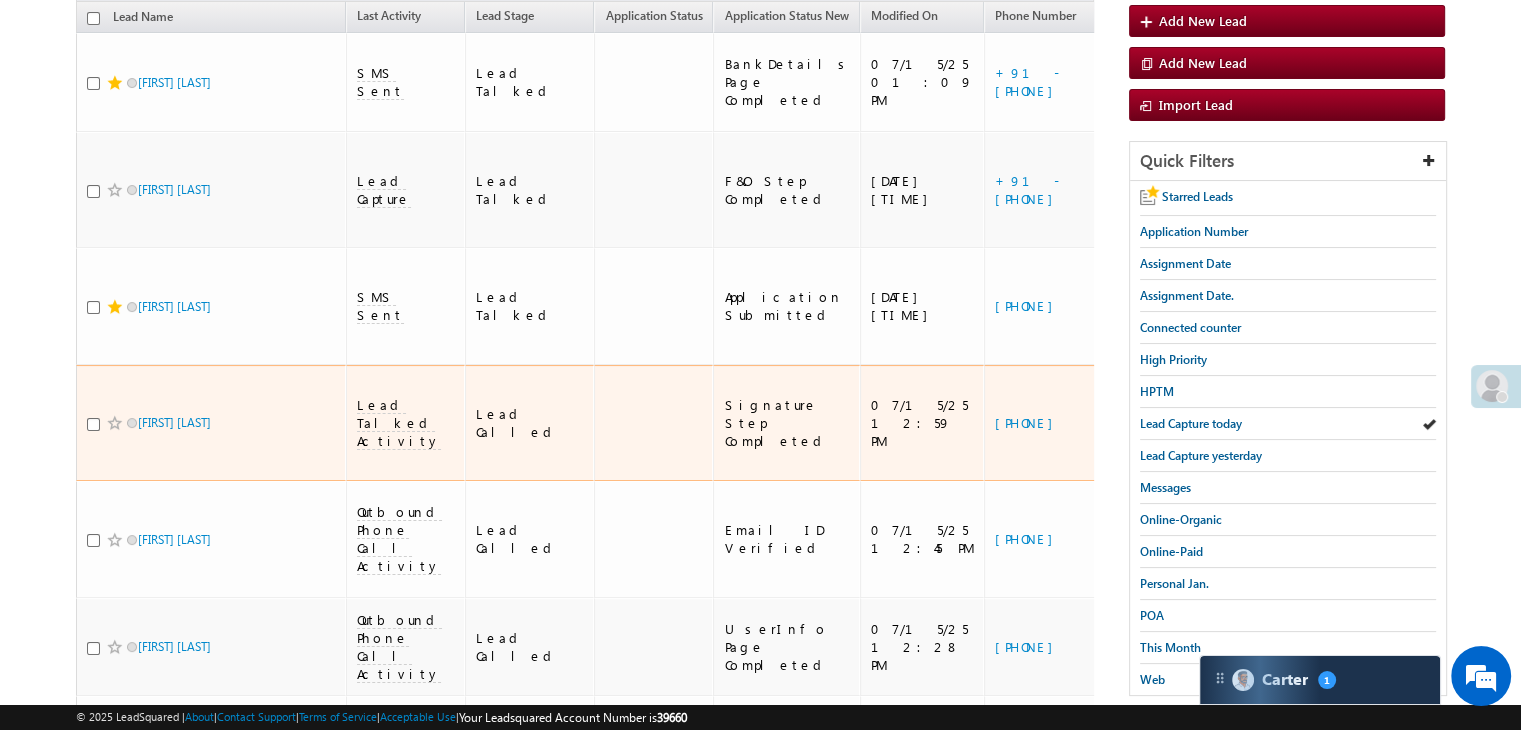 click on "https://angelbroking1-pk3em7sa.customui-test.leadsquared.com?leadId=cc9f5d87-b9e1-4785-910c-5c23e5dd1ba9" at bounding box center (1278, 423) 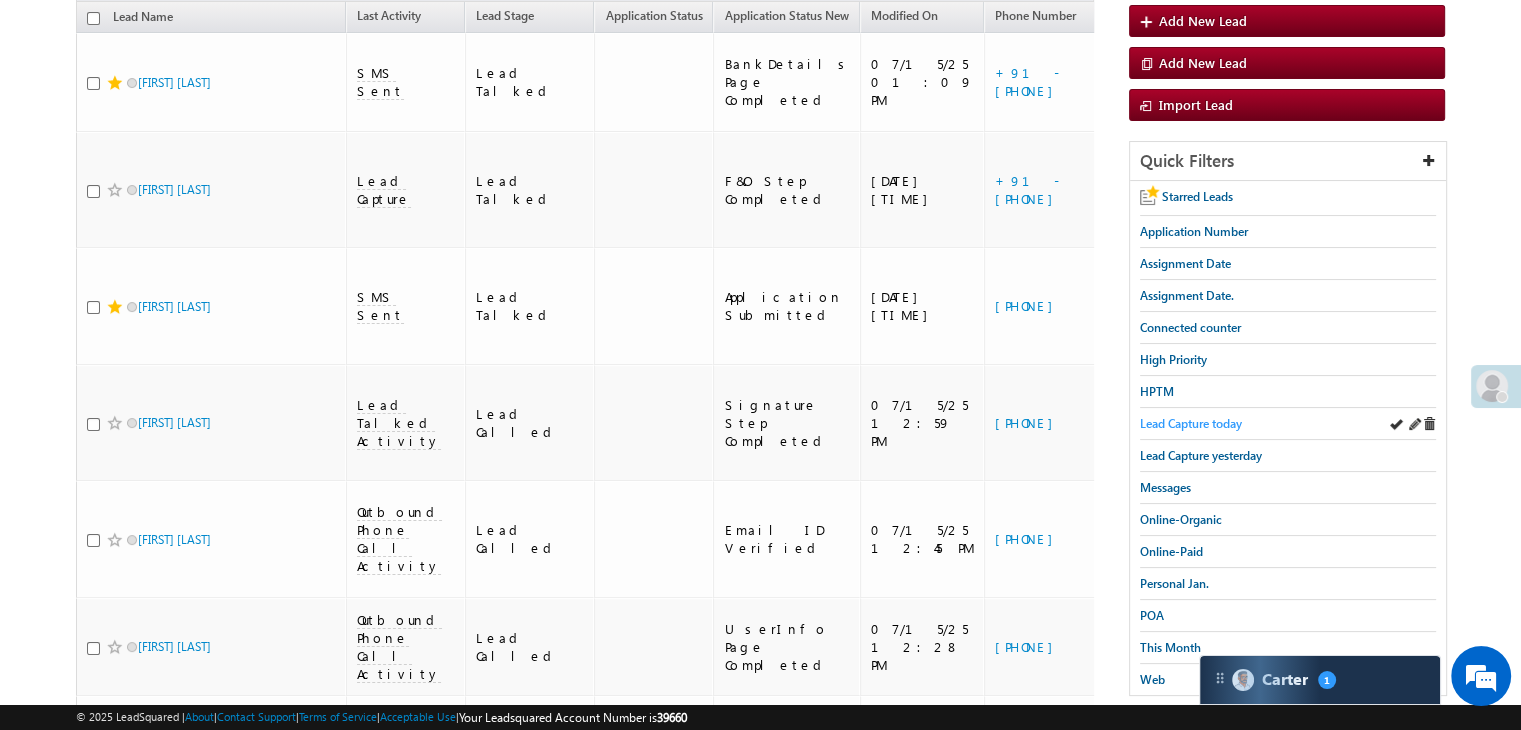 click on "Lead Capture today" at bounding box center [1191, 423] 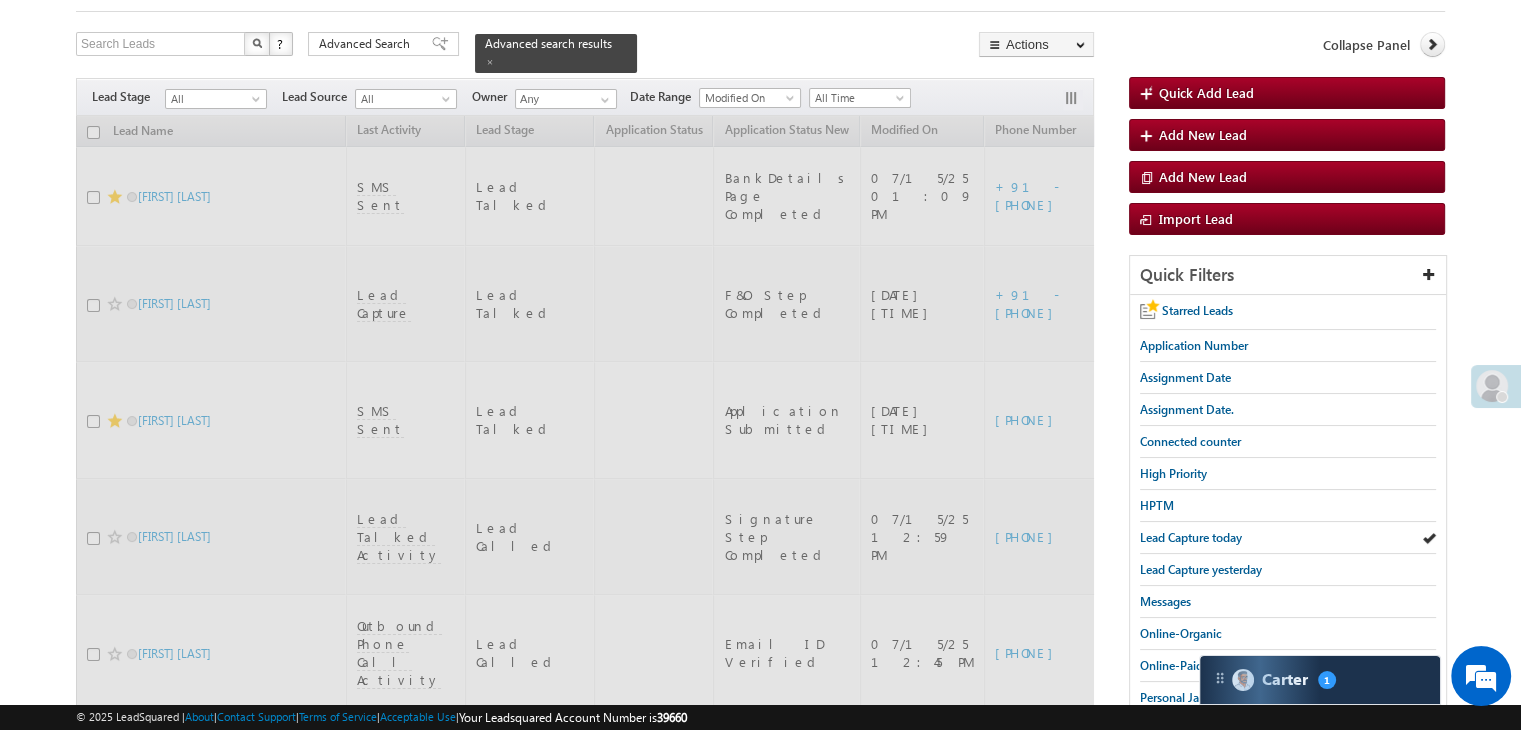 scroll, scrollTop: 0, scrollLeft: 0, axis: both 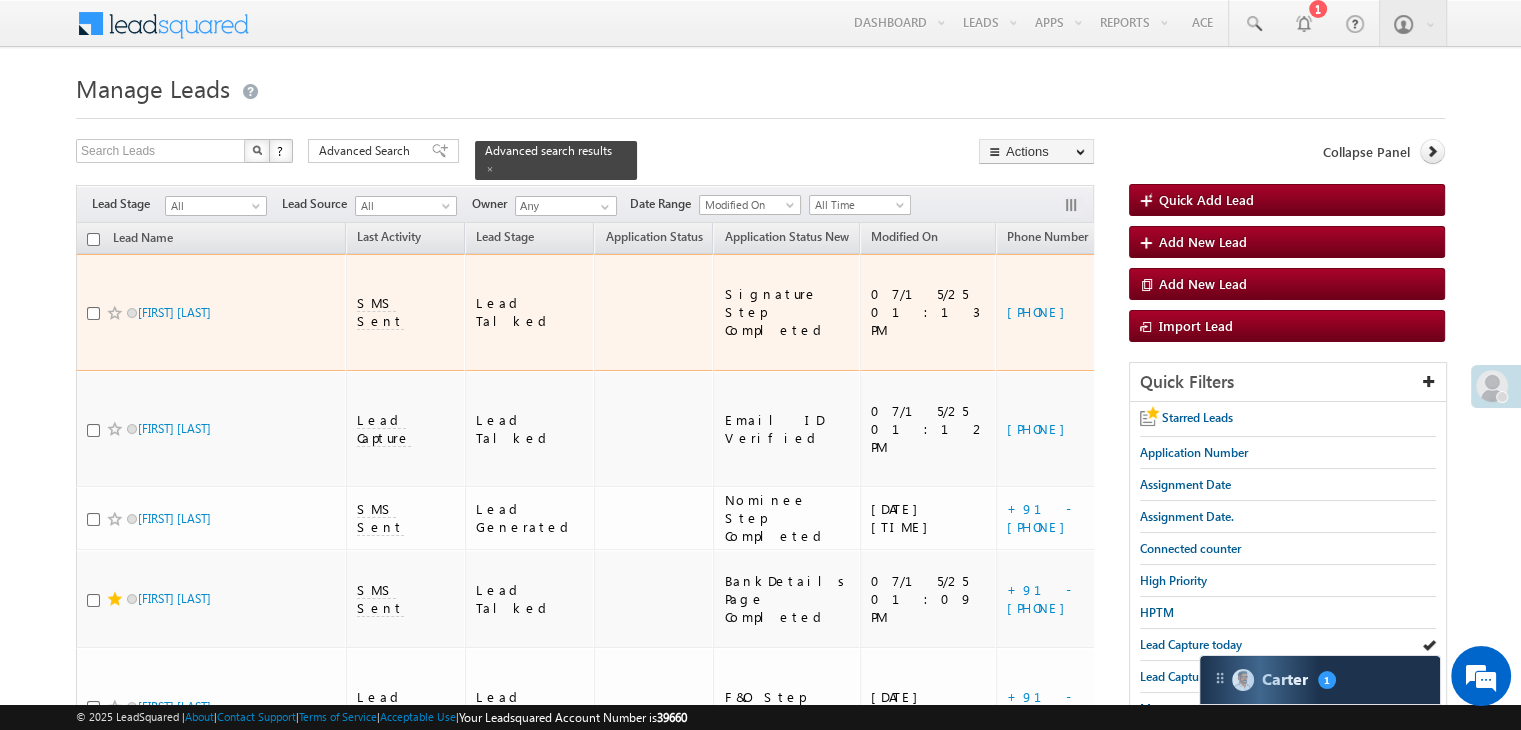 click on "https://angelbroking1-pk3em7sa.customui-test.leadsquared.com?leadId=cc9f5d87-b9e1-4785-910c-5c23e5dd1ba9" at bounding box center (1290, 312) 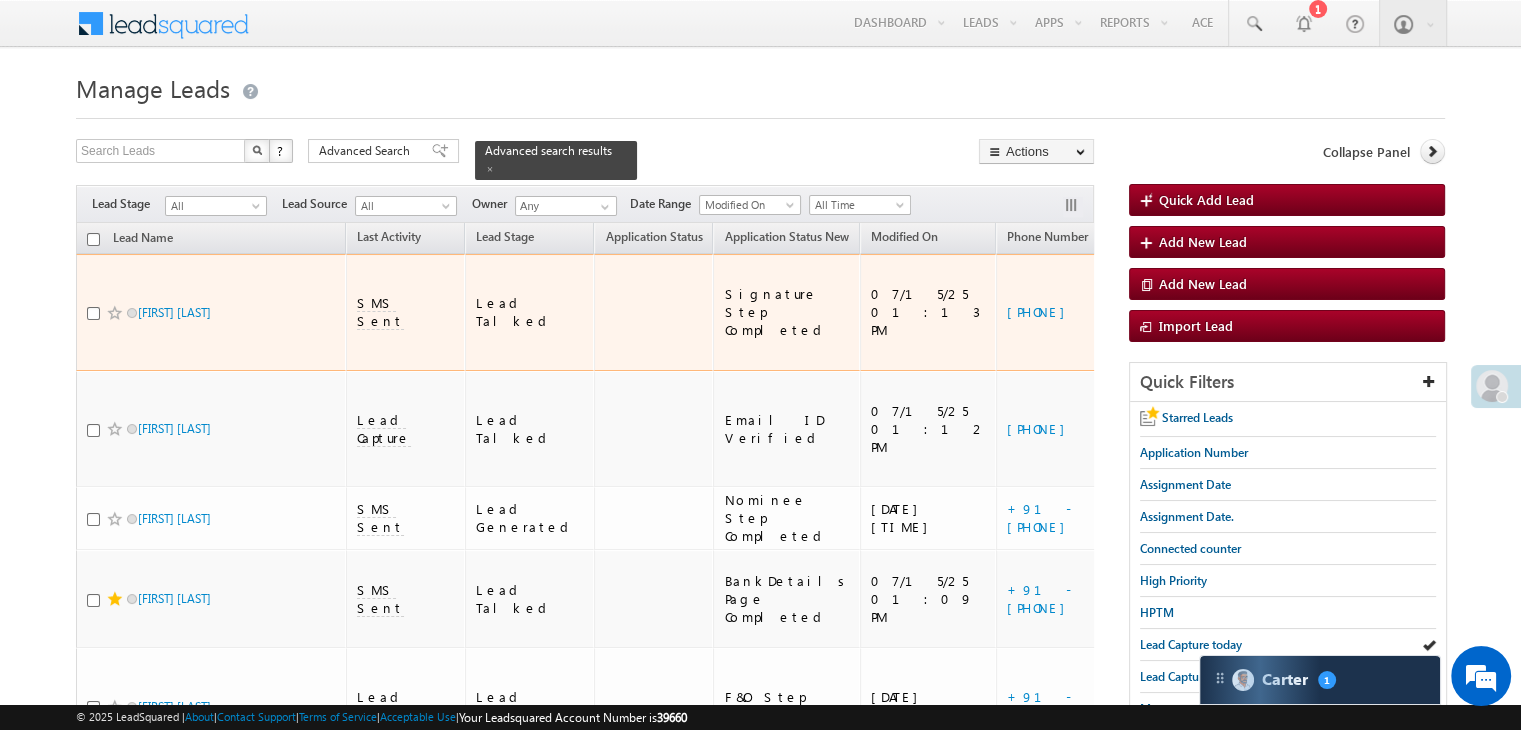 click on "https://angelbroking1-pk3em7sa.customui-test.leadsquared.com?leadId=cc9f5d87-b9e1-4785-910c-5c23e5dd1ba9" at bounding box center (1290, 312) 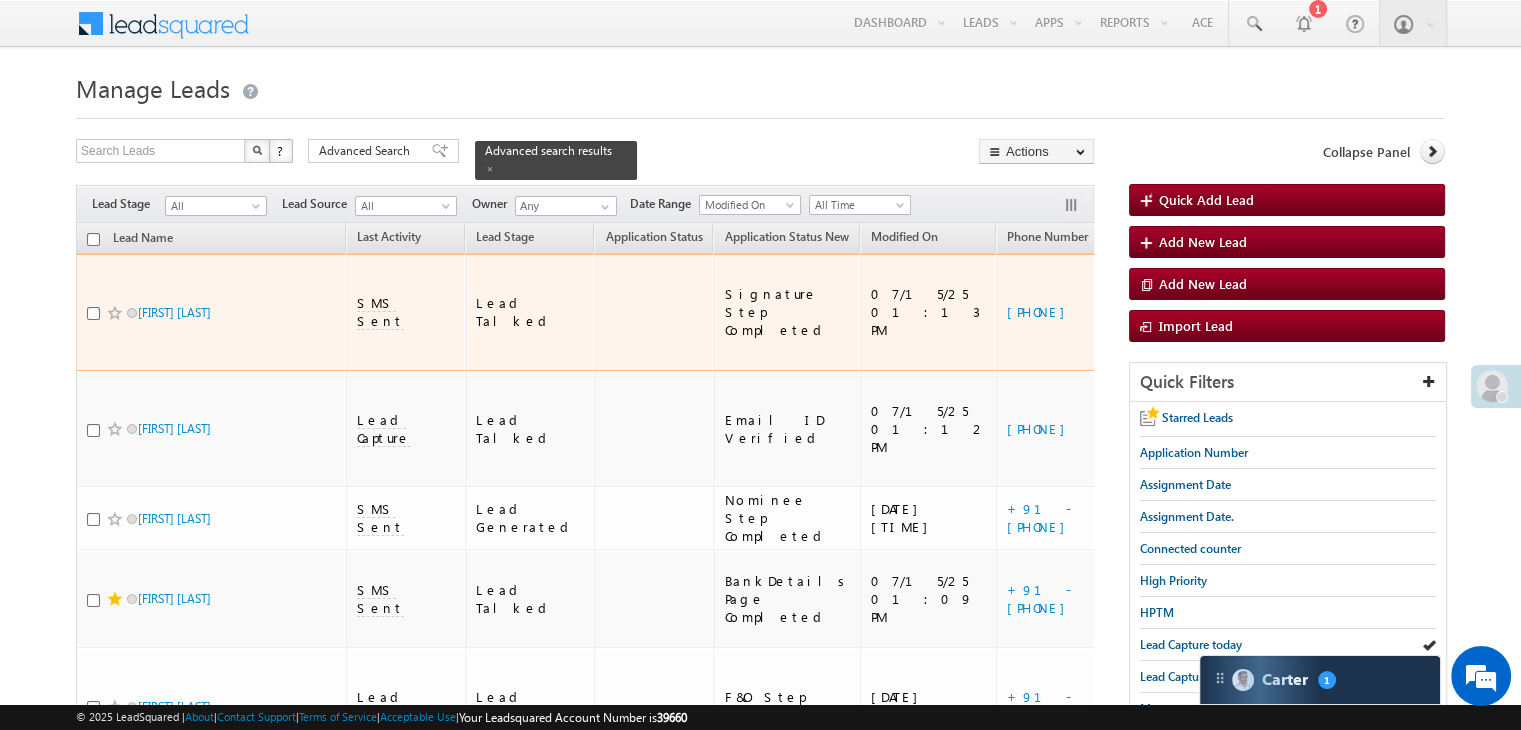 drag, startPoint x: 1065, startPoint y: 313, endPoint x: 912, endPoint y: 145, distance: 227.22896 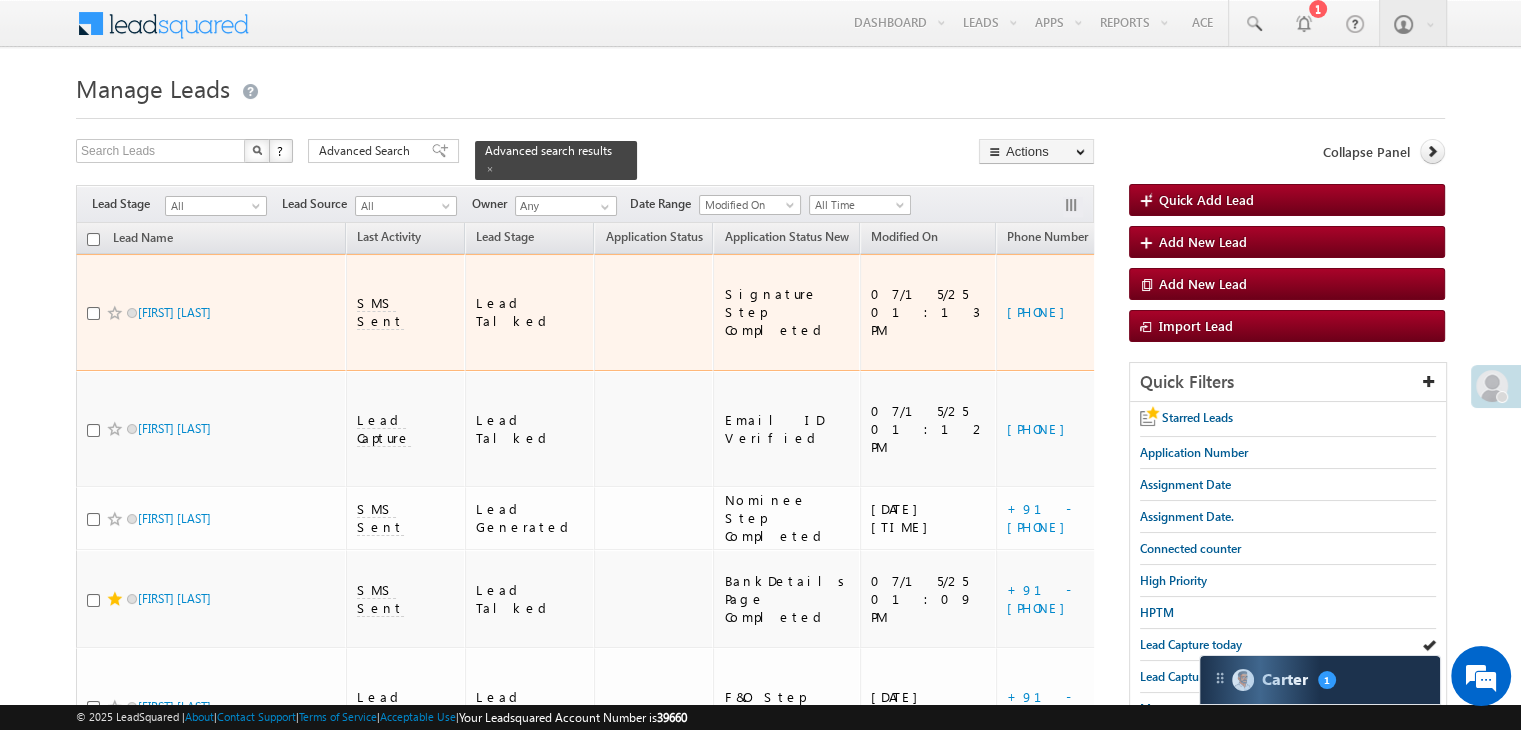 click on "Manage Leads
Quick Add Lead
Search Leads X ?   29 results found
Advanced Search
Advanced Search
Actions Actions" at bounding box center (760, 1662) 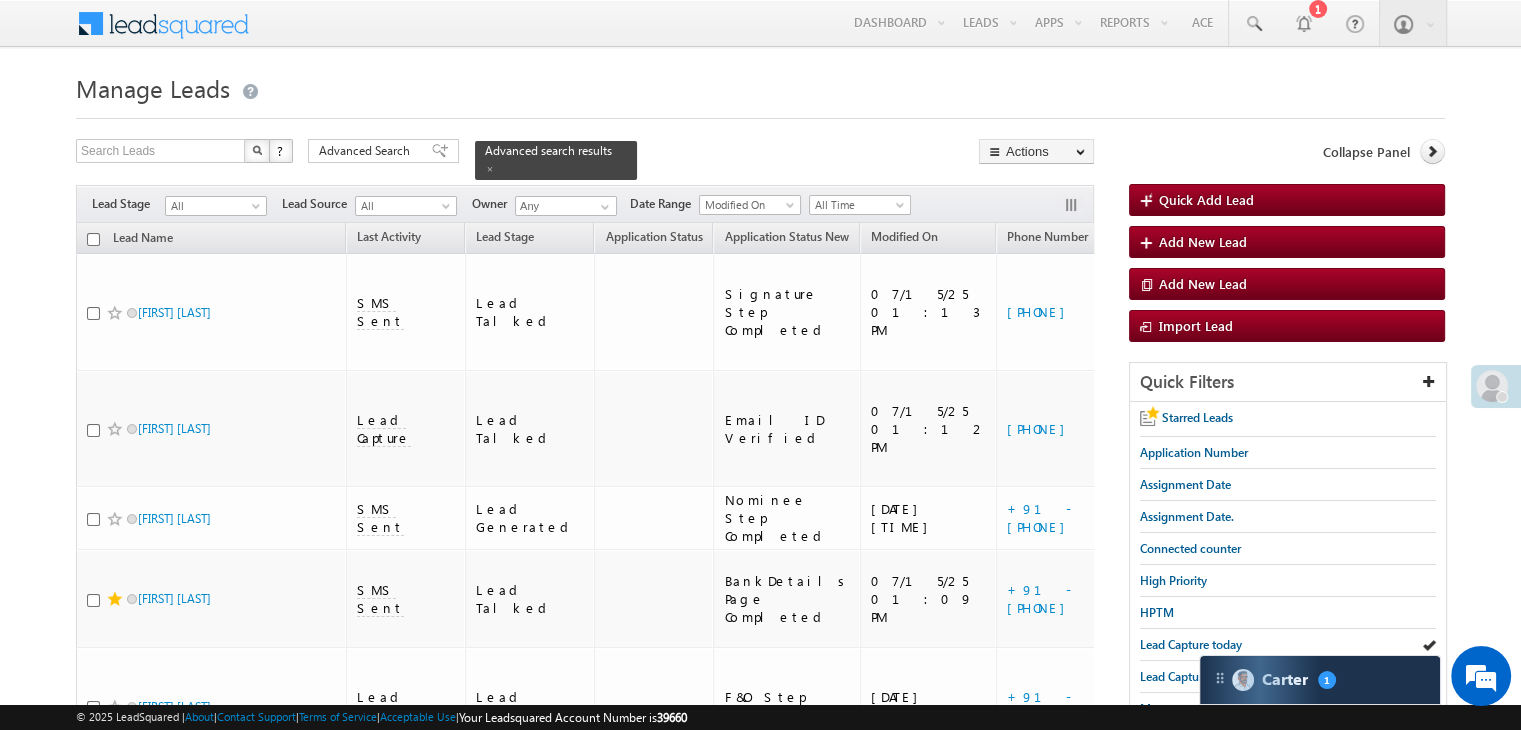 click on "Search Leads X ?   29 results found
Advanced Search
Advanced Search
Advanced search results
Actions" at bounding box center [760, 1698] 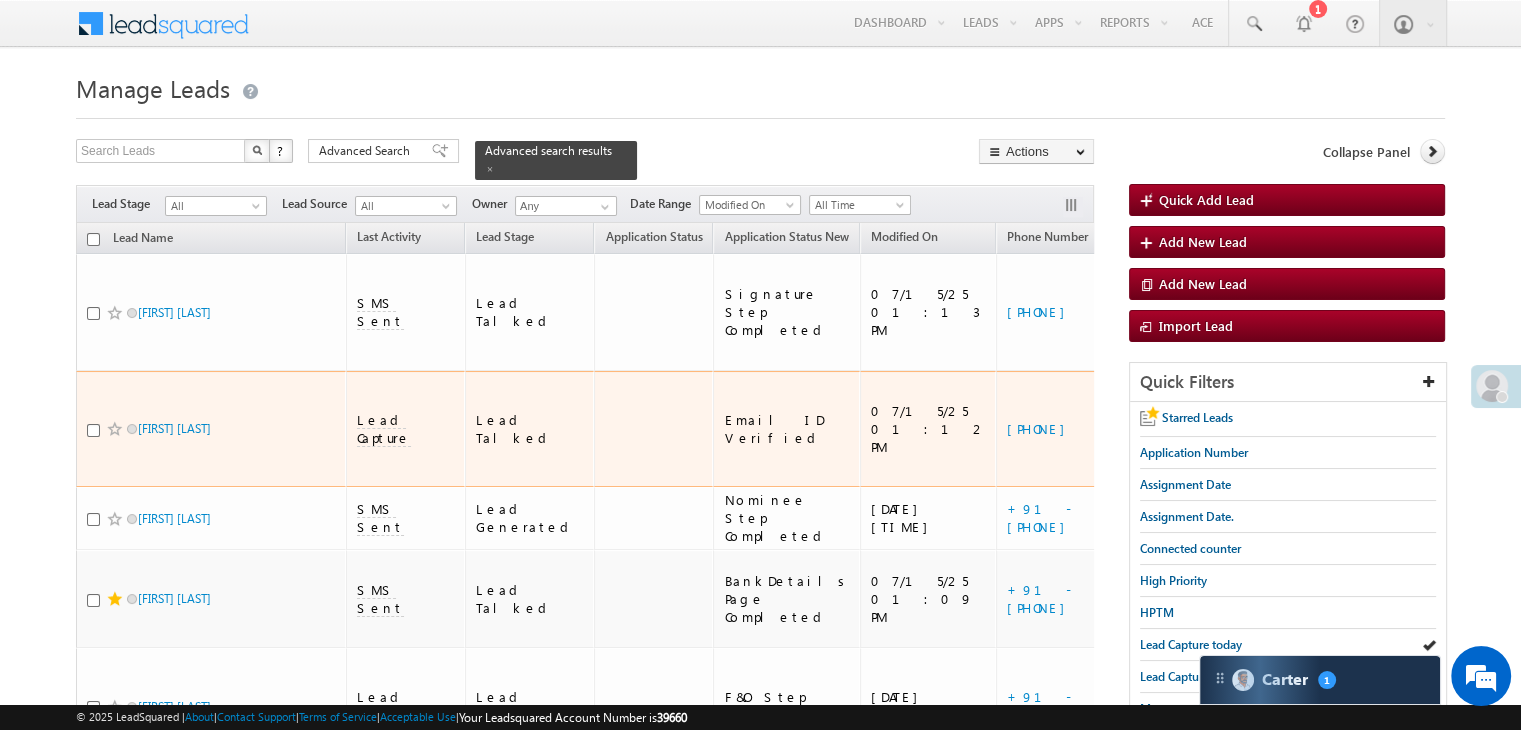 click on "https://angelbroking1-pk3em7sa.customui-test.leadsquared.com?leadId=98febb0b-10d9-498c-afd9-b127552ddf57" at bounding box center [1290, 429] 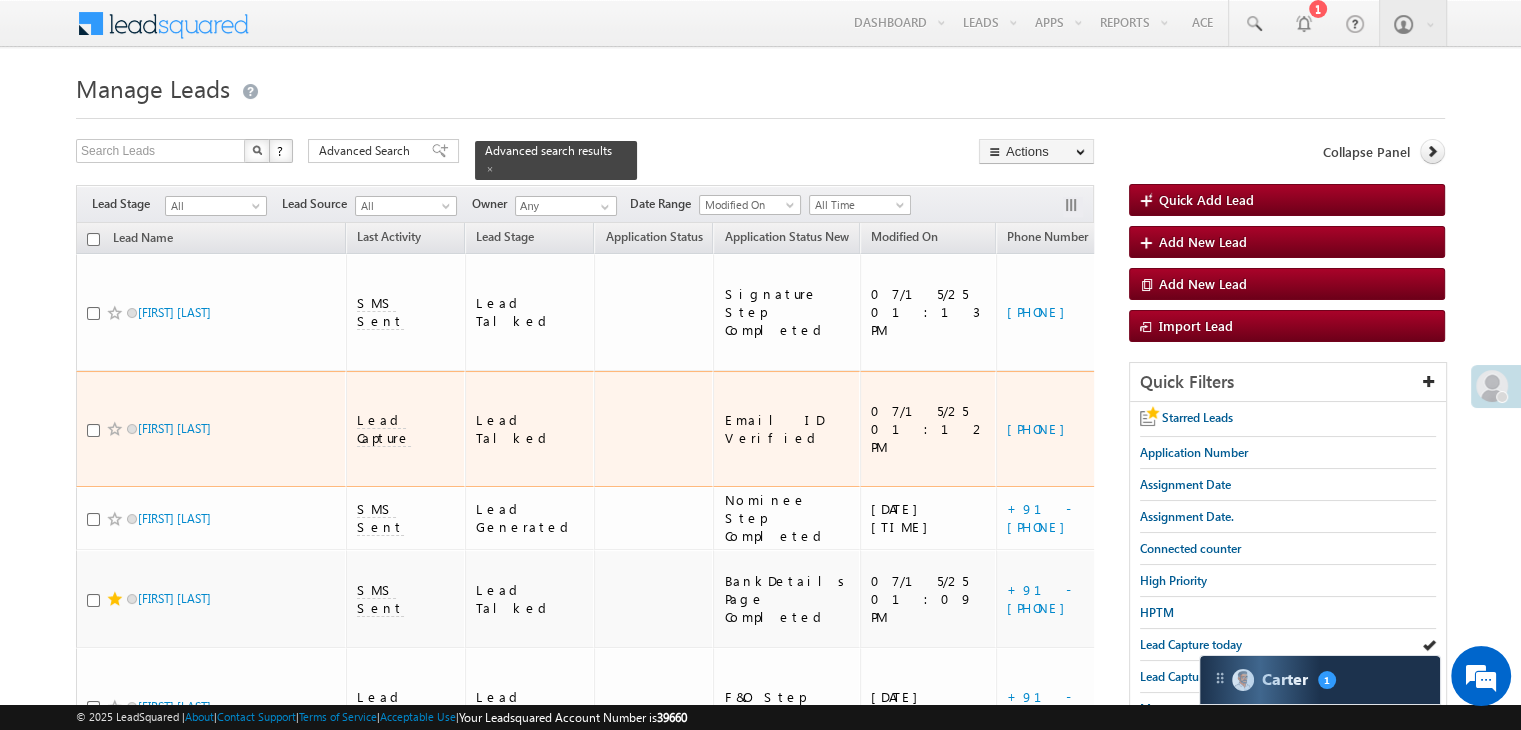 click on "https://angelbroking1-pk3em7sa.customui-test.leadsquared.com?leadId=98febb0b-10d9-498c-afd9-b127552ddf57" at bounding box center [1290, 429] 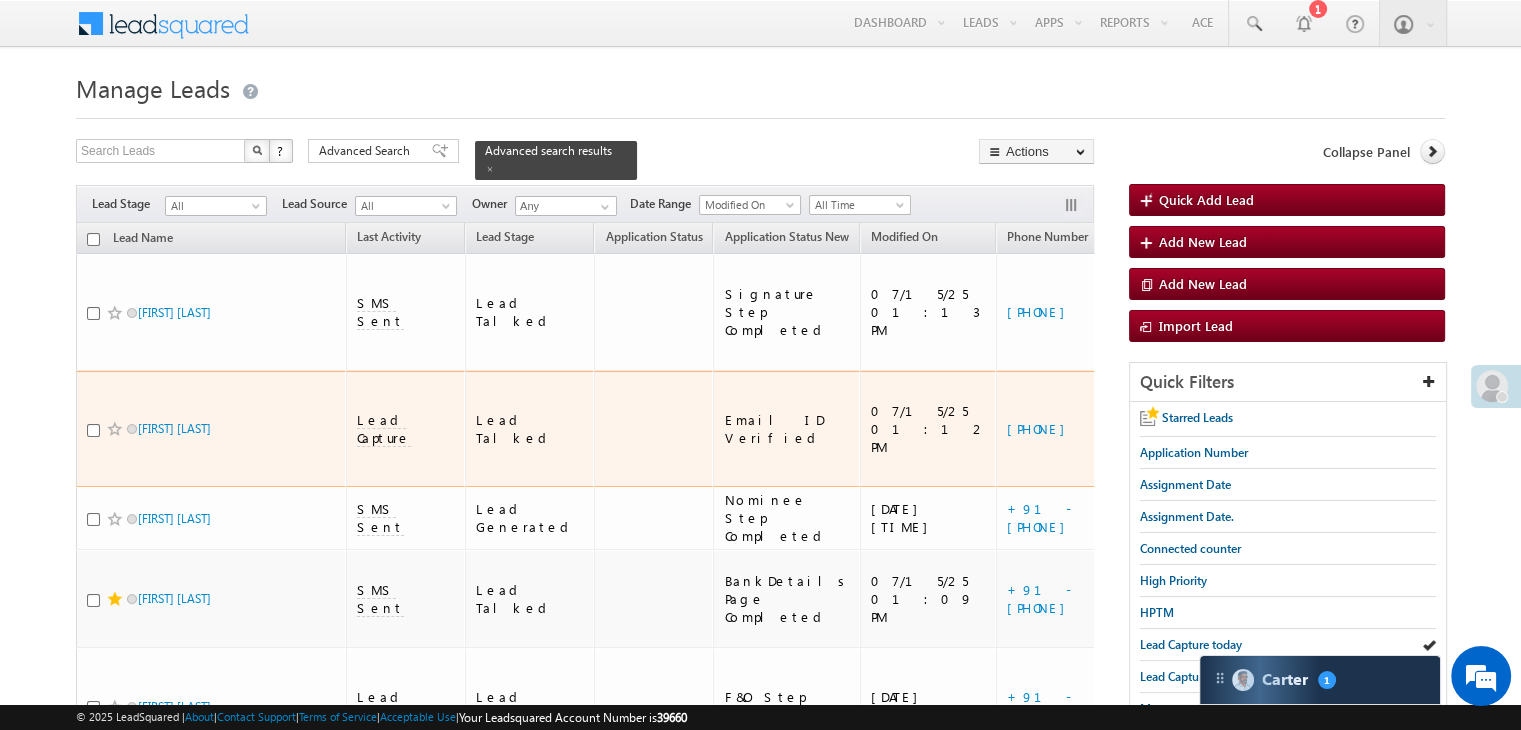 click at bounding box center [115, 429] 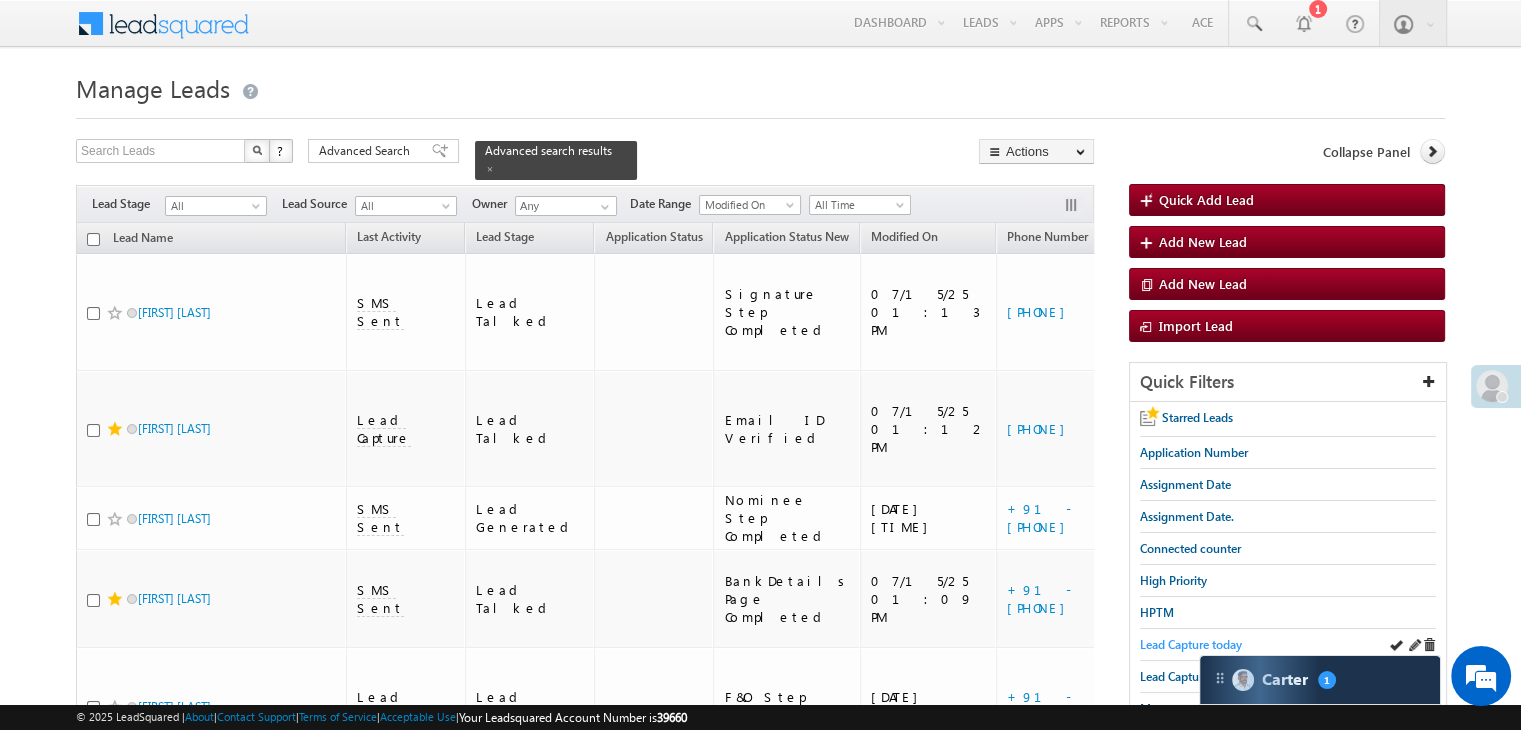 click on "Lead Capture today" at bounding box center (1191, 644) 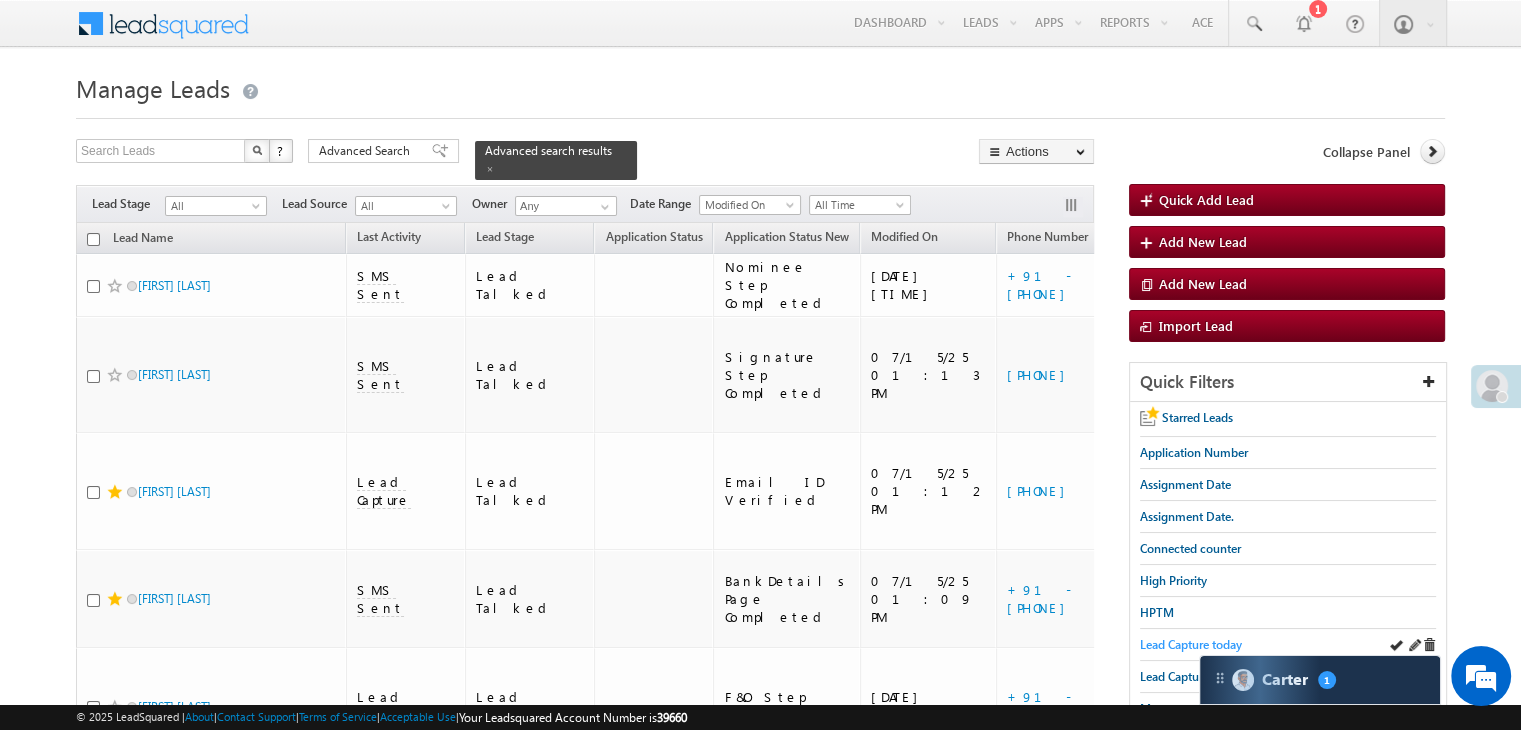 click on "Lead Capture today" at bounding box center [1191, 644] 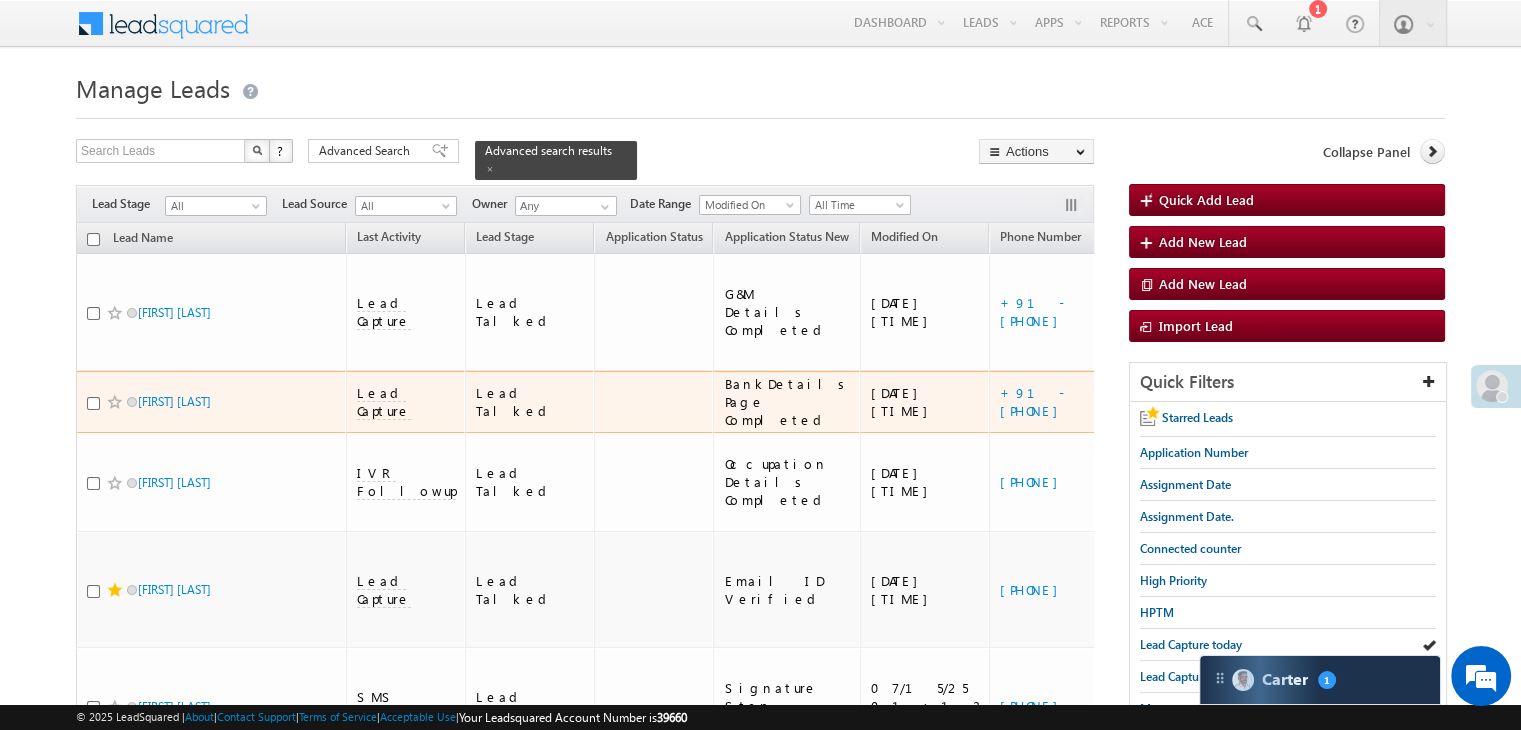 click on "https://angelbroking1-pk3em7sa.customui-test.leadsquared.com?leadId=bcccf496-dc55-4365-bdeb-f7ff80f161bb" at bounding box center [1283, 402] 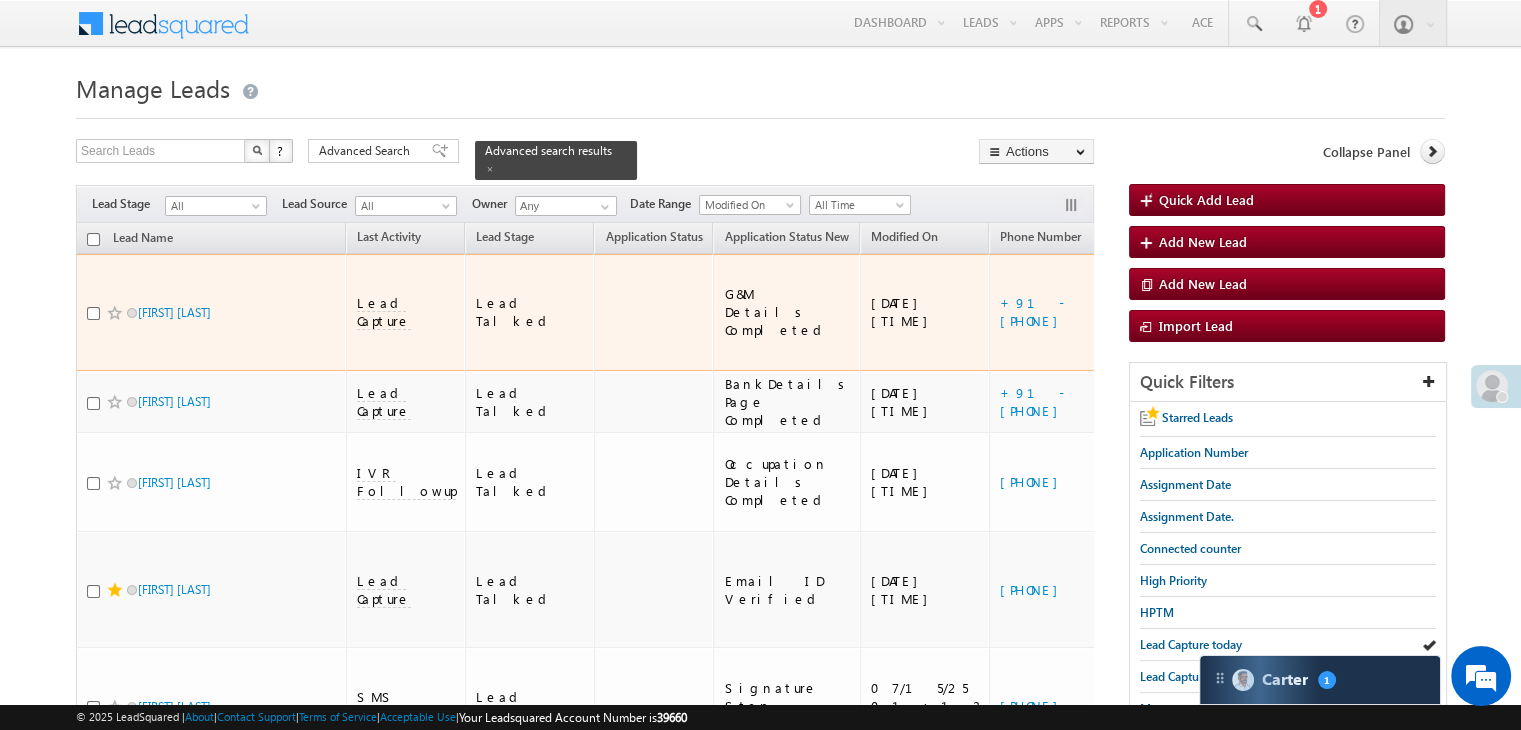 click on "https://angelbroking1-pk3em7sa.customui-test.leadsquared.com?leadId=fa62a0b0-09f9-49bb-9db3-855c8033eaa5" at bounding box center [1283, 312] 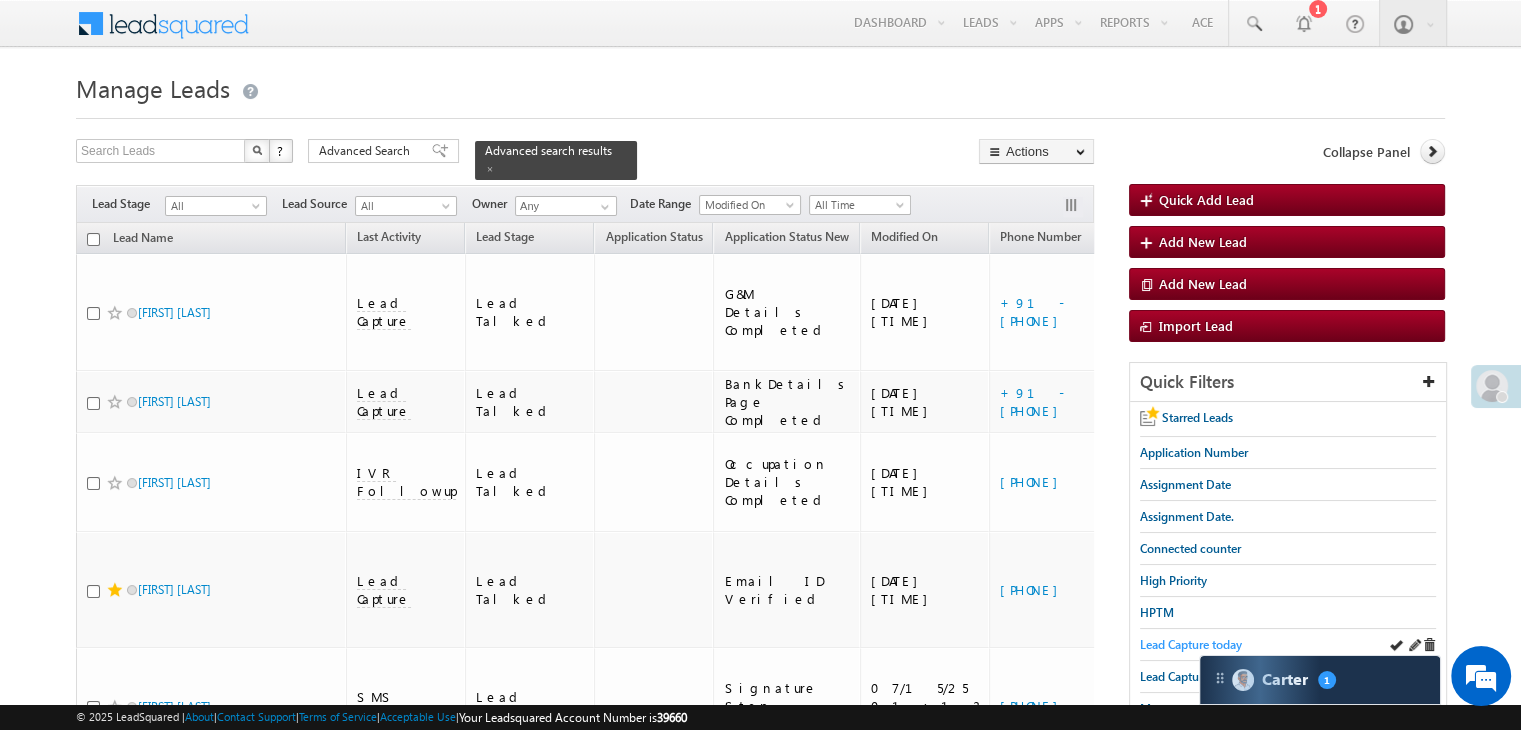 click on "Lead Capture today" at bounding box center (1191, 644) 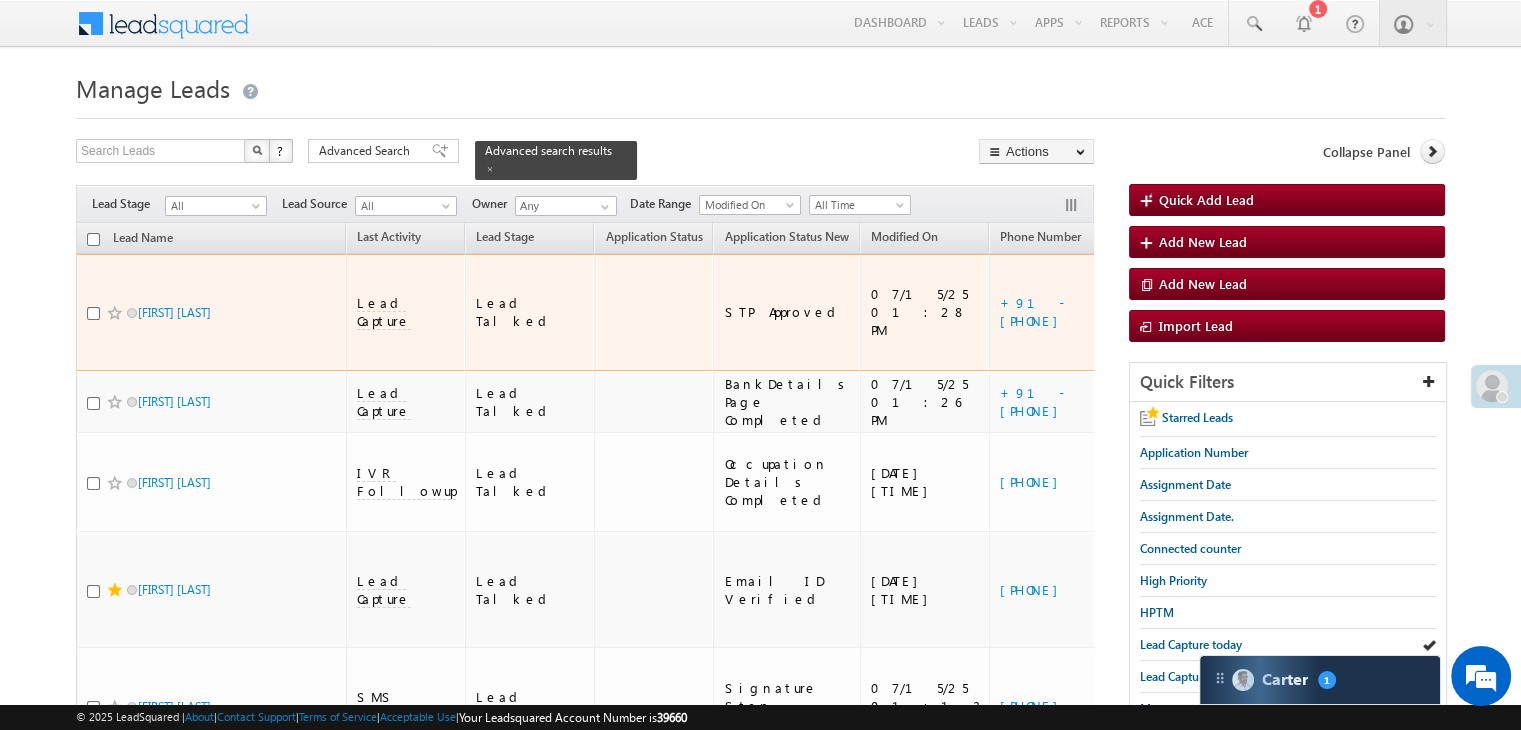 click on "+91-7719743273" at bounding box center [1064, 312] 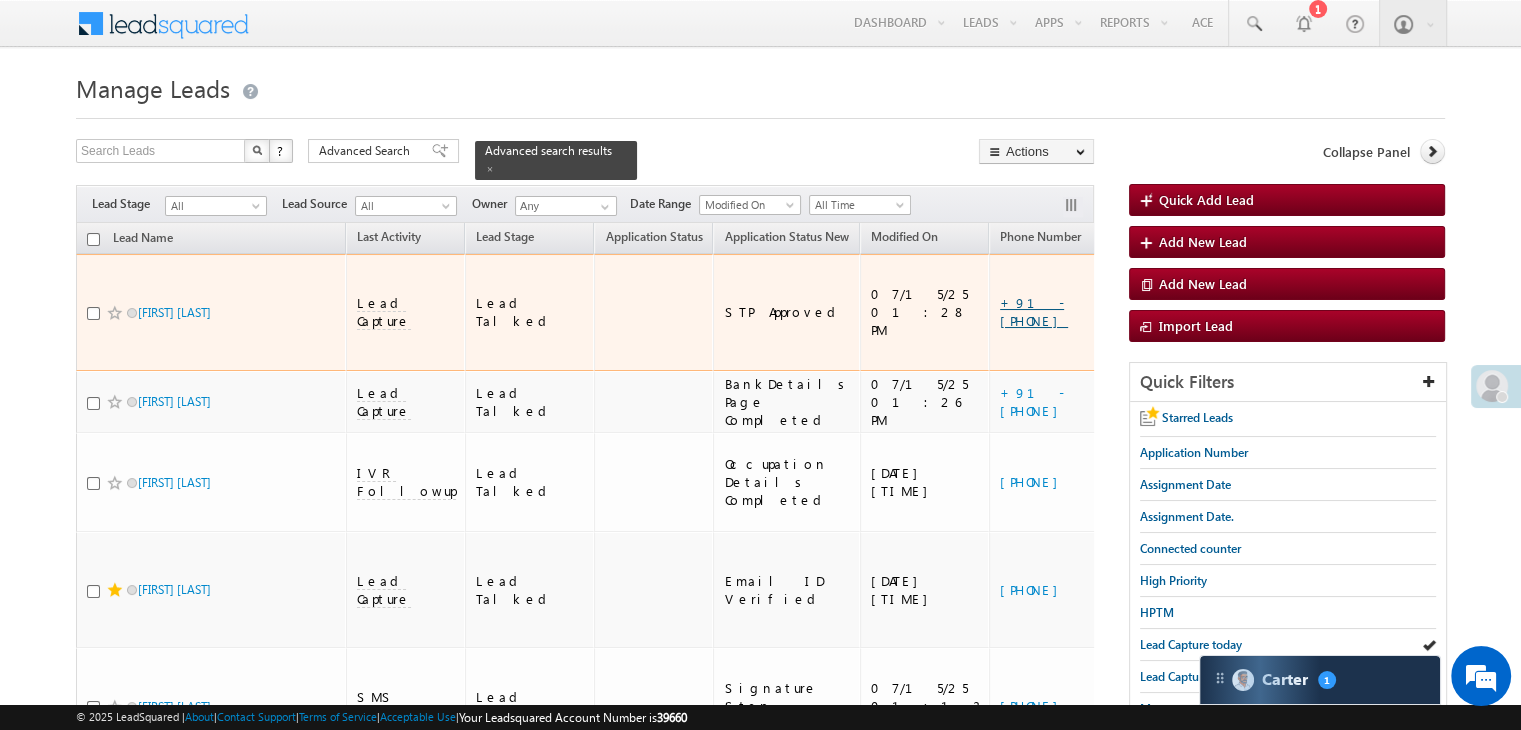 click on "+91-7719743273" at bounding box center (1034, 311) 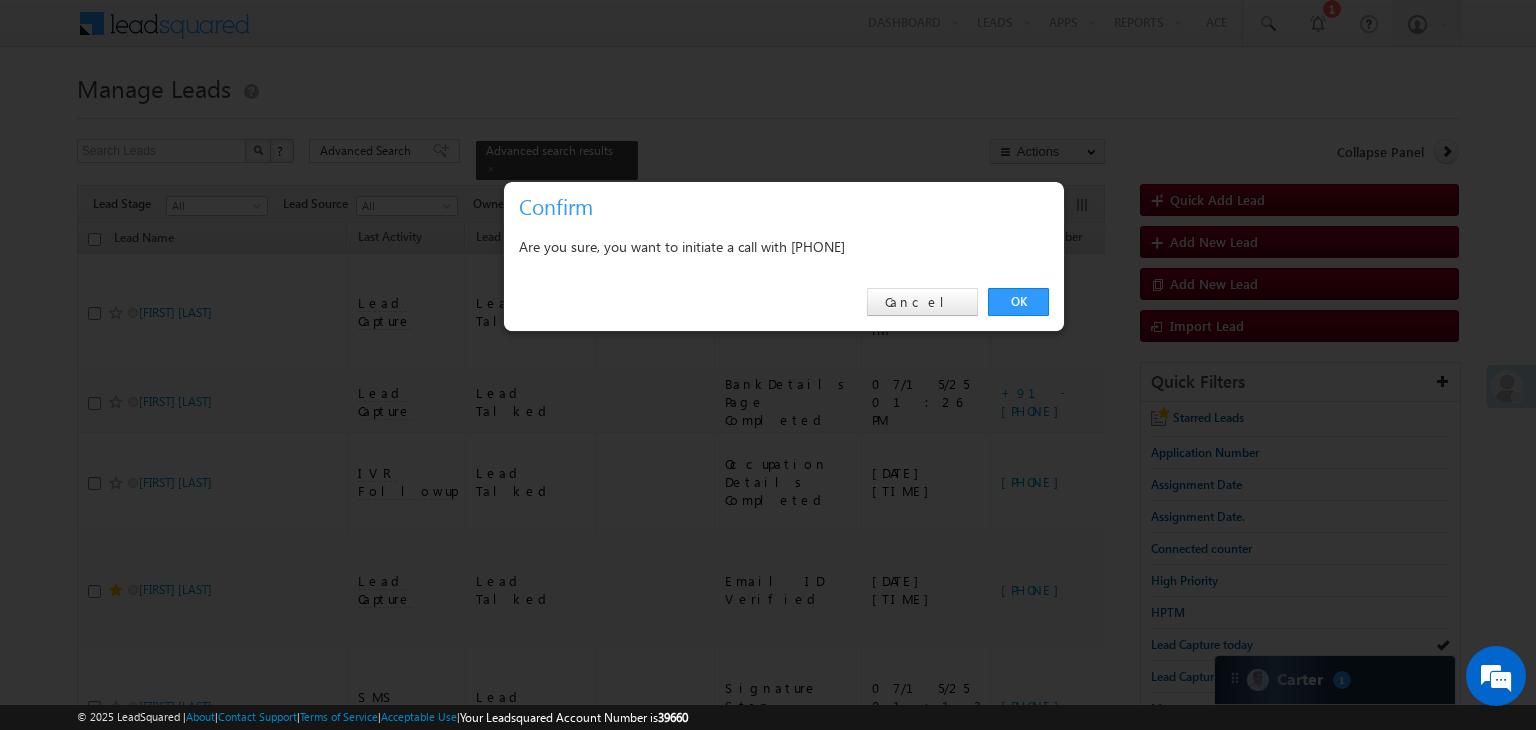 click on "Are you sure, you want to initiate a call with +91-7719743273" at bounding box center [784, 246] 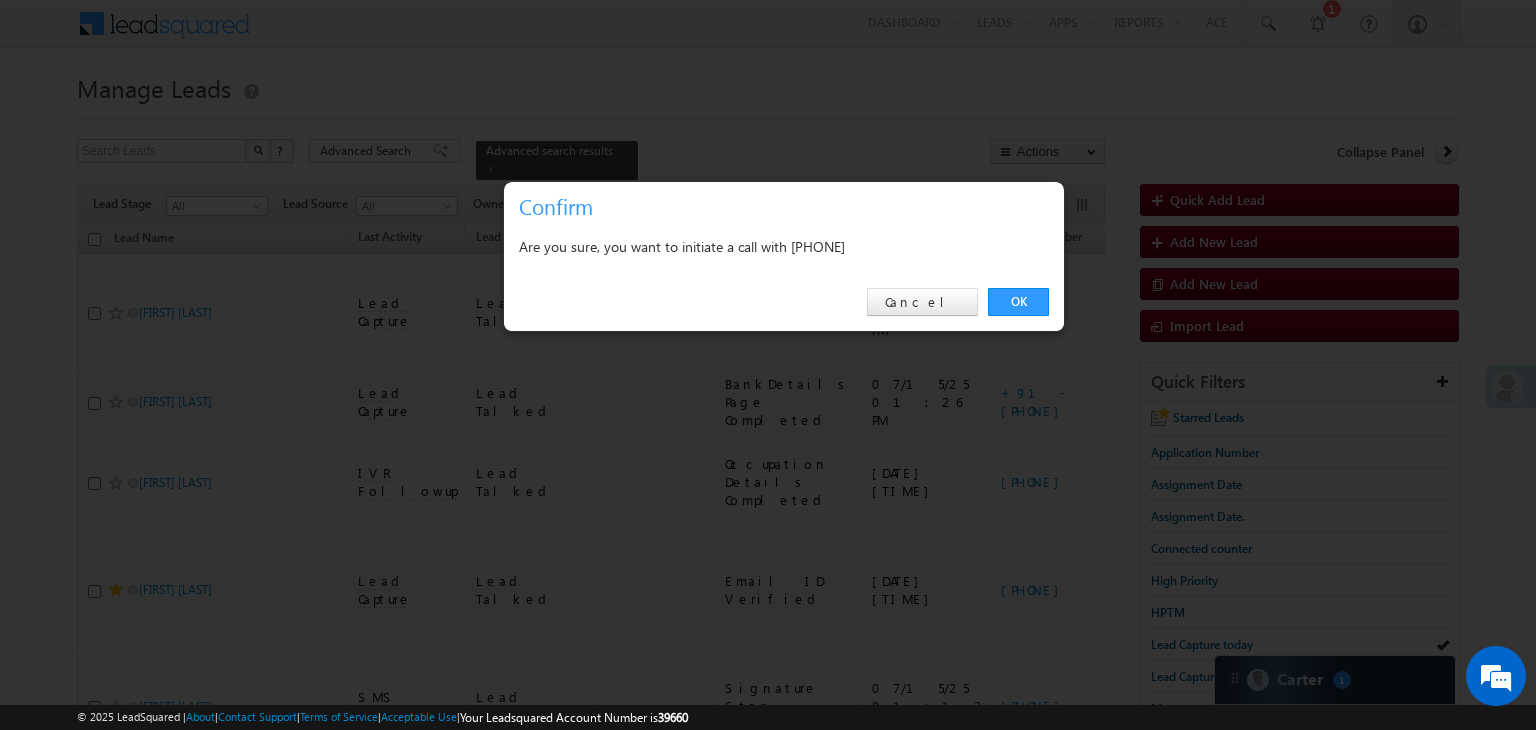 copy on "7719743273" 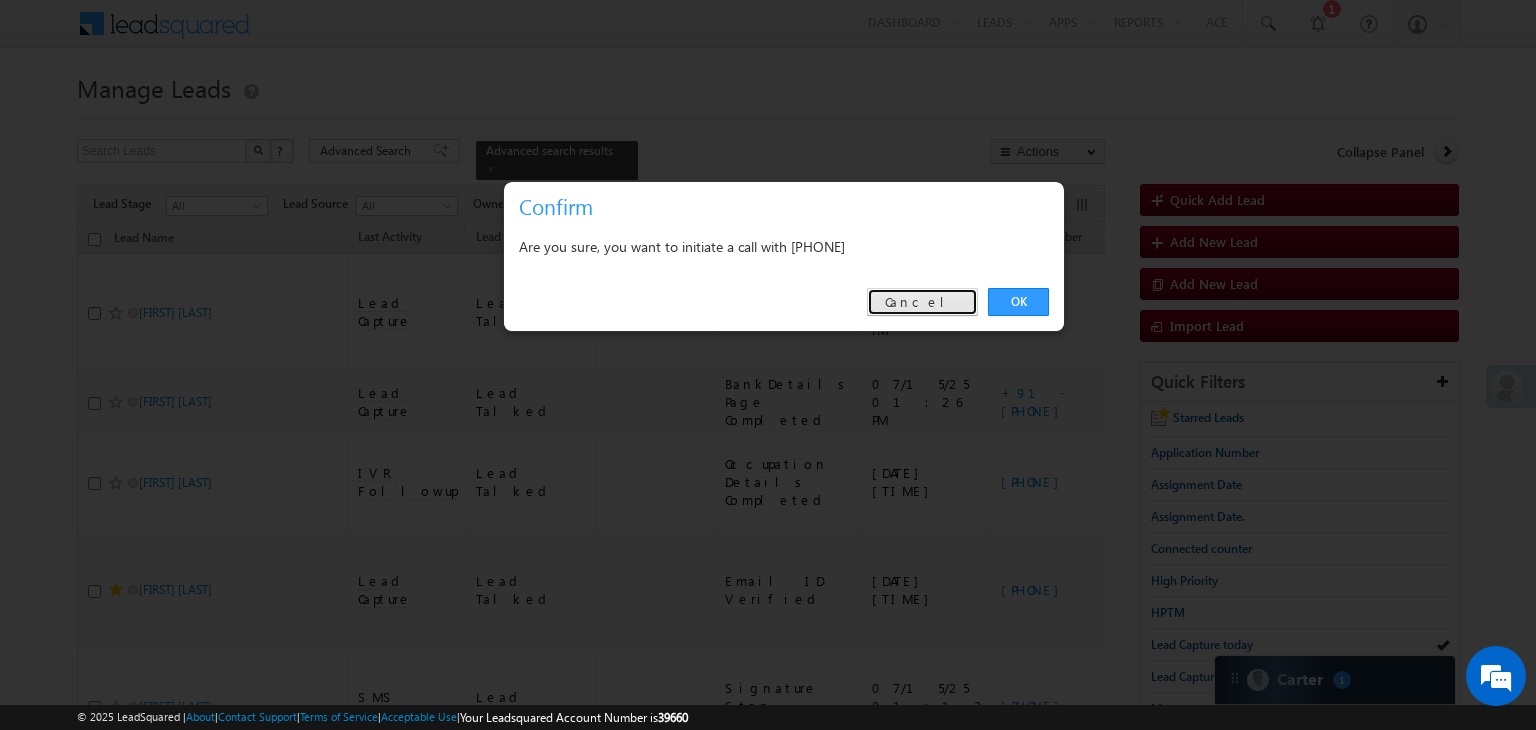 click on "Cancel" at bounding box center [922, 302] 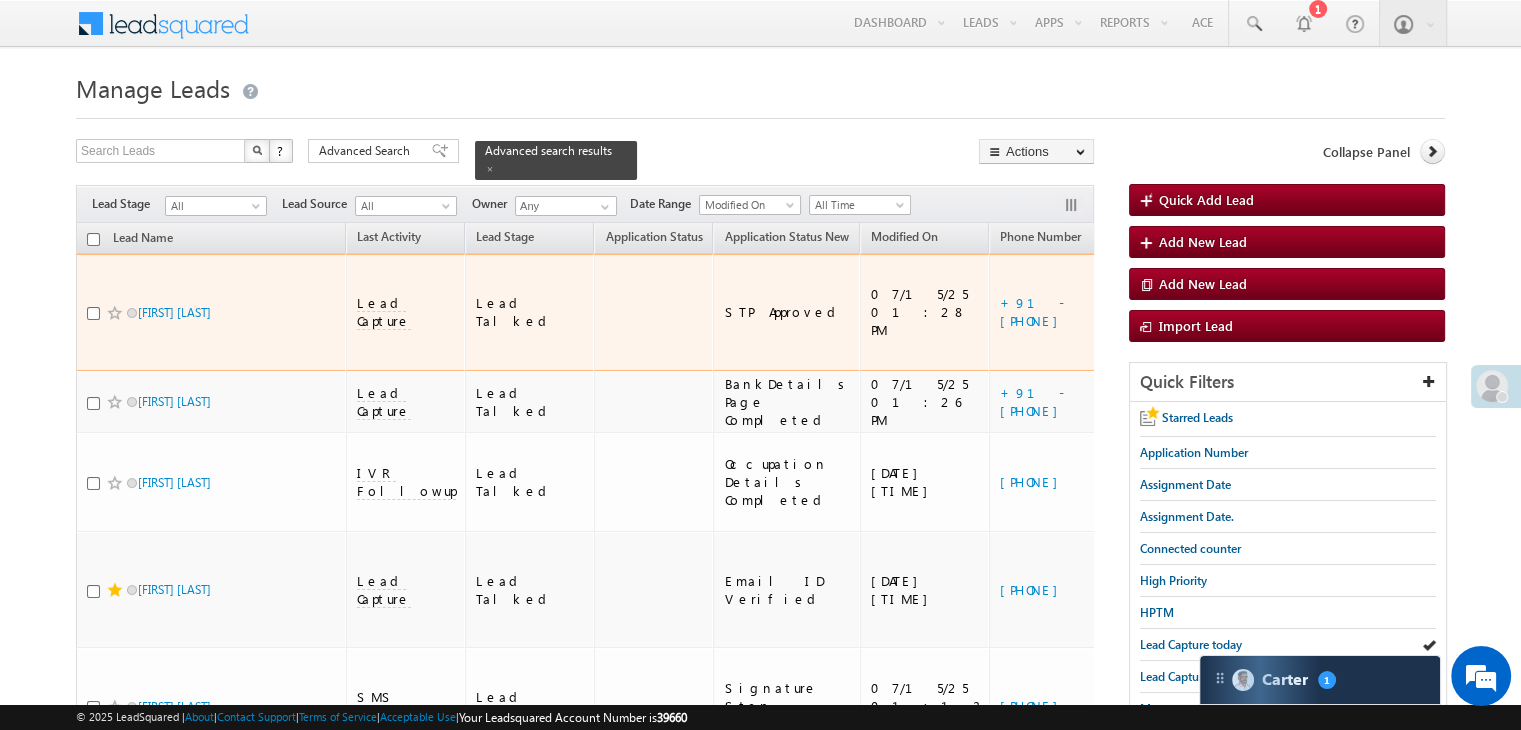 click at bounding box center (115, 313) 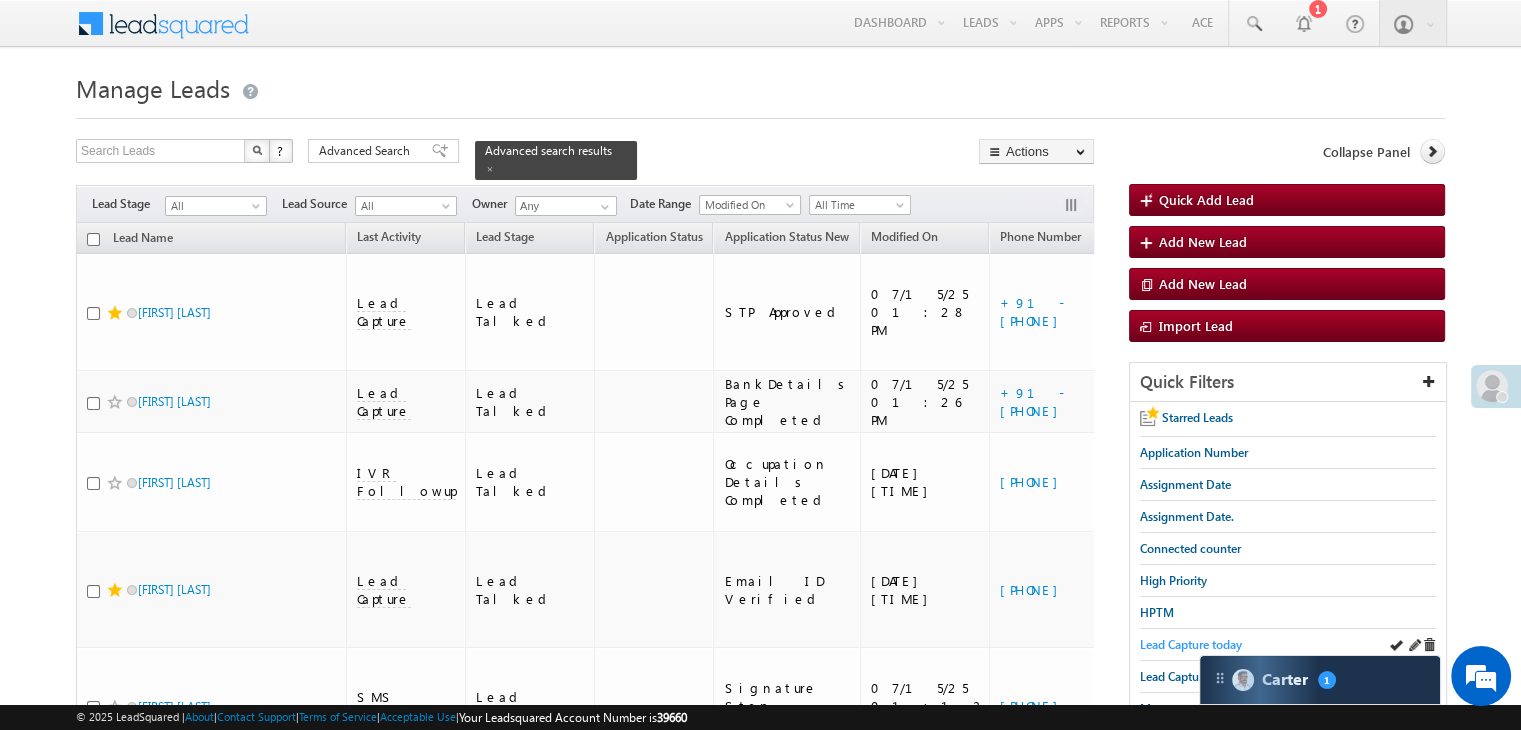click on "Lead Capture today" at bounding box center [1191, 644] 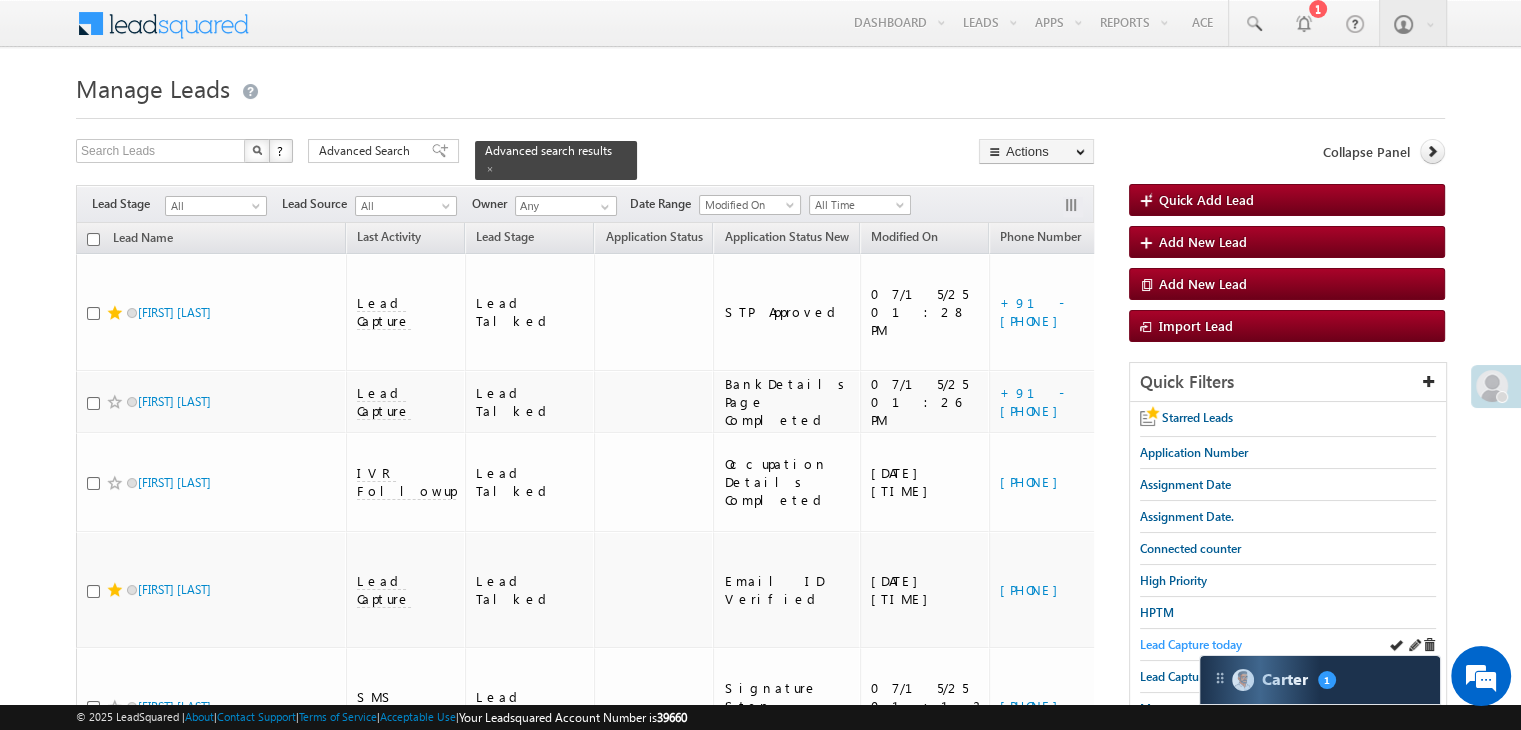 click on "Lead Capture today" at bounding box center [1191, 644] 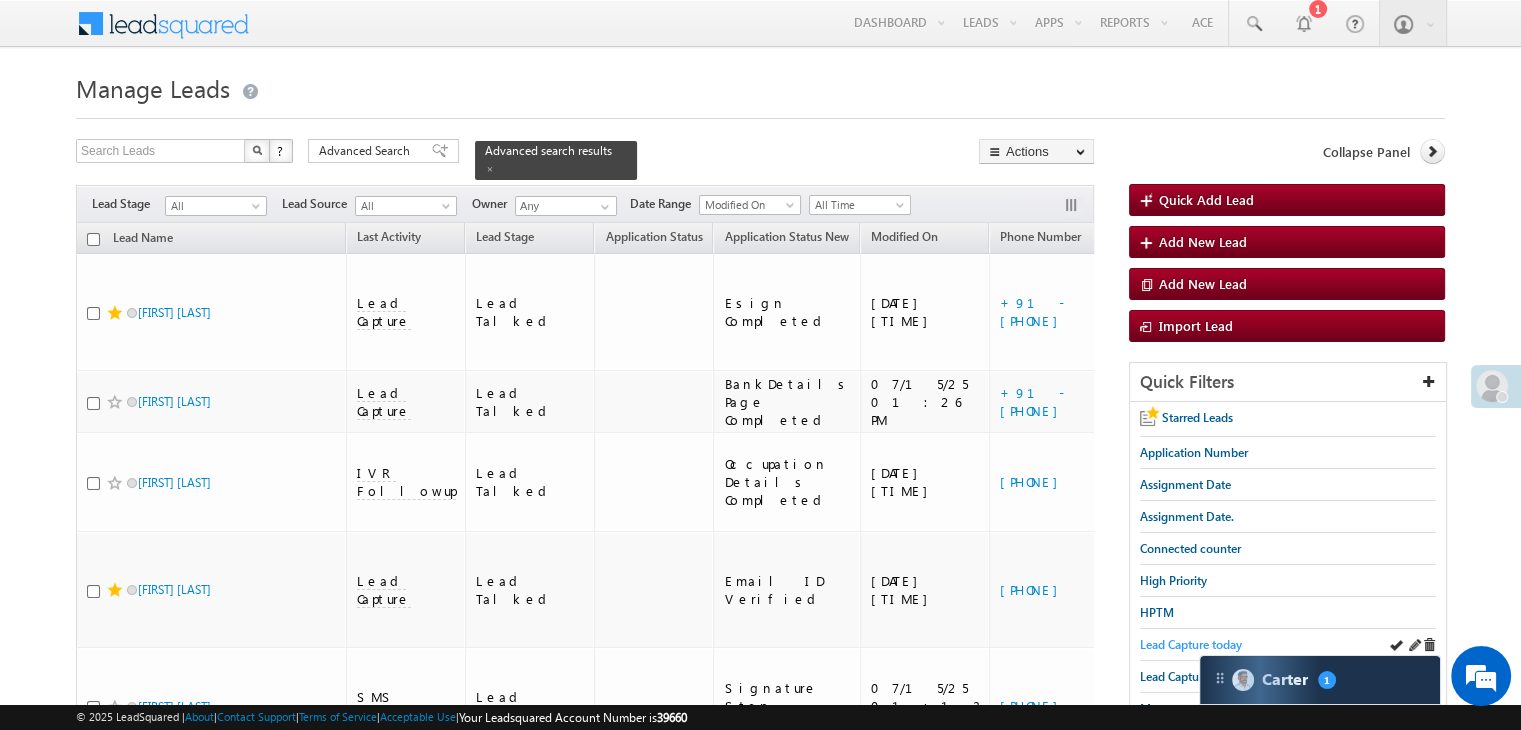 click on "Lead Capture today" at bounding box center [1191, 644] 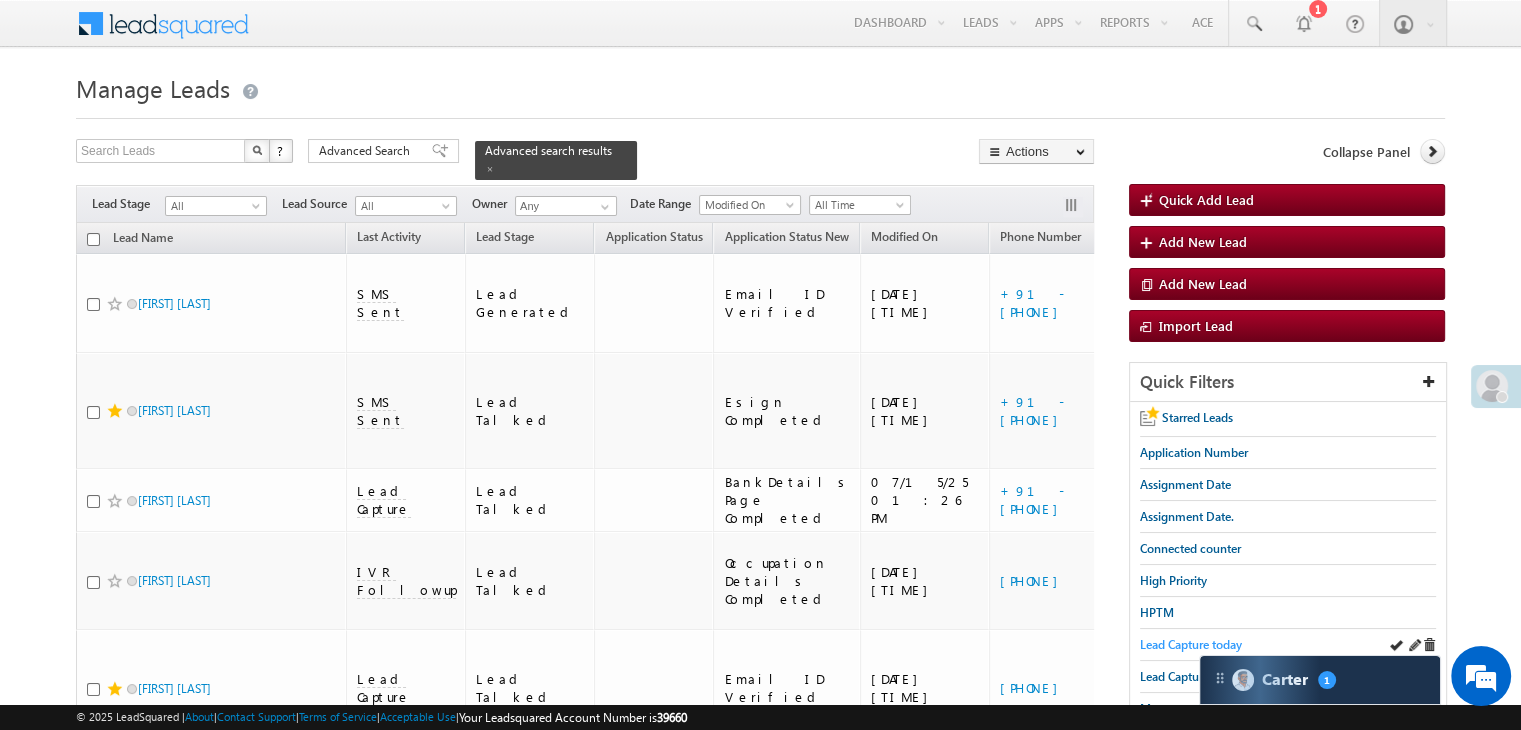 click on "Lead Capture today" at bounding box center (1191, 644) 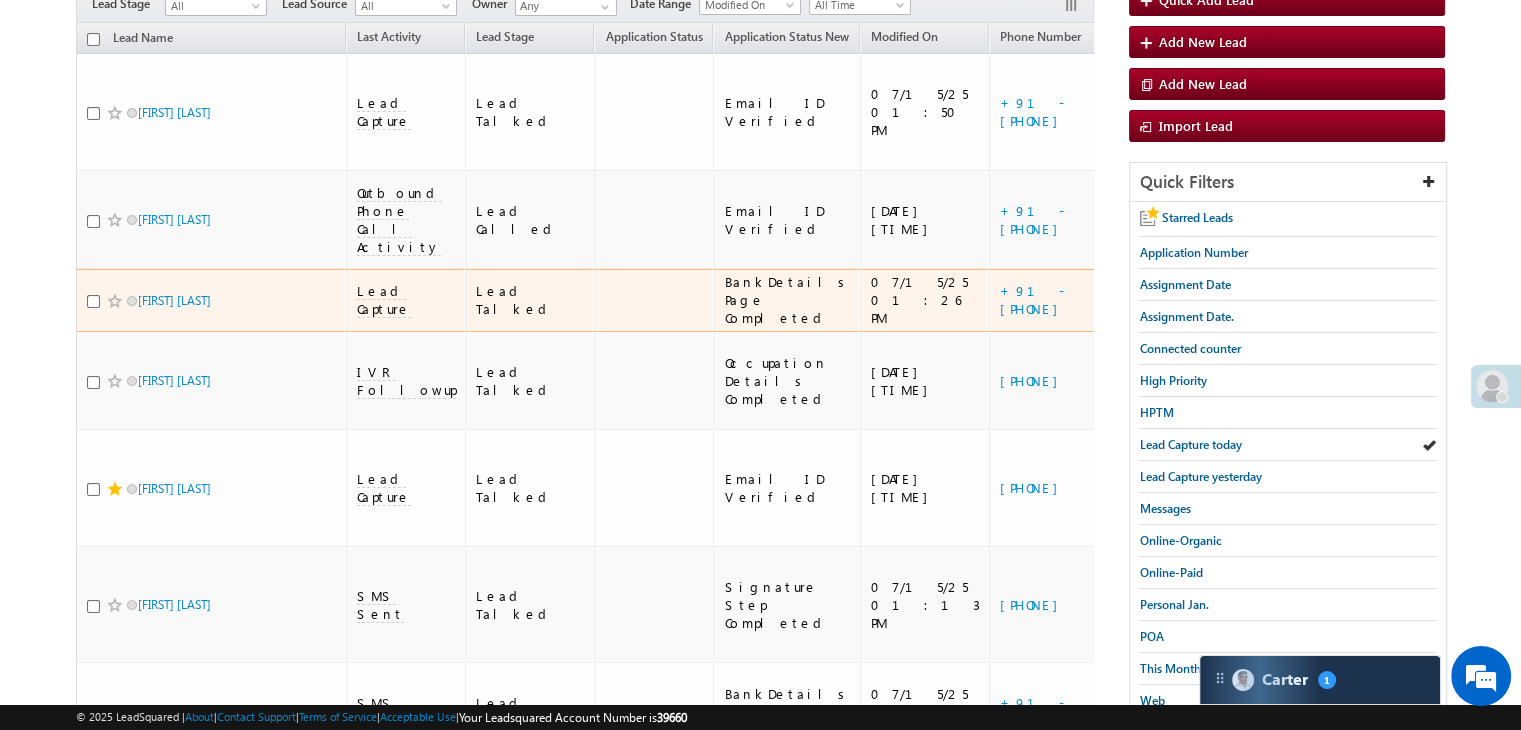 scroll, scrollTop: 0, scrollLeft: 0, axis: both 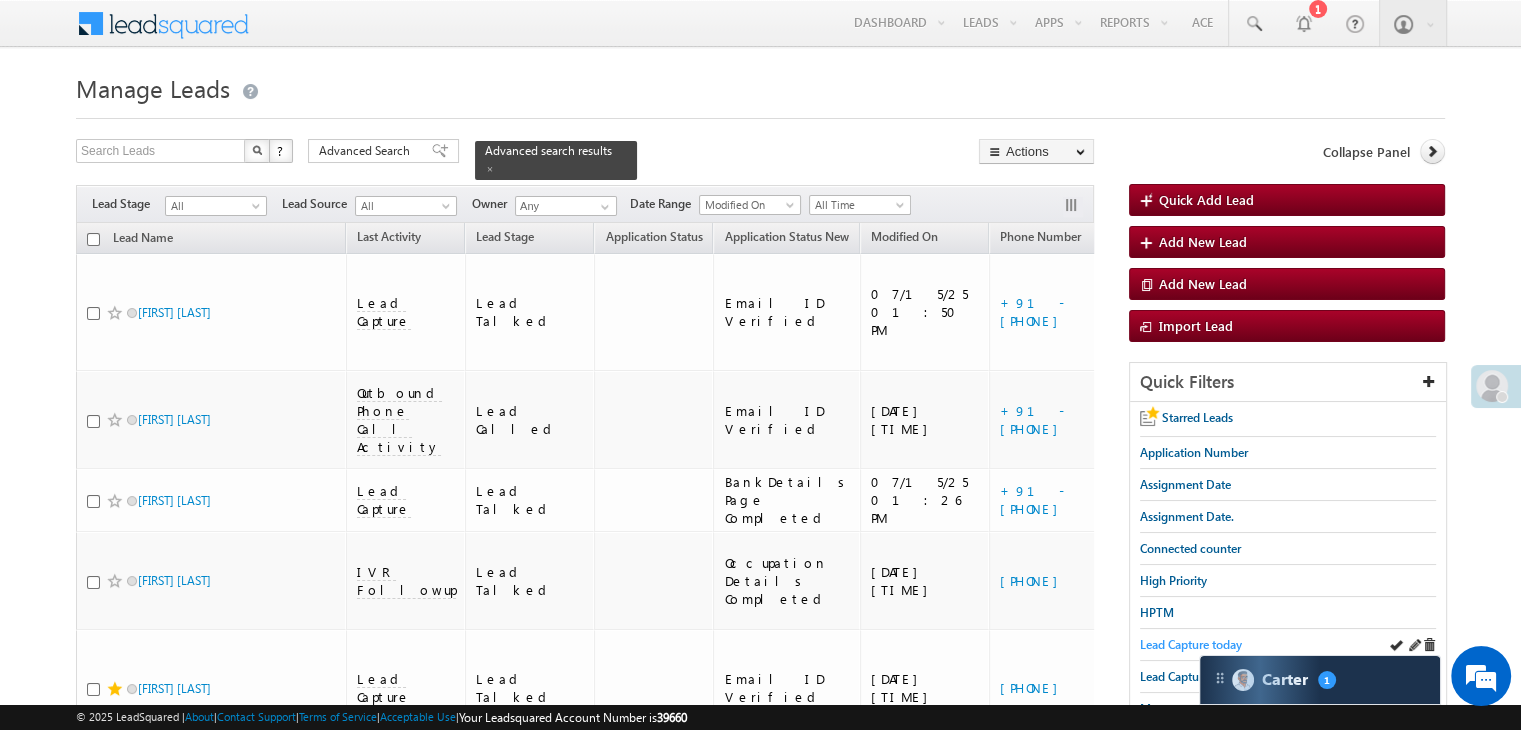 click on "Lead Capture today" at bounding box center [1191, 644] 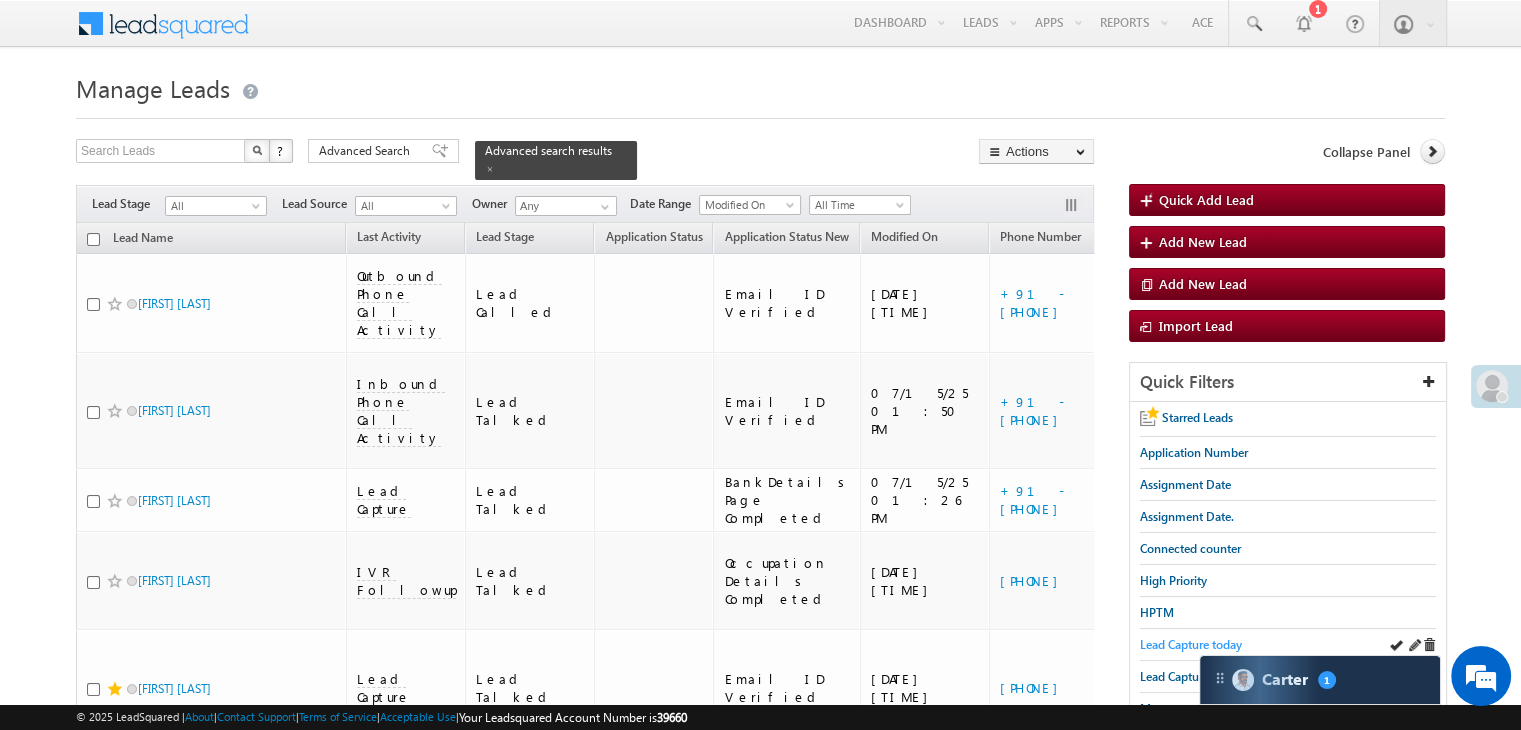 click on "Lead Capture today" at bounding box center (1191, 644) 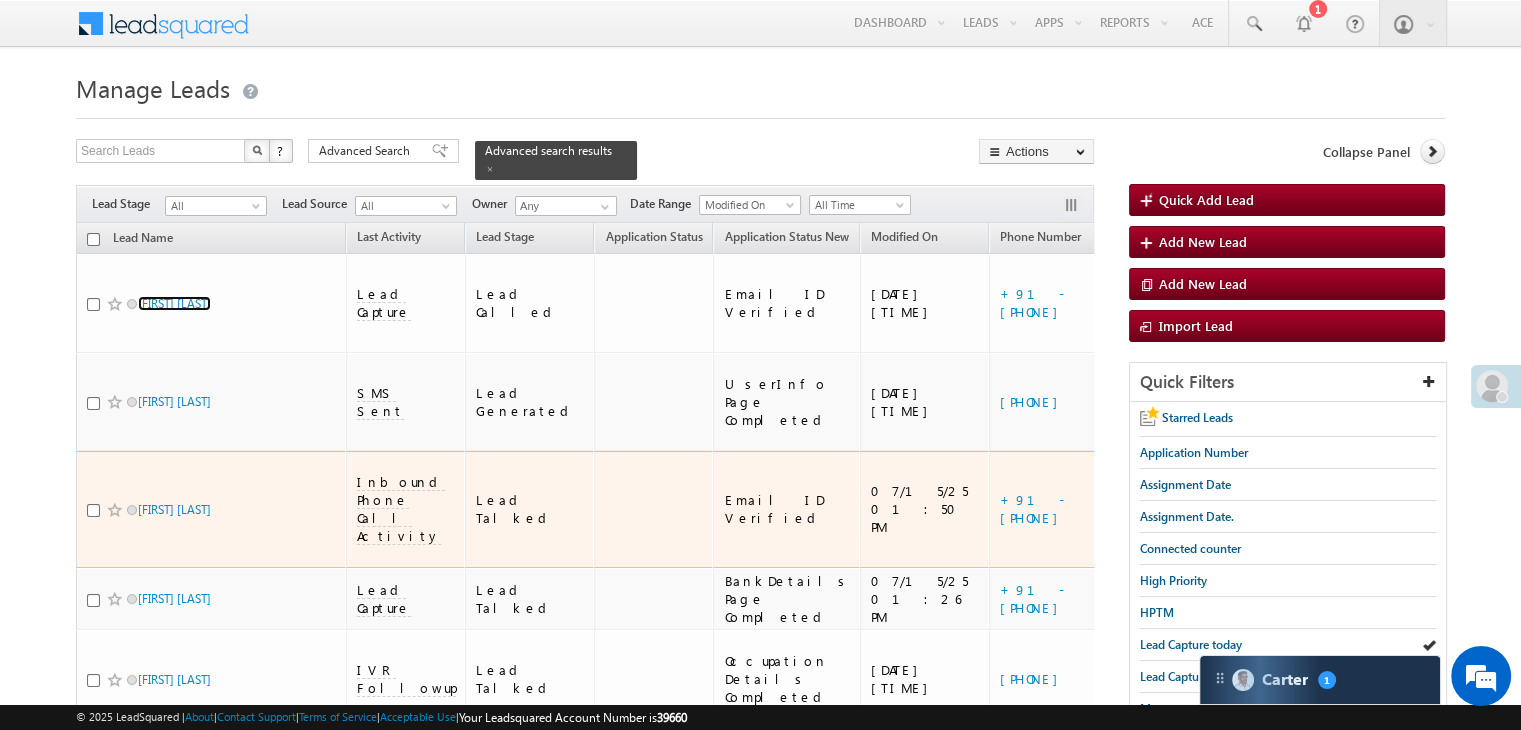 scroll, scrollTop: 100, scrollLeft: 0, axis: vertical 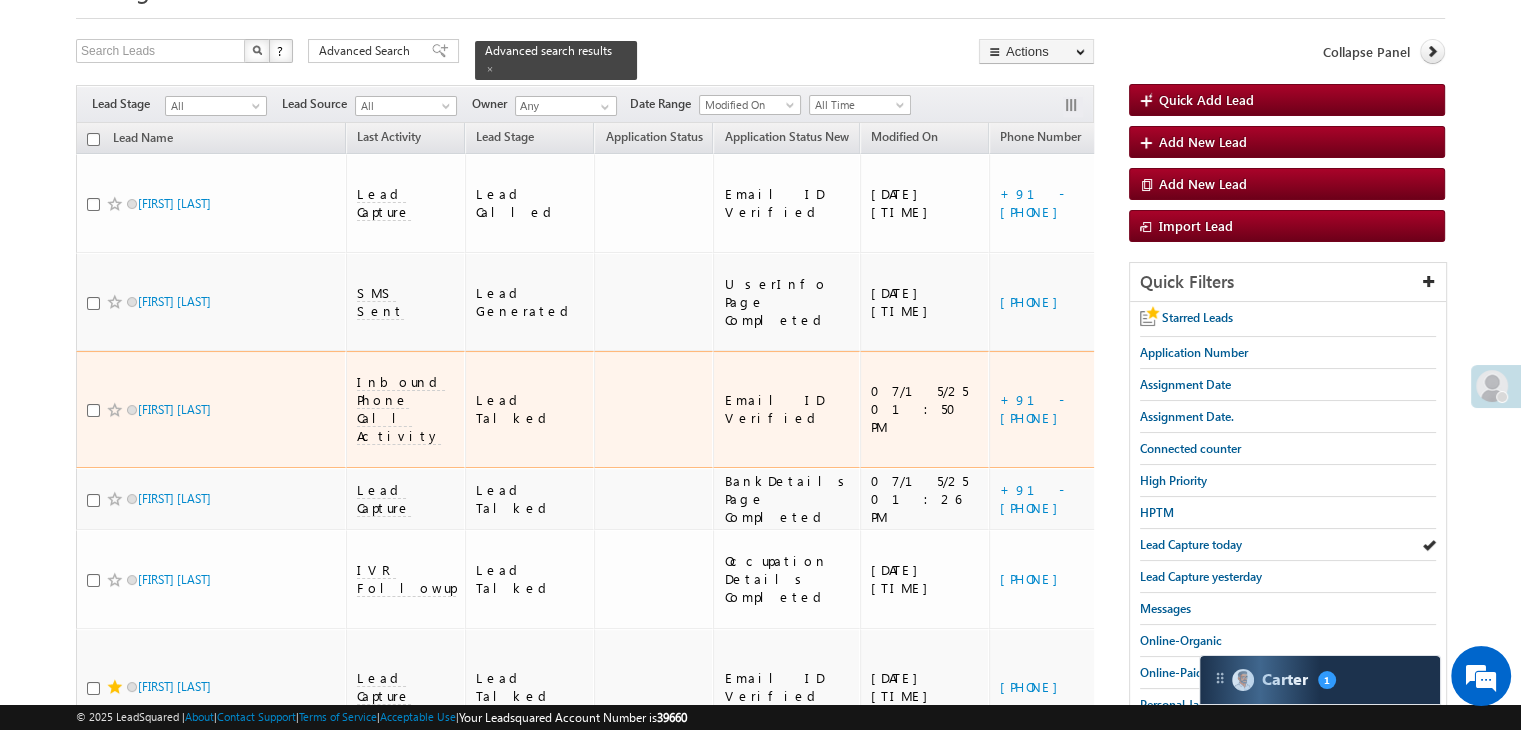 click on "https://angelbroking1-pk3em7sa.customui-test.leadsquared.com?leadId=c0131f88-1459-411e-8404-0f45d8c4f25a" at bounding box center [1283, 409] 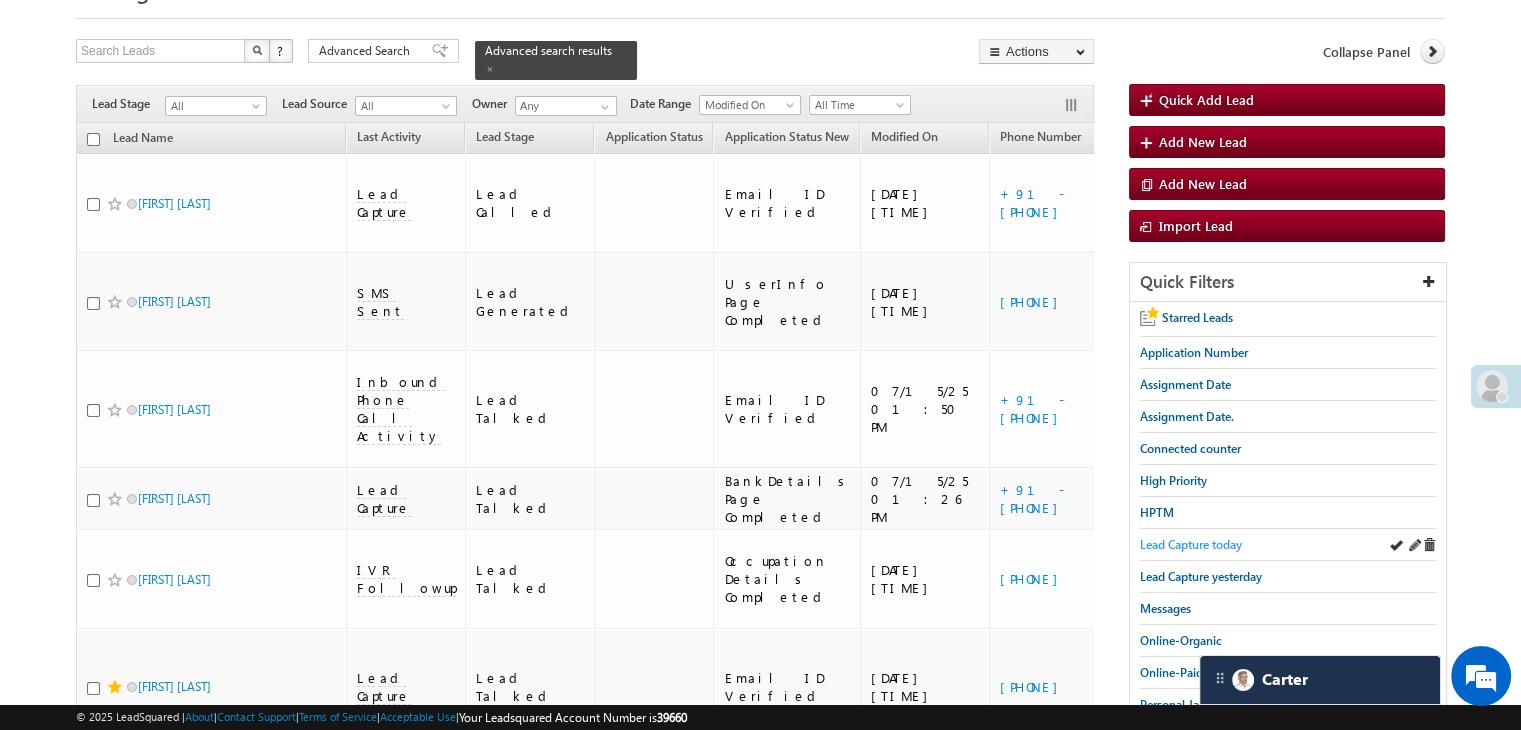 click on "Lead Capture today" at bounding box center (1191, 544) 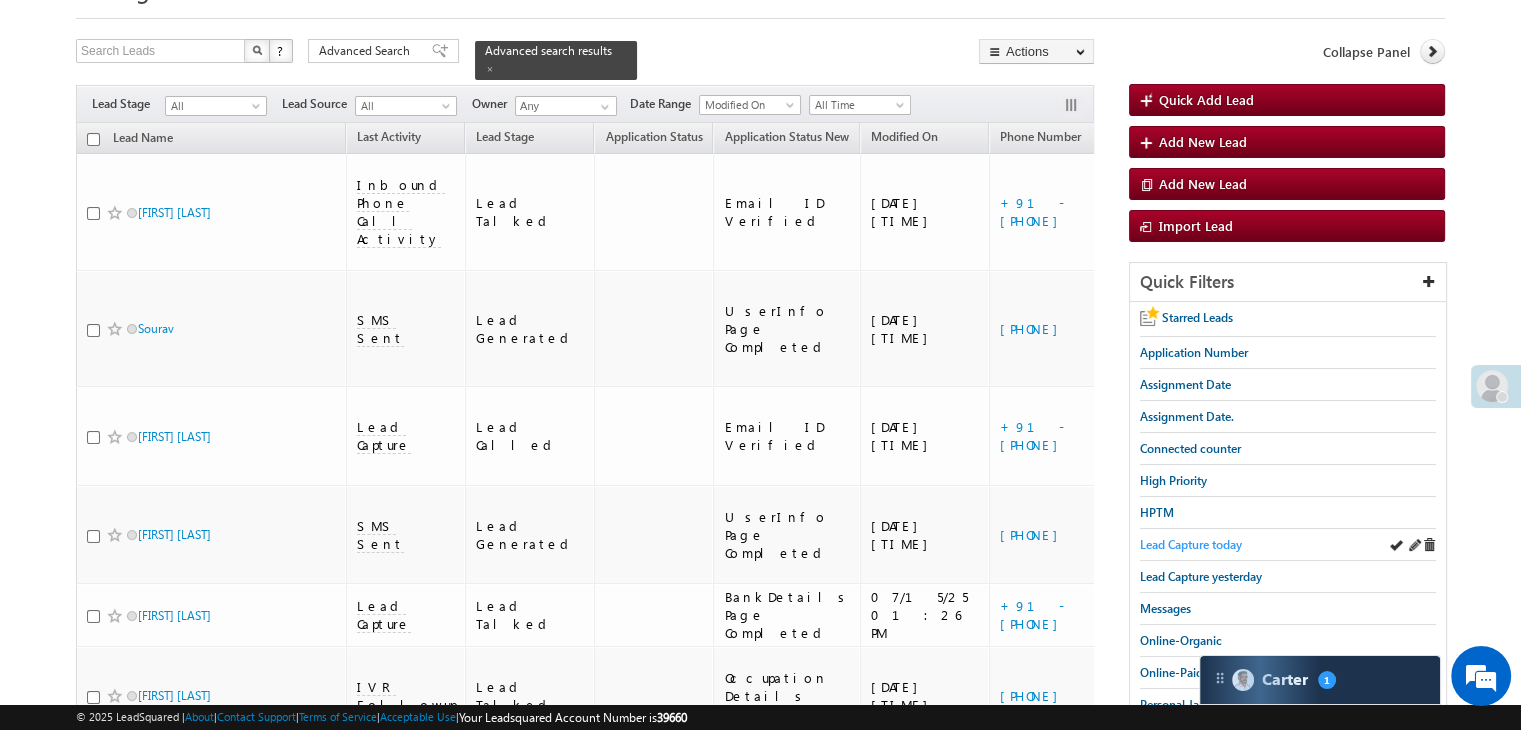 click on "Lead Capture today" at bounding box center (1191, 544) 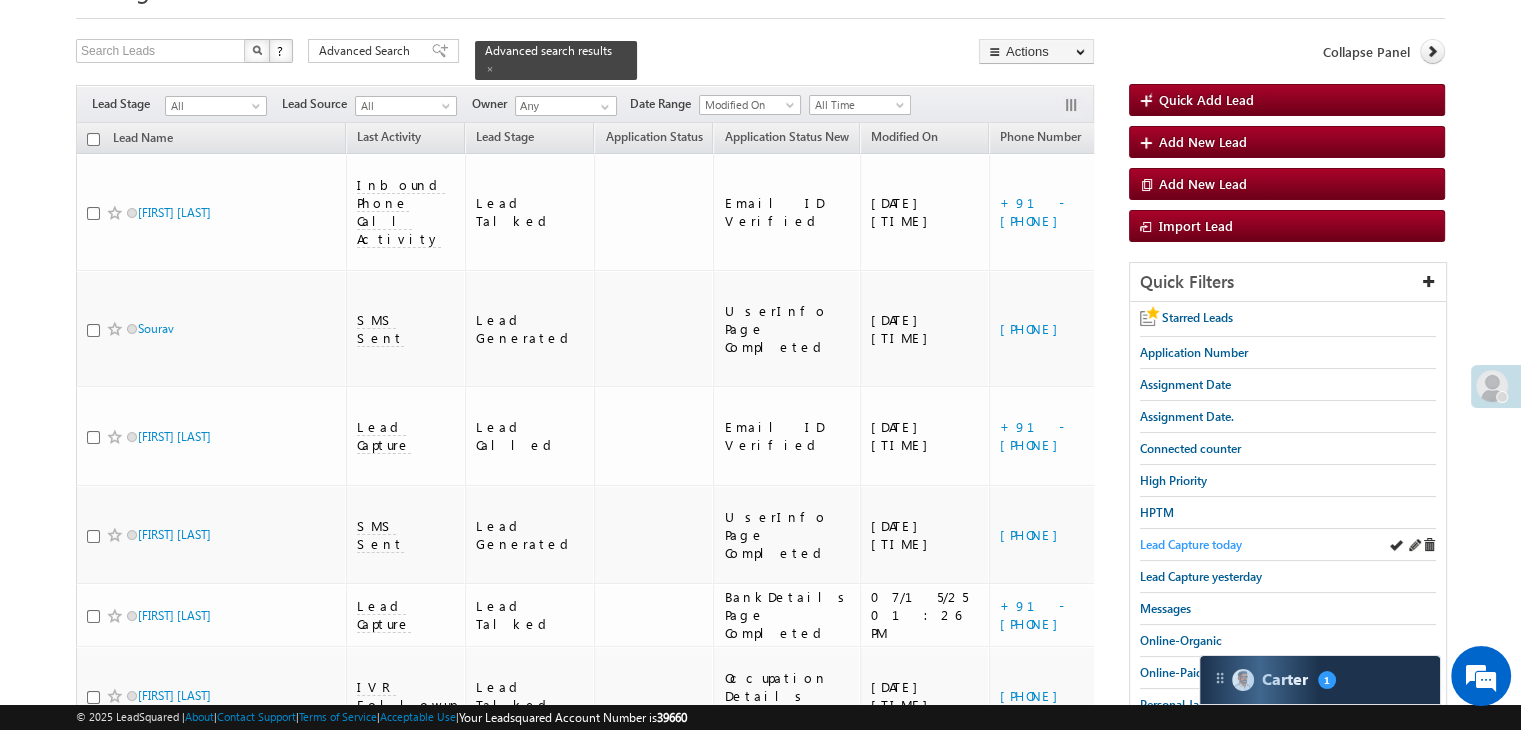 click on "Lead Capture today" at bounding box center (1191, 544) 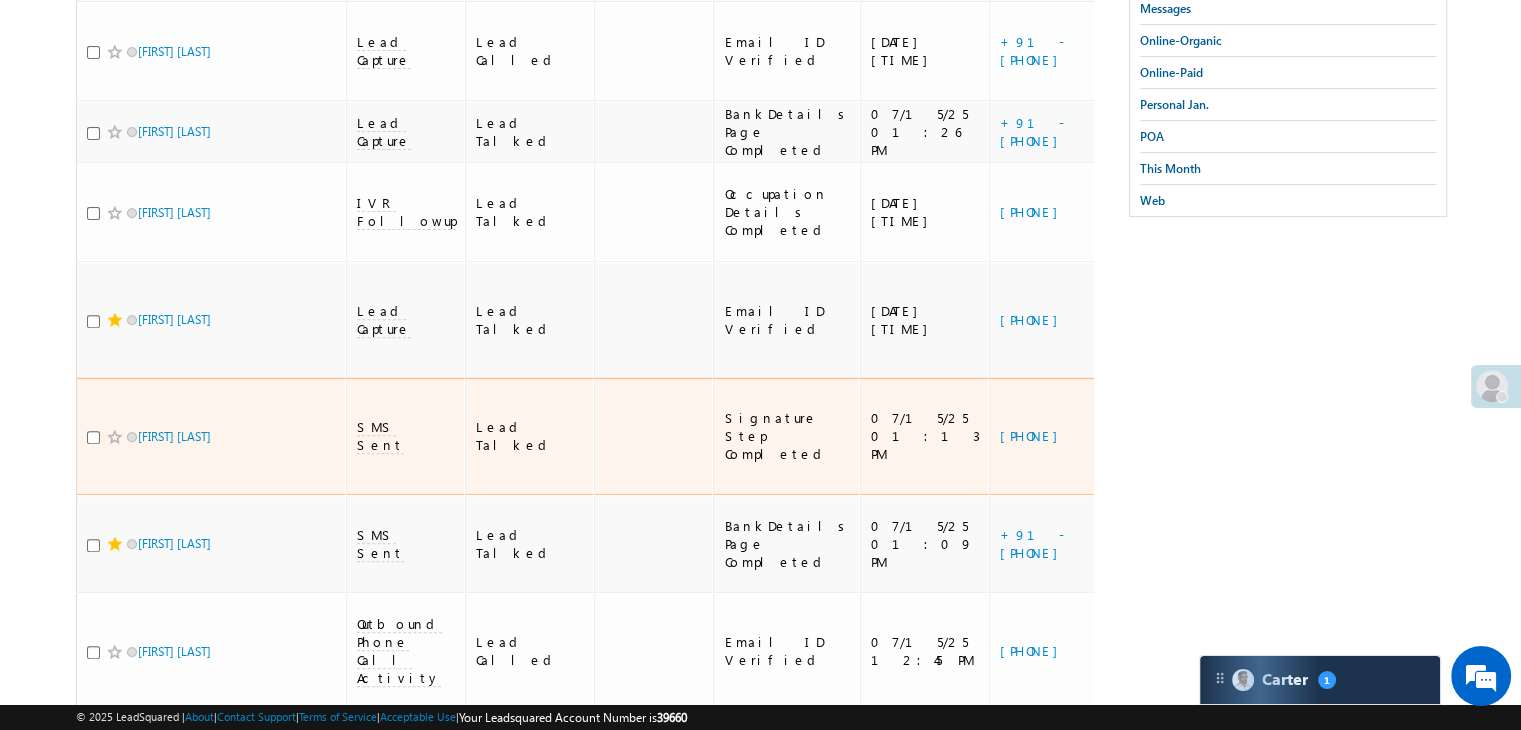 scroll, scrollTop: 300, scrollLeft: 0, axis: vertical 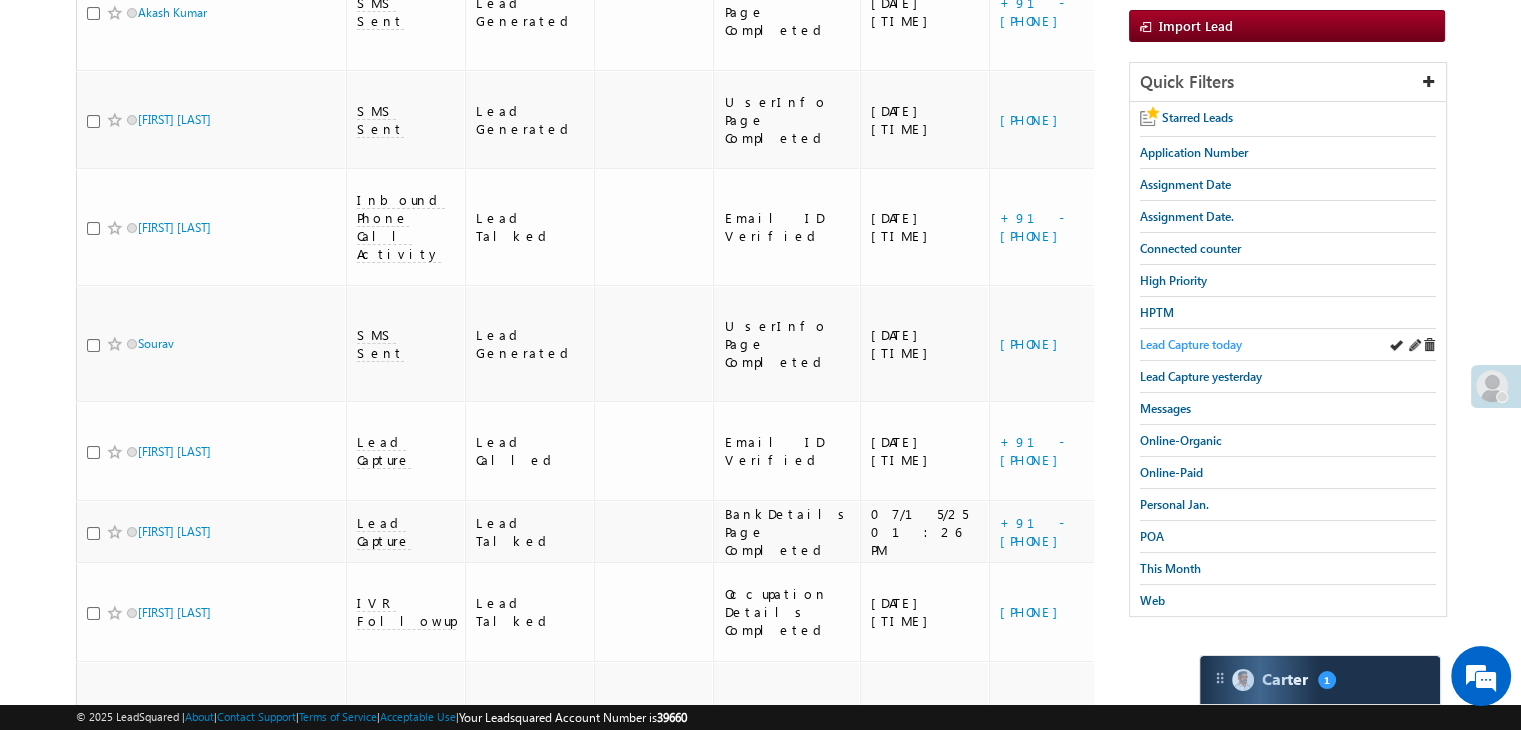 click on "Lead Capture today" at bounding box center (1288, 345) 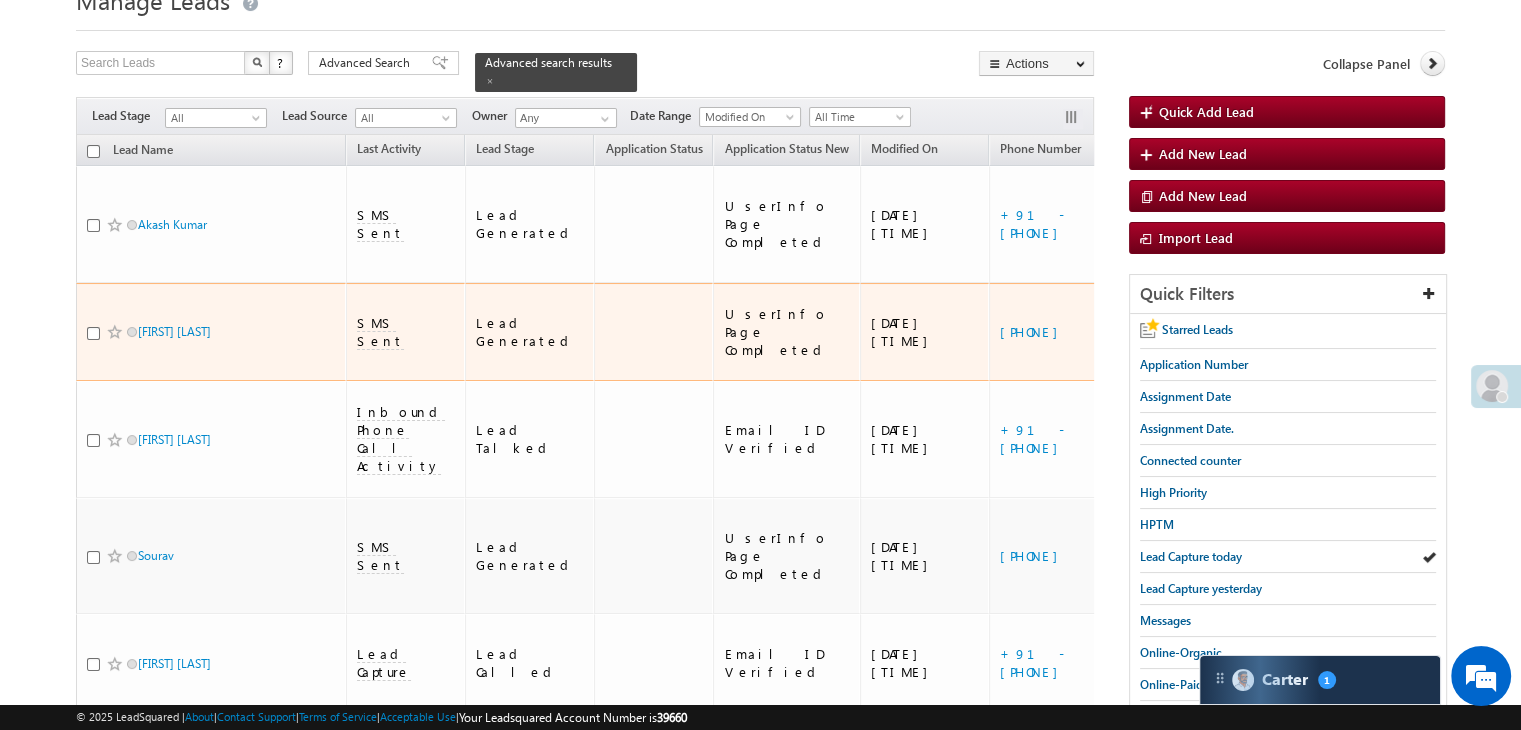 scroll, scrollTop: 0, scrollLeft: 0, axis: both 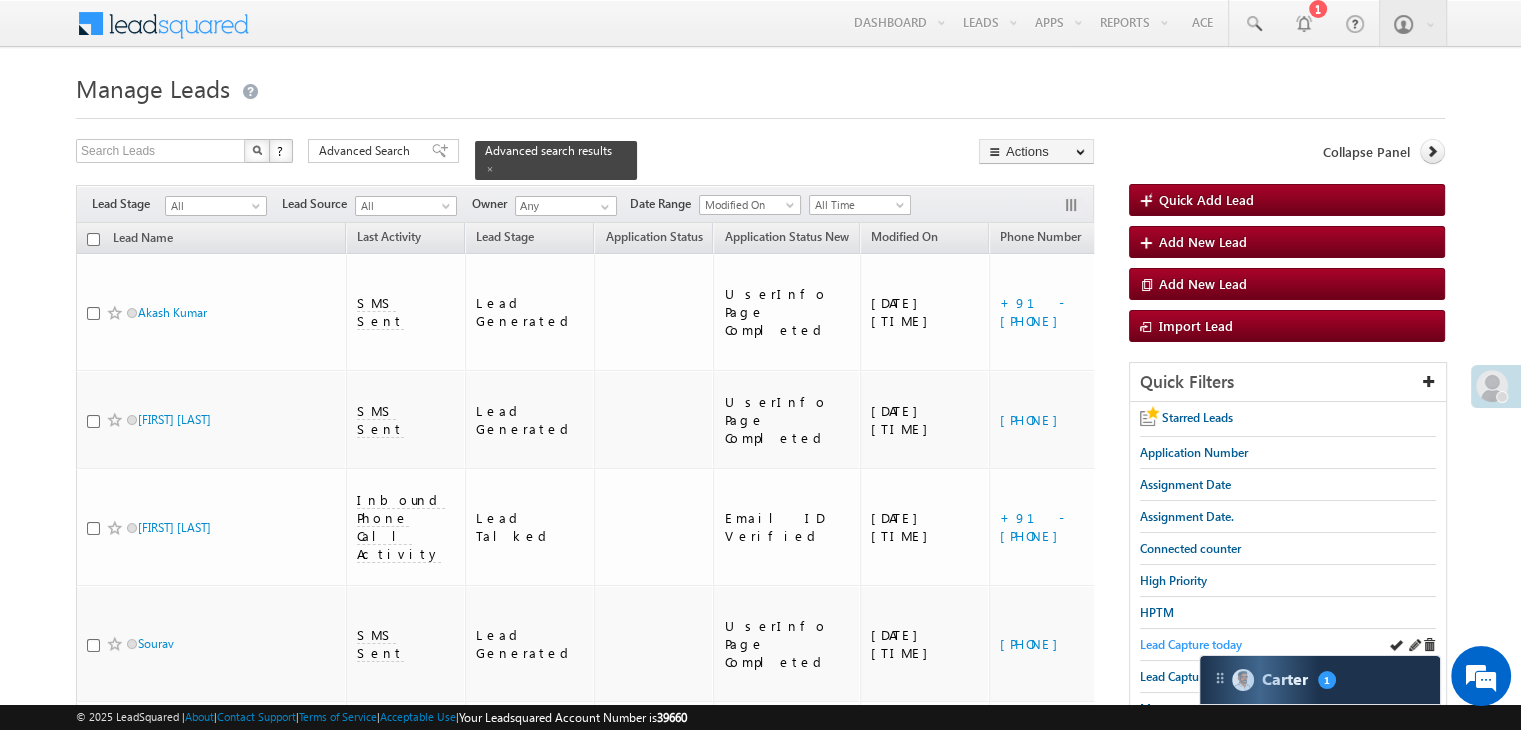click on "Lead Capture today" at bounding box center [1191, 644] 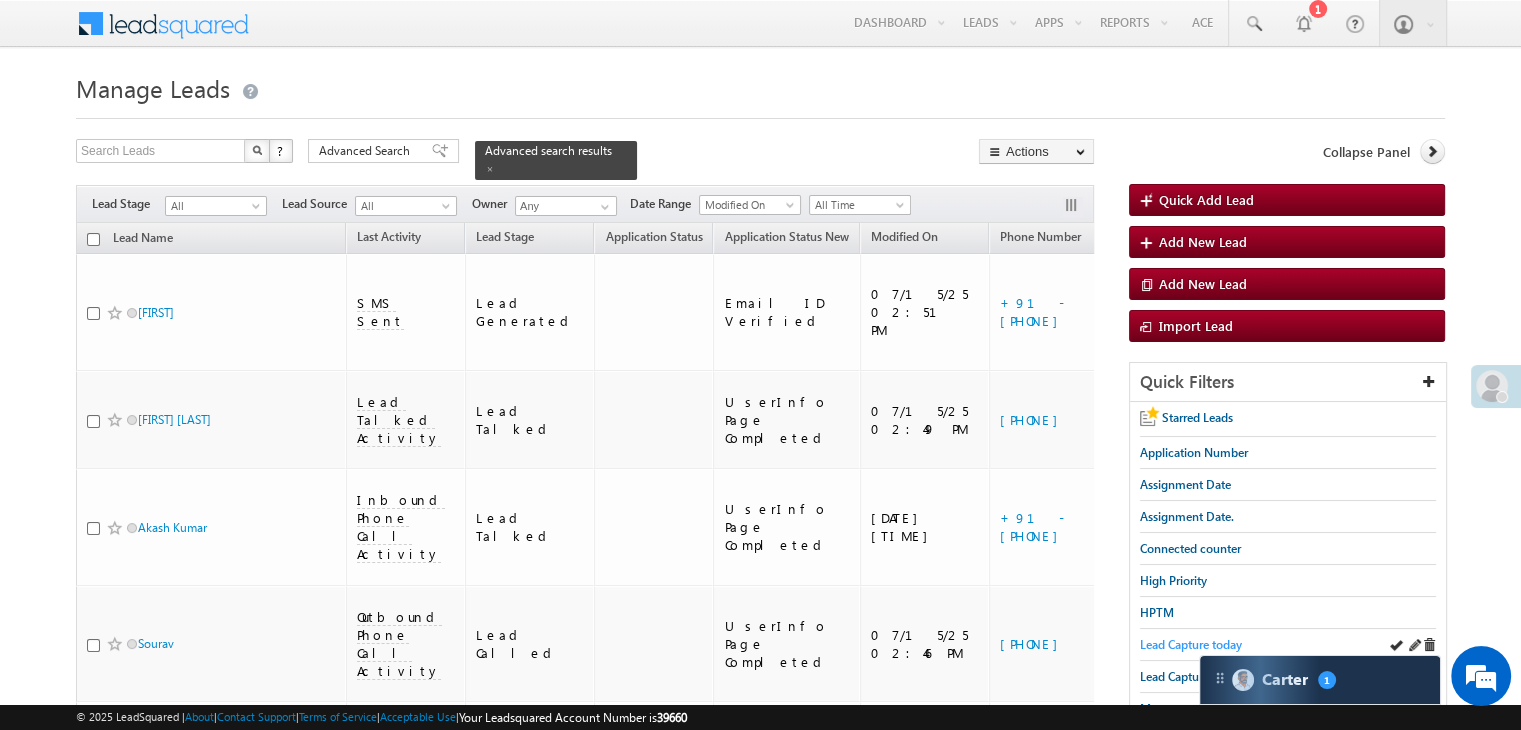 click on "Lead Capture today" at bounding box center (1191, 644) 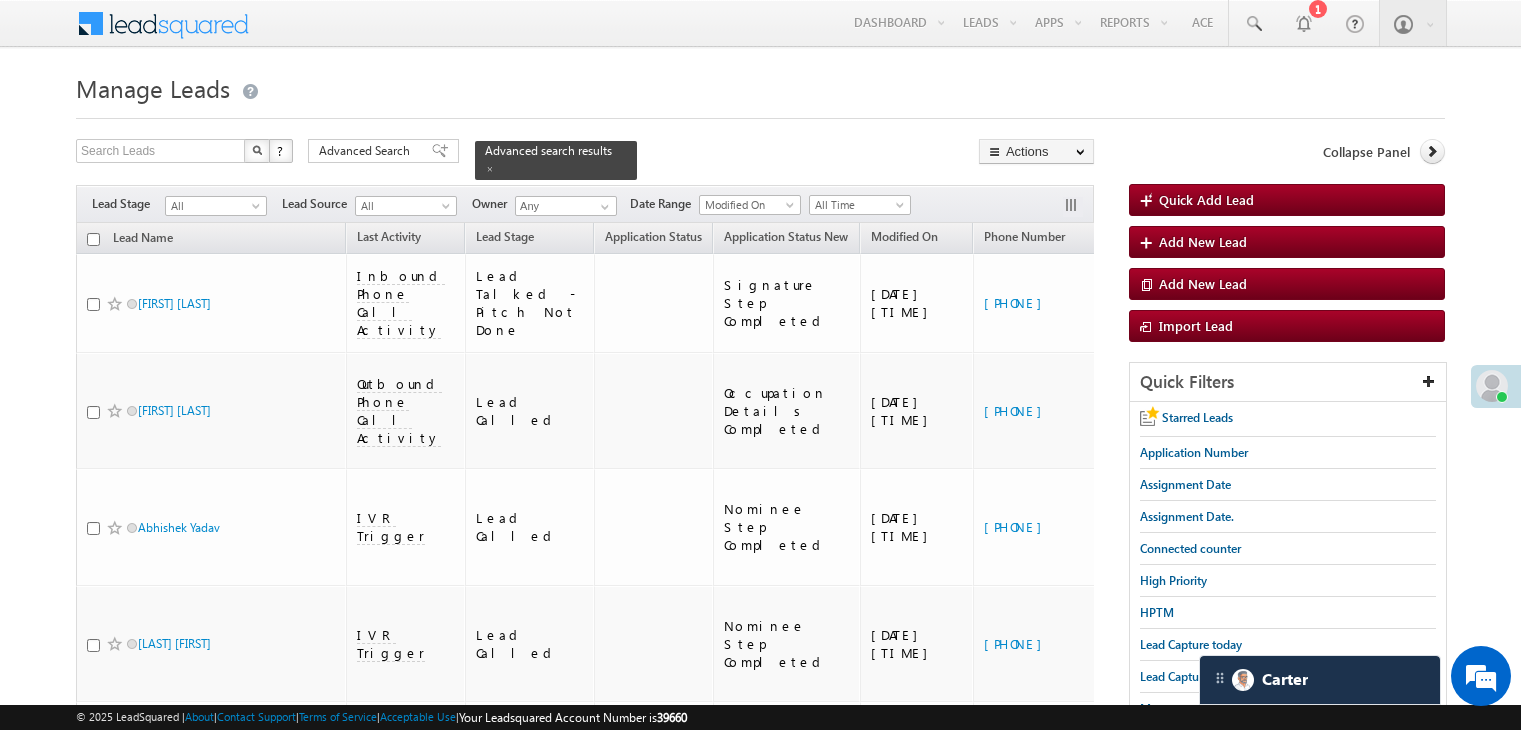 scroll, scrollTop: 0, scrollLeft: 0, axis: both 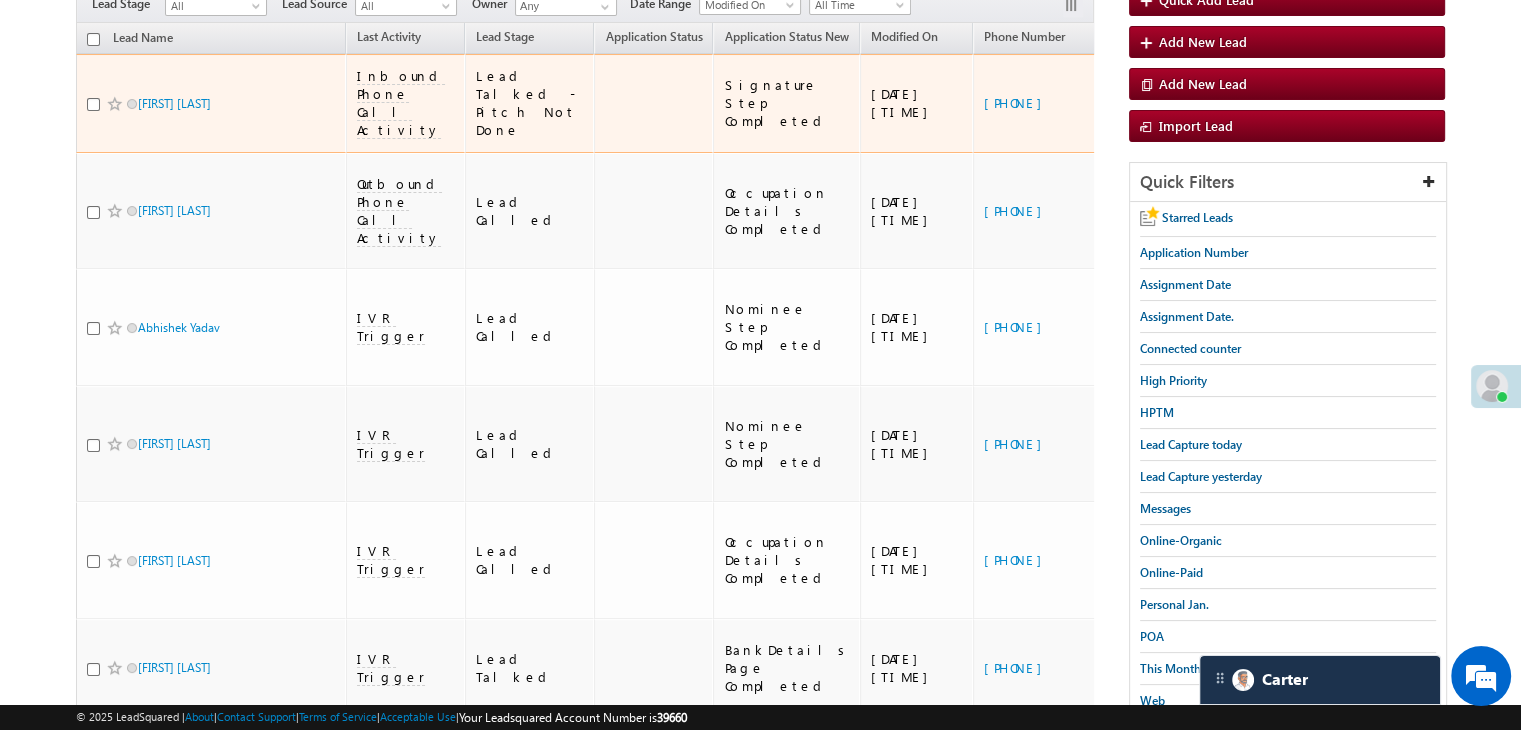 click on "https://angelbroking1-pk3em7sa.customui-test.leadsquared.com?leadId=335e7f8a-3713-4b64-8f82-5e2c5aae8a28" at bounding box center [1267, 103] 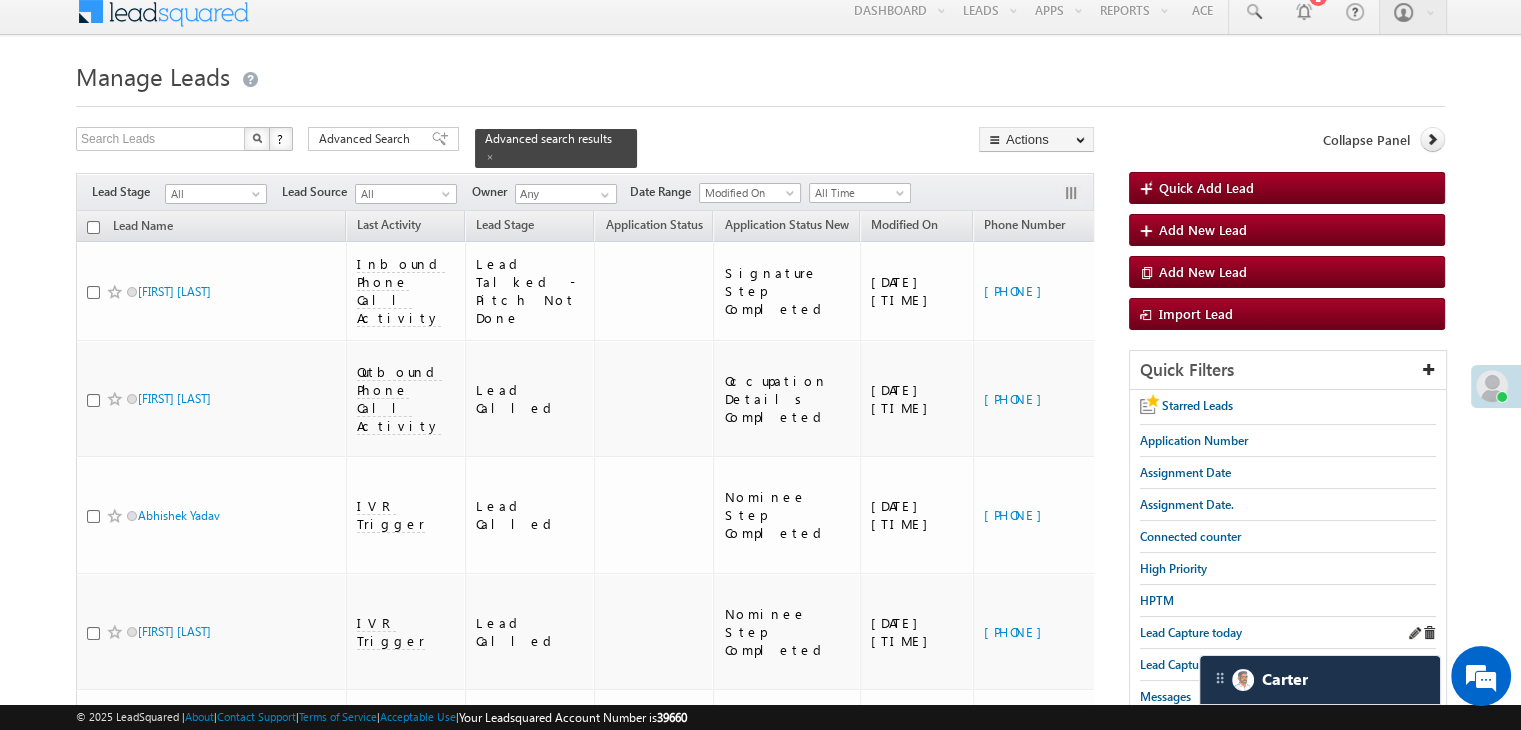 scroll, scrollTop: 0, scrollLeft: 0, axis: both 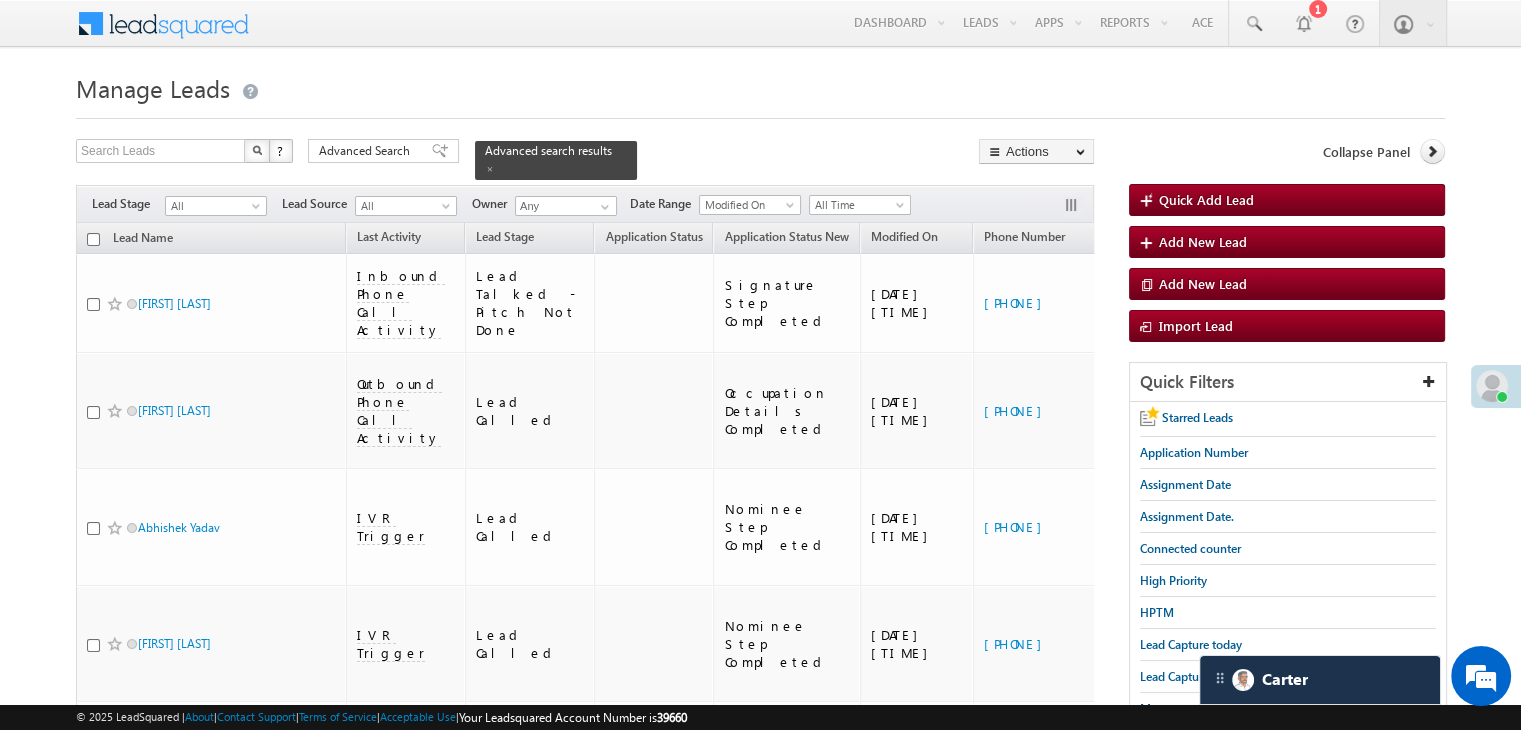 click on "Advanced Search" at bounding box center (383, 151) 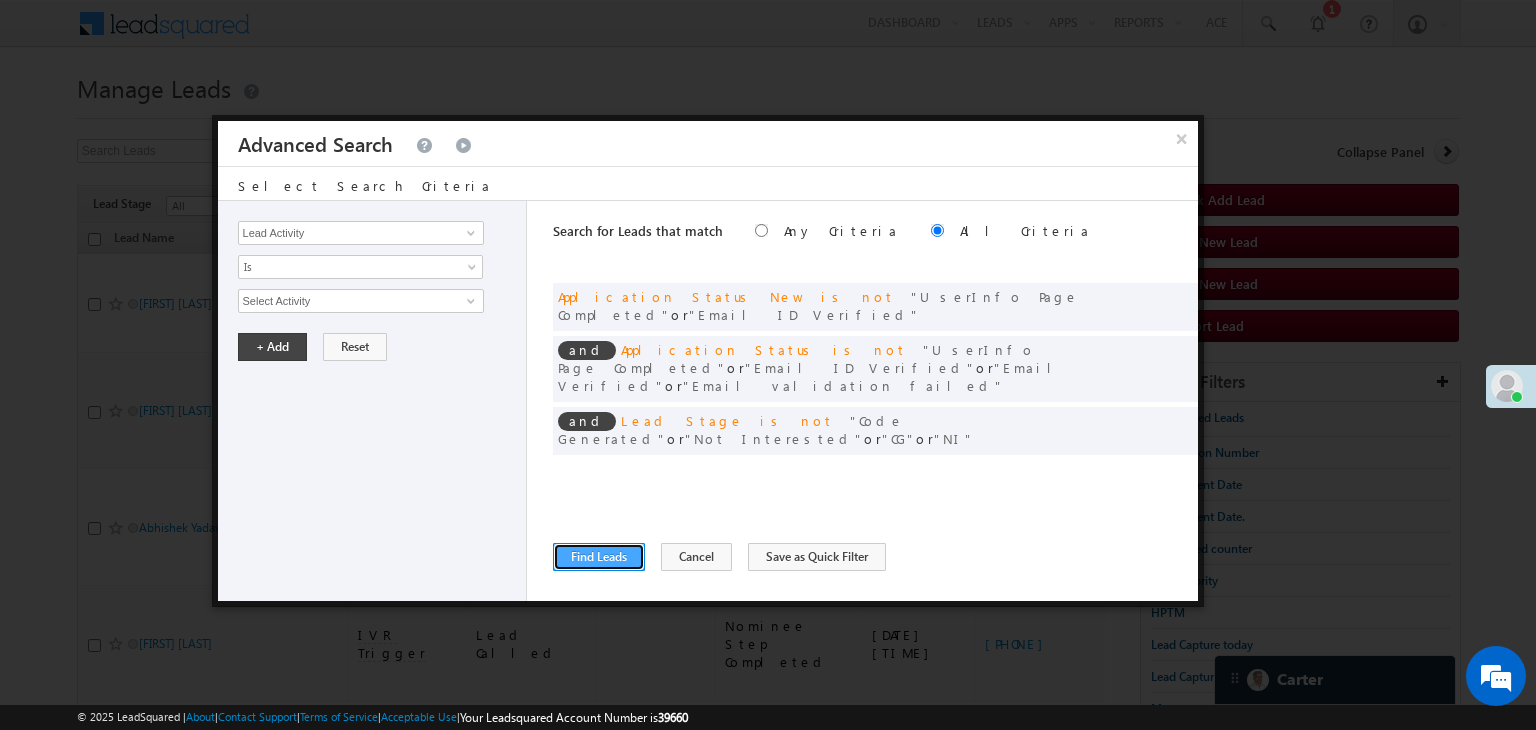 click on "Find Leads" at bounding box center (599, 557) 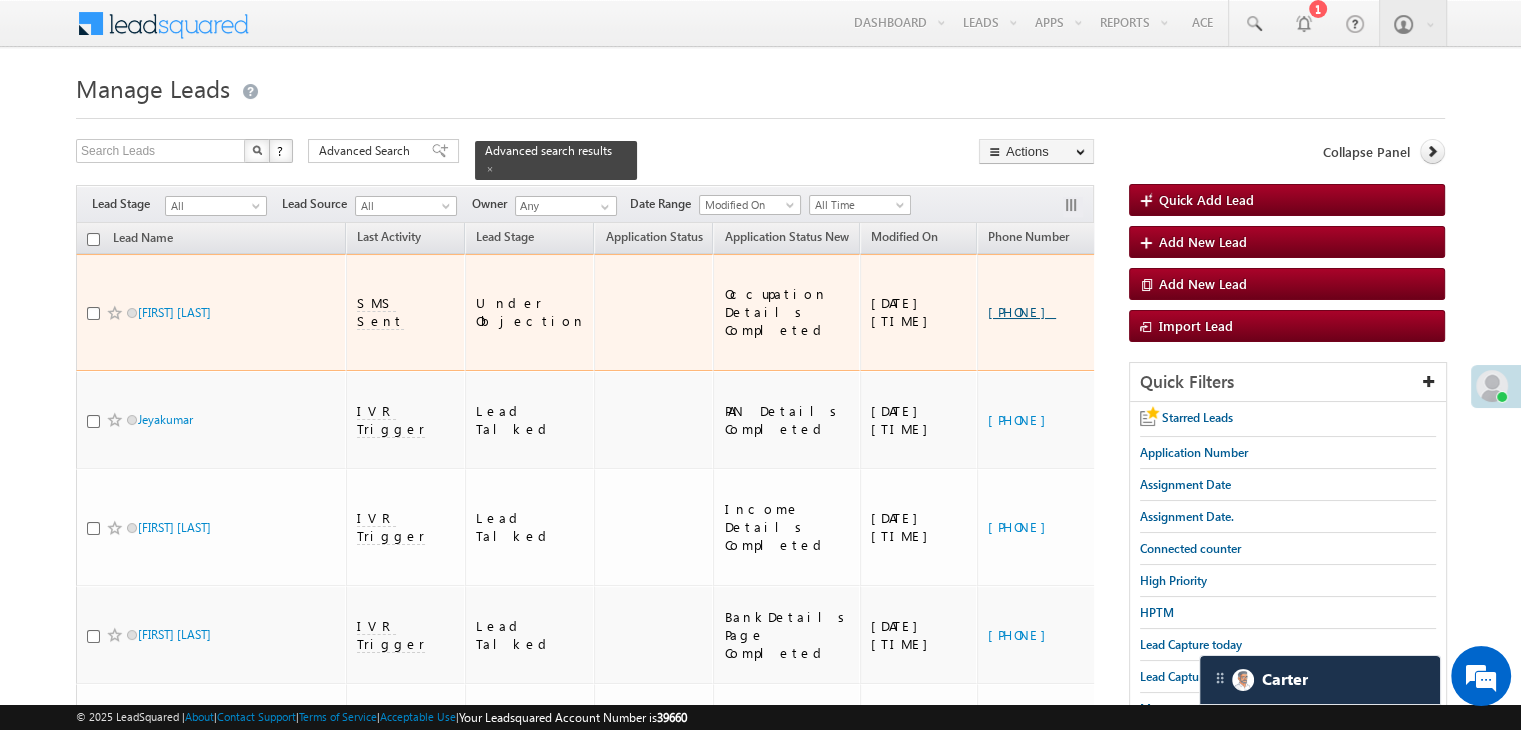 click on "[PHONE]" at bounding box center [1022, 311] 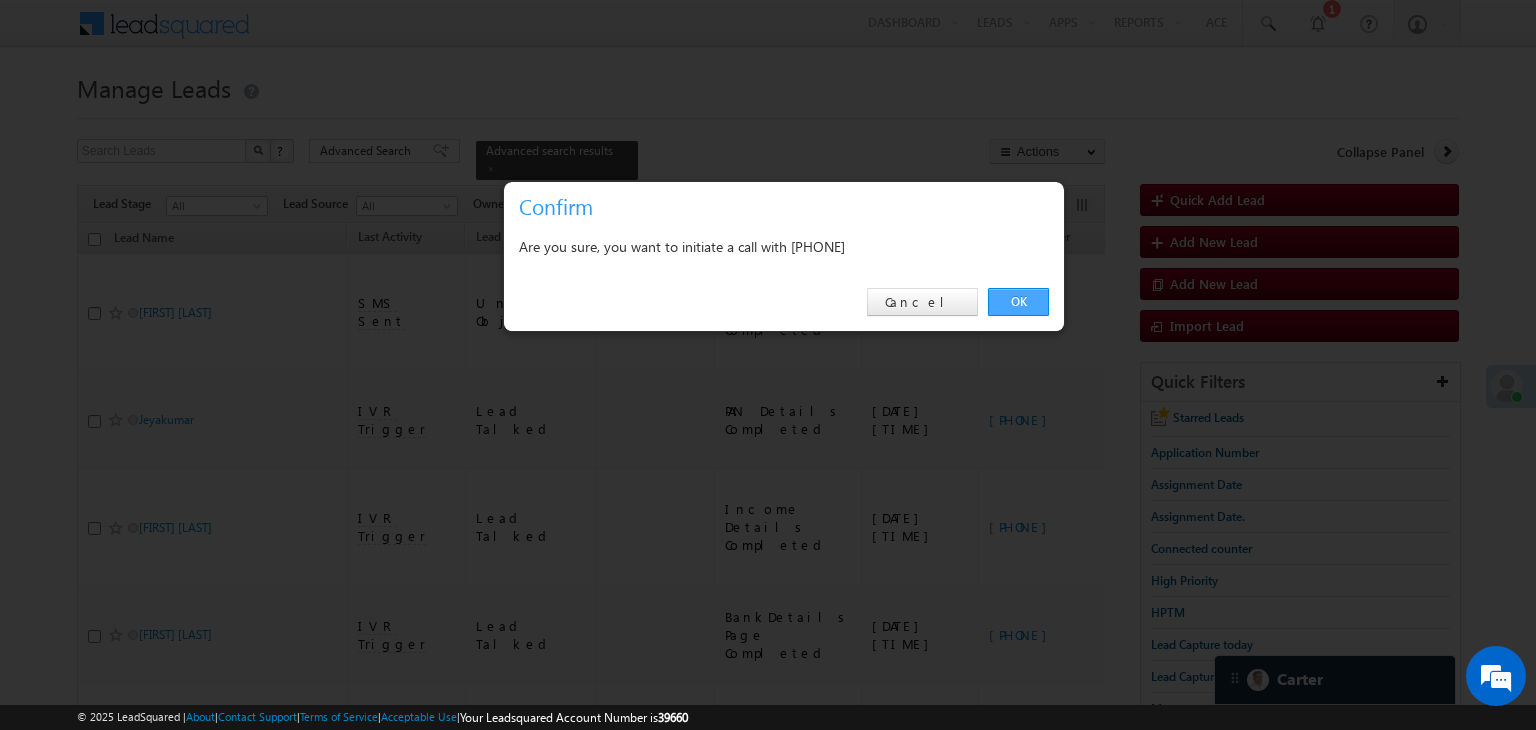 click on "OK" at bounding box center (1018, 302) 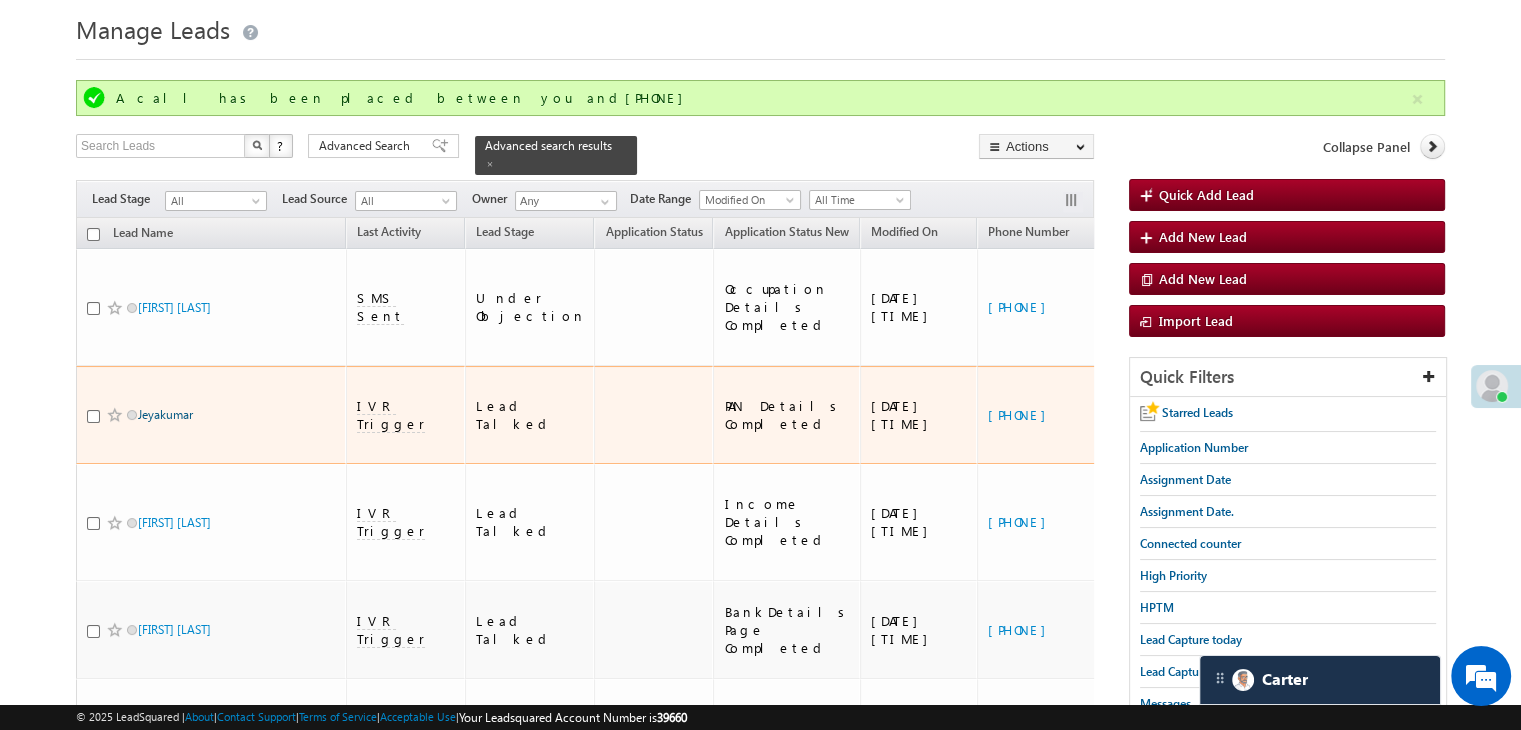 scroll, scrollTop: 100, scrollLeft: 0, axis: vertical 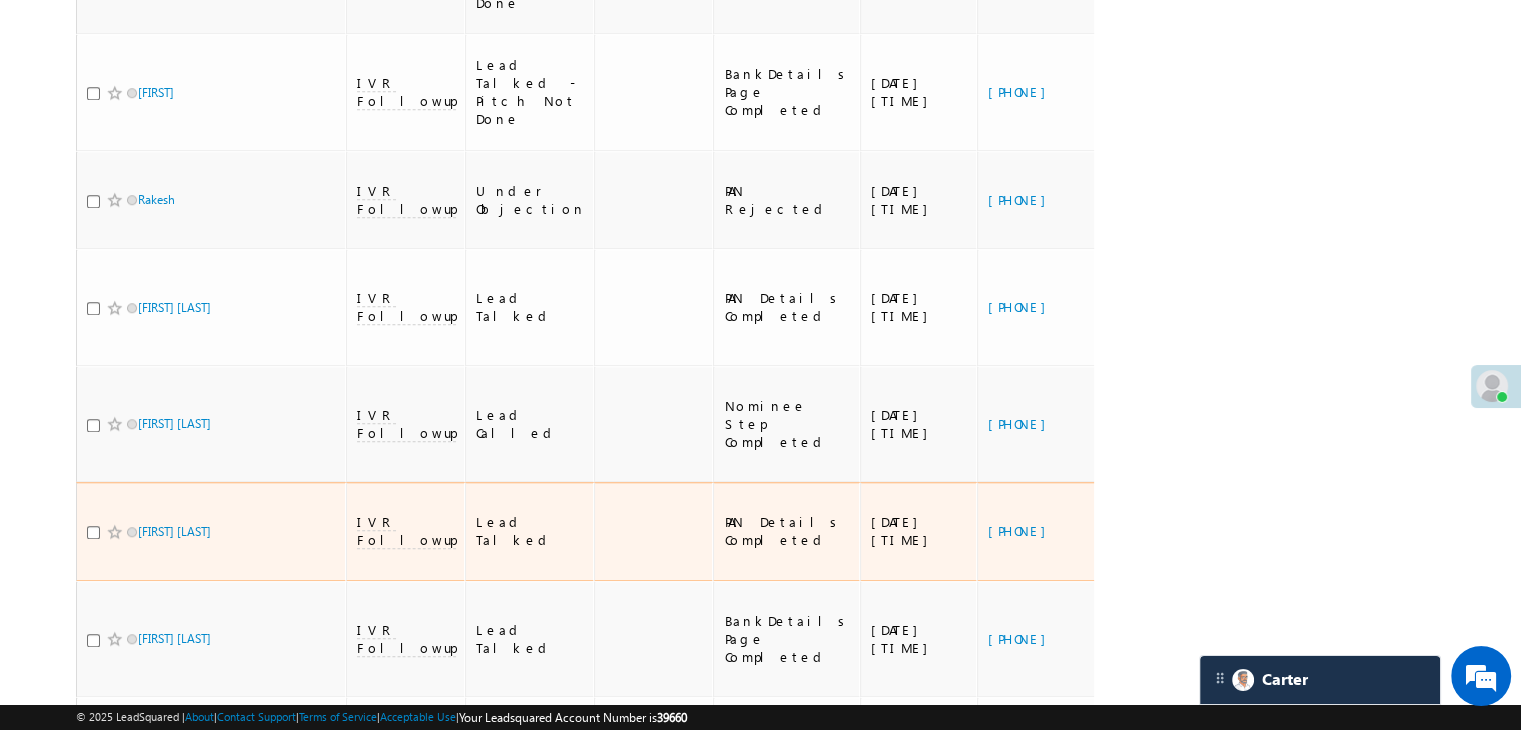 click on "https://angelbroking1-pk3em7sa.customui-test.leadsquared.com?leadId=3da1da28-77f5-4425-a1f3-ef8737a02280" at bounding box center (1271, 531) 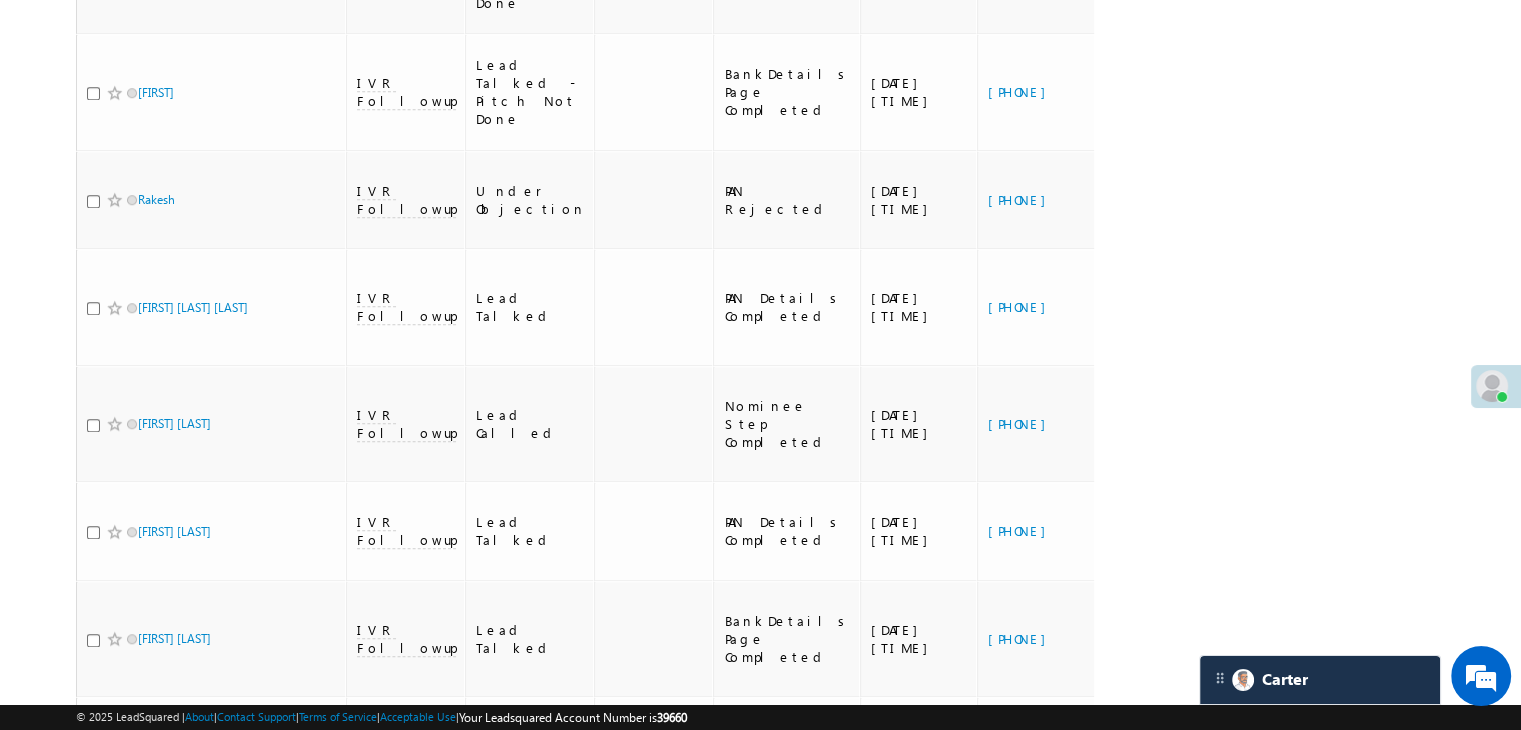 scroll, scrollTop: 1600, scrollLeft: 0, axis: vertical 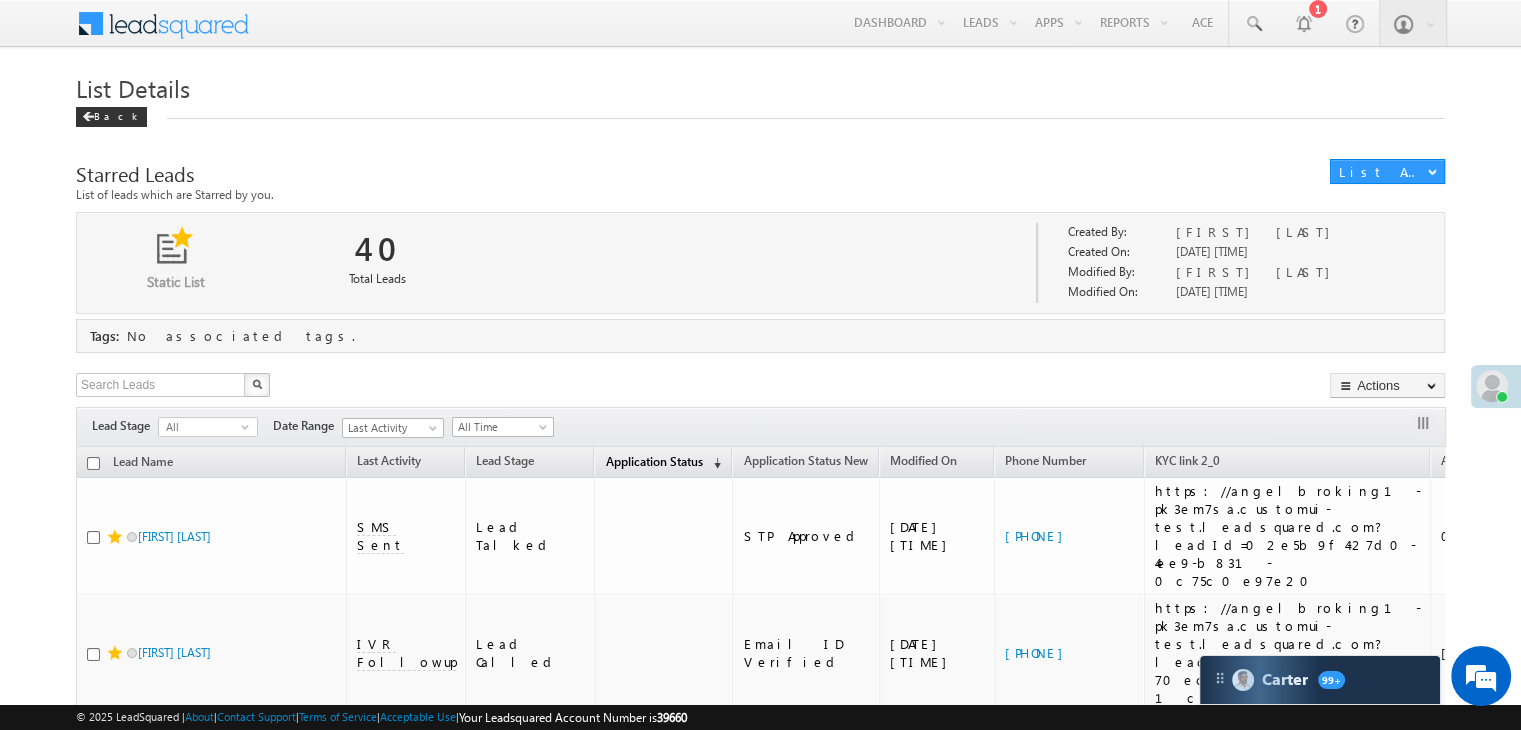 click on "Application Status" at bounding box center (653, 461) 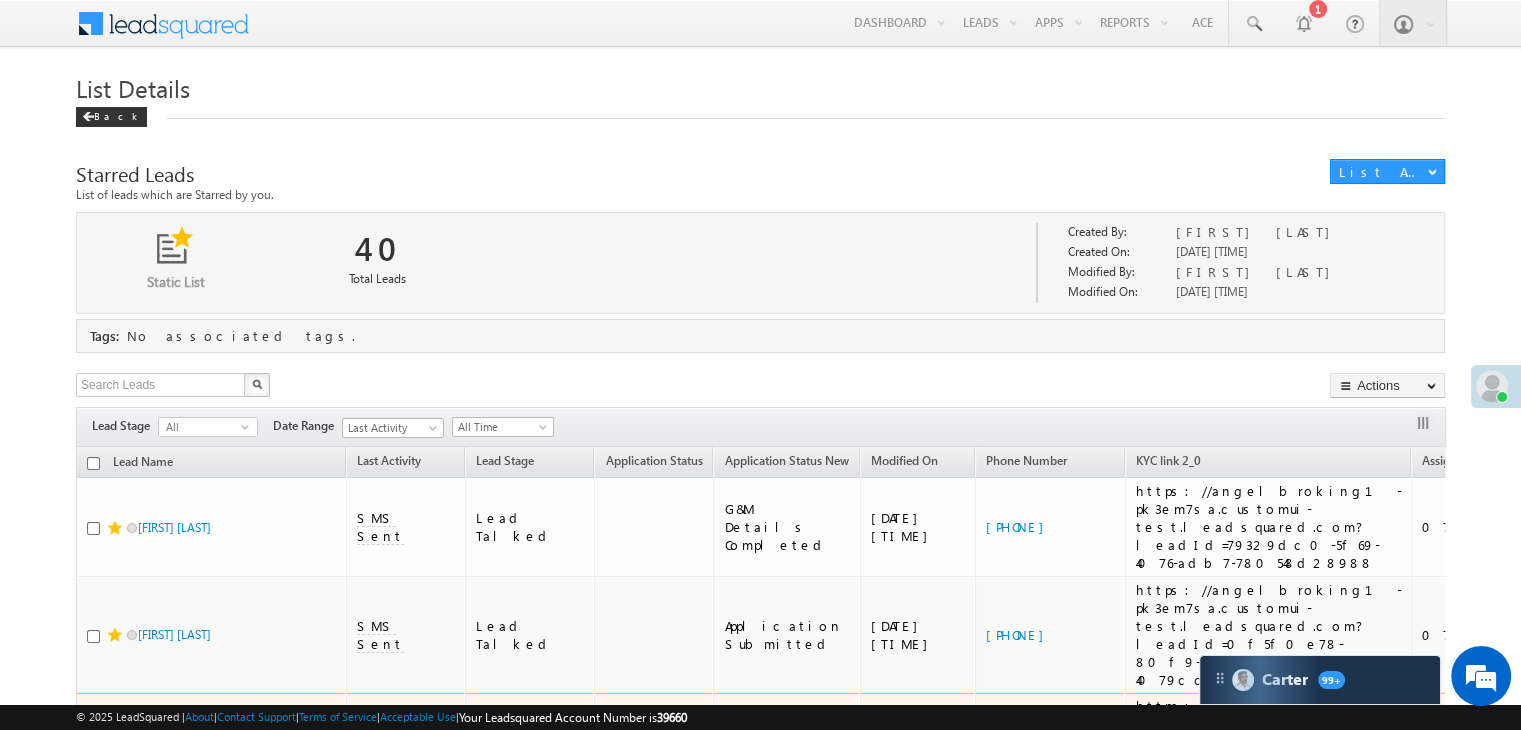 scroll, scrollTop: 300, scrollLeft: 0, axis: vertical 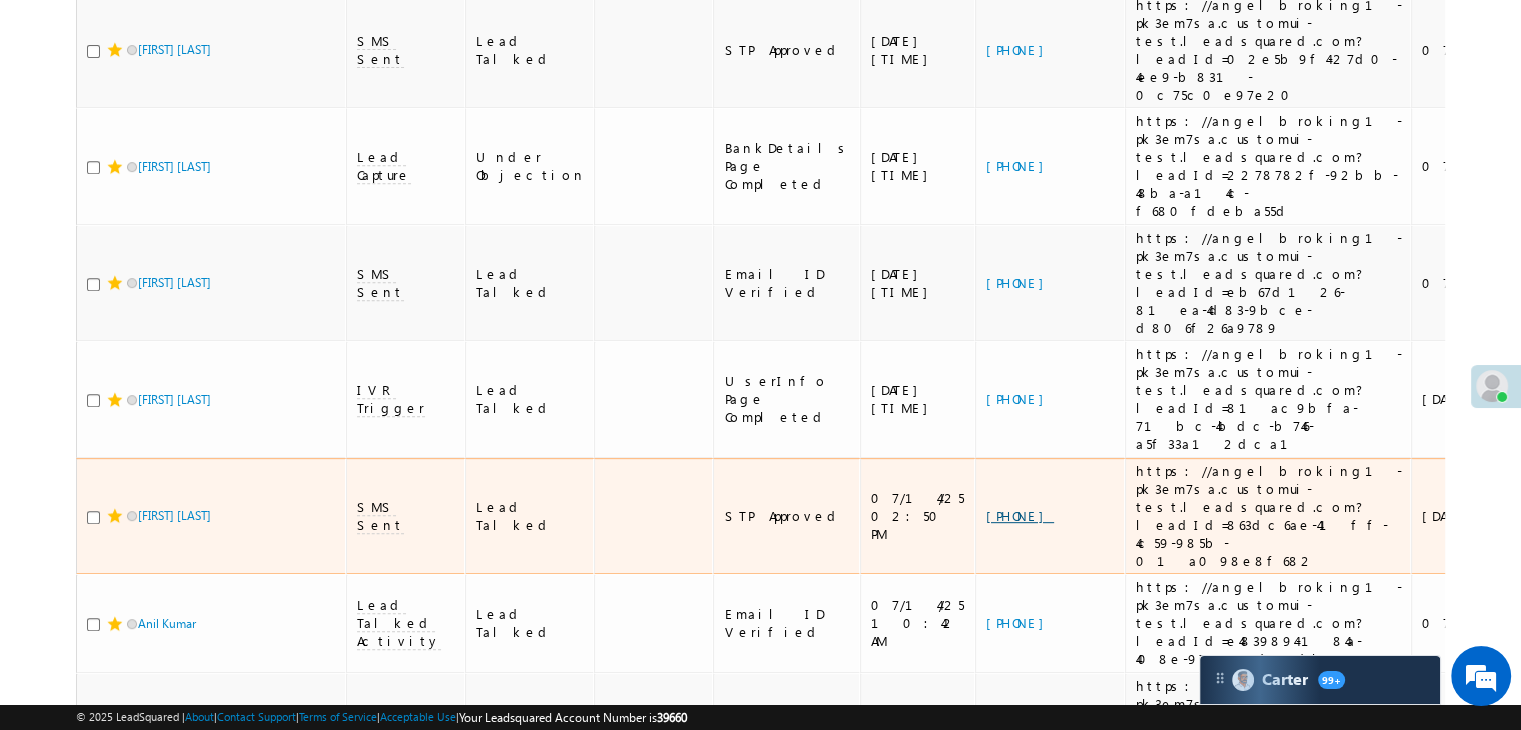 click on "[PHONE]" at bounding box center (1020, 515) 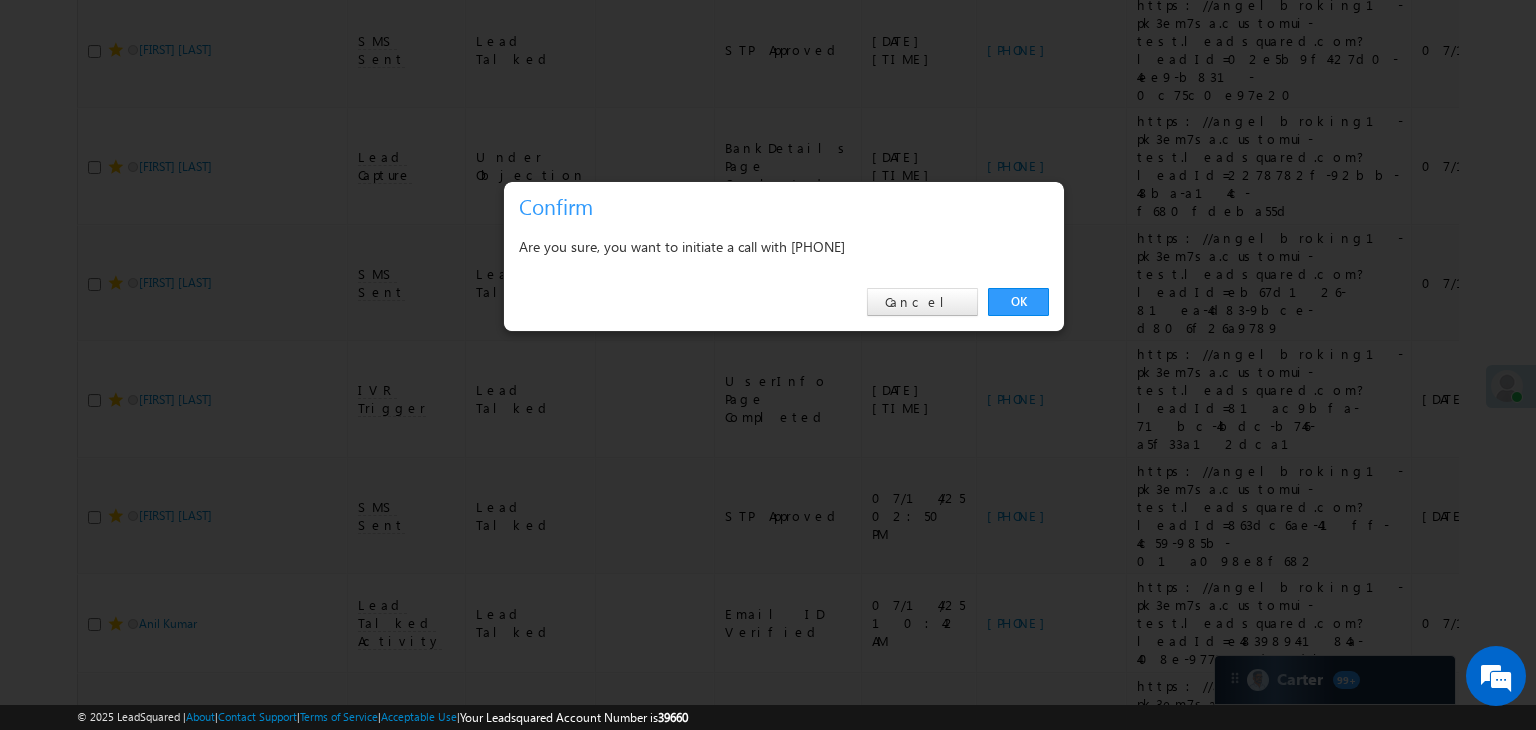 click on "Are you sure, you want to initiate a call with [PHONE]" at bounding box center [784, 246] 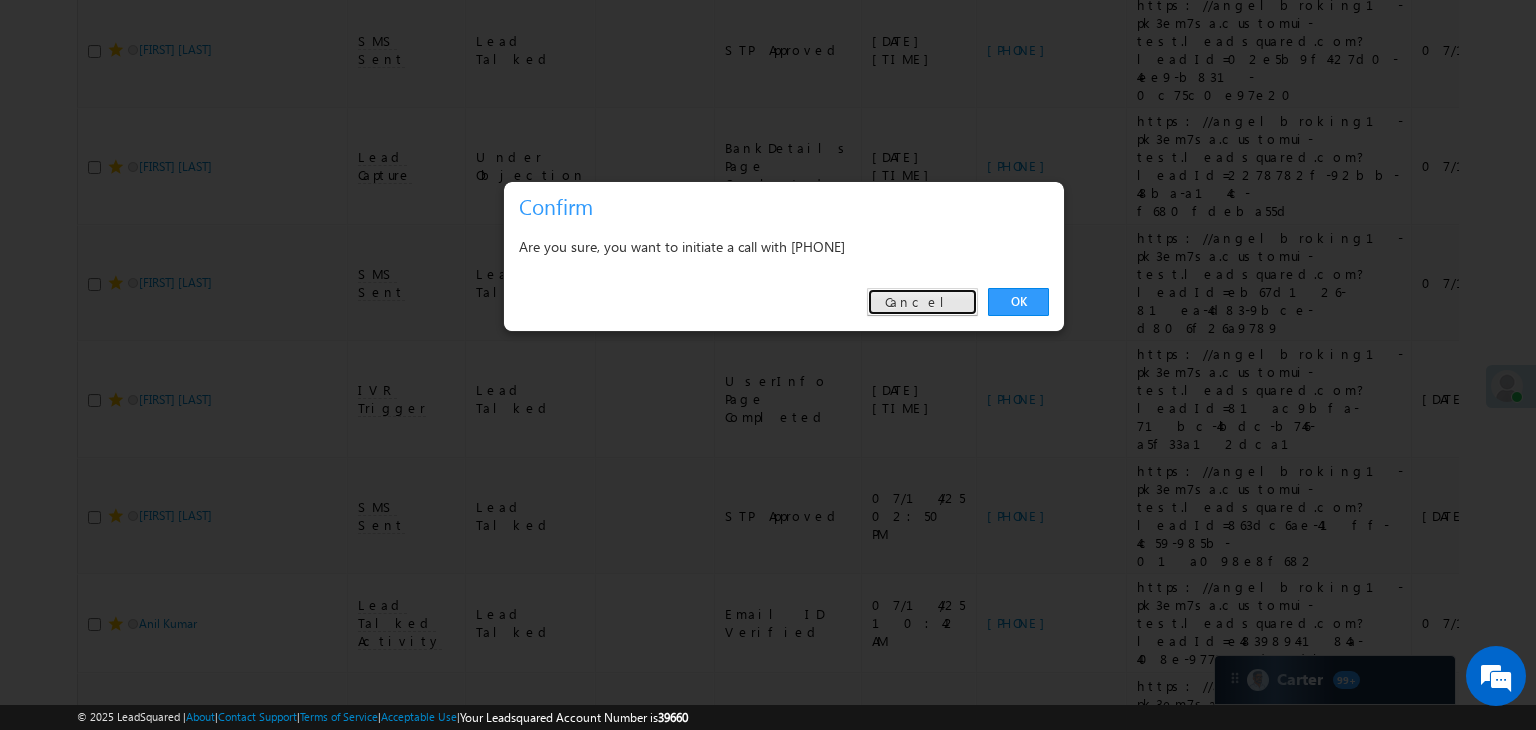 click on "Cancel" at bounding box center (922, 302) 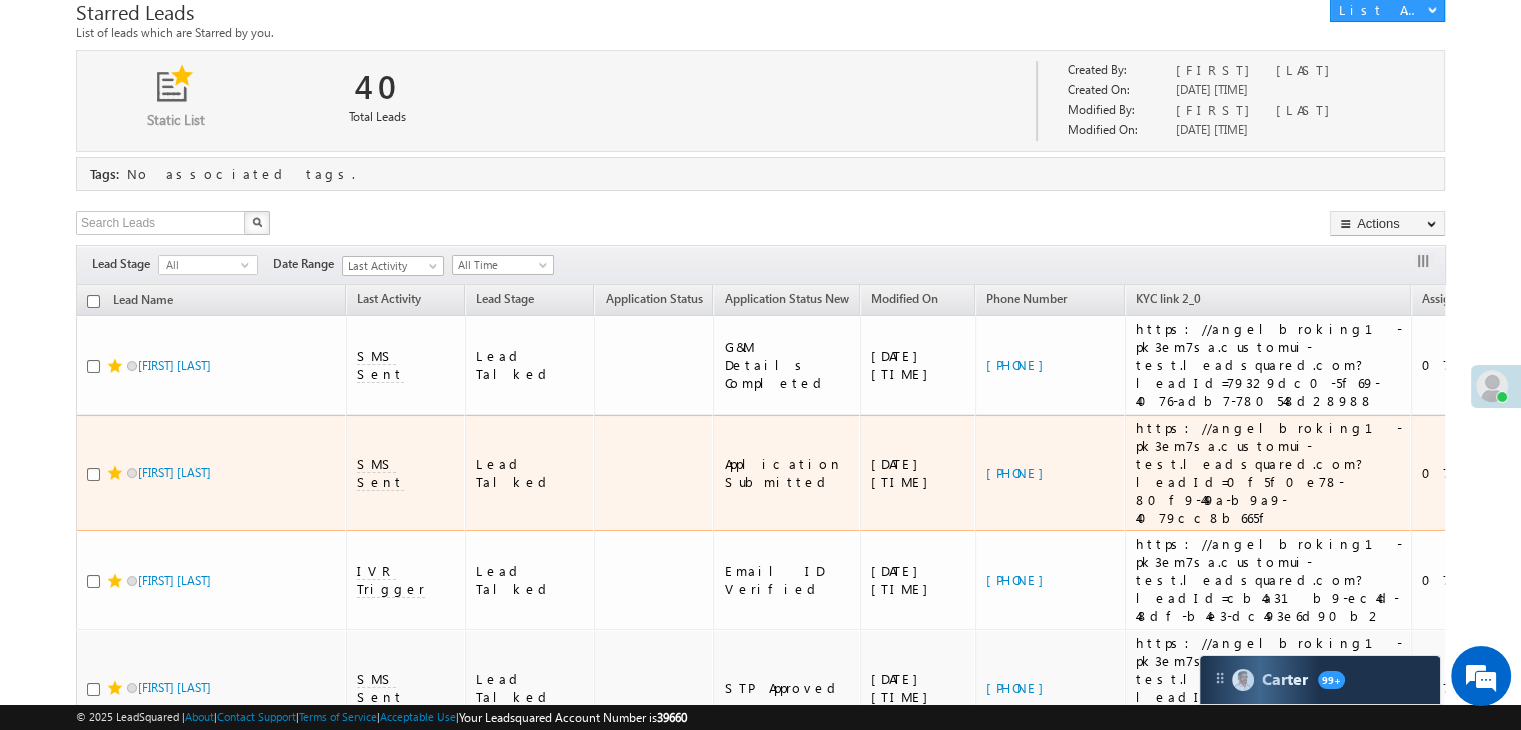 scroll, scrollTop: 0, scrollLeft: 0, axis: both 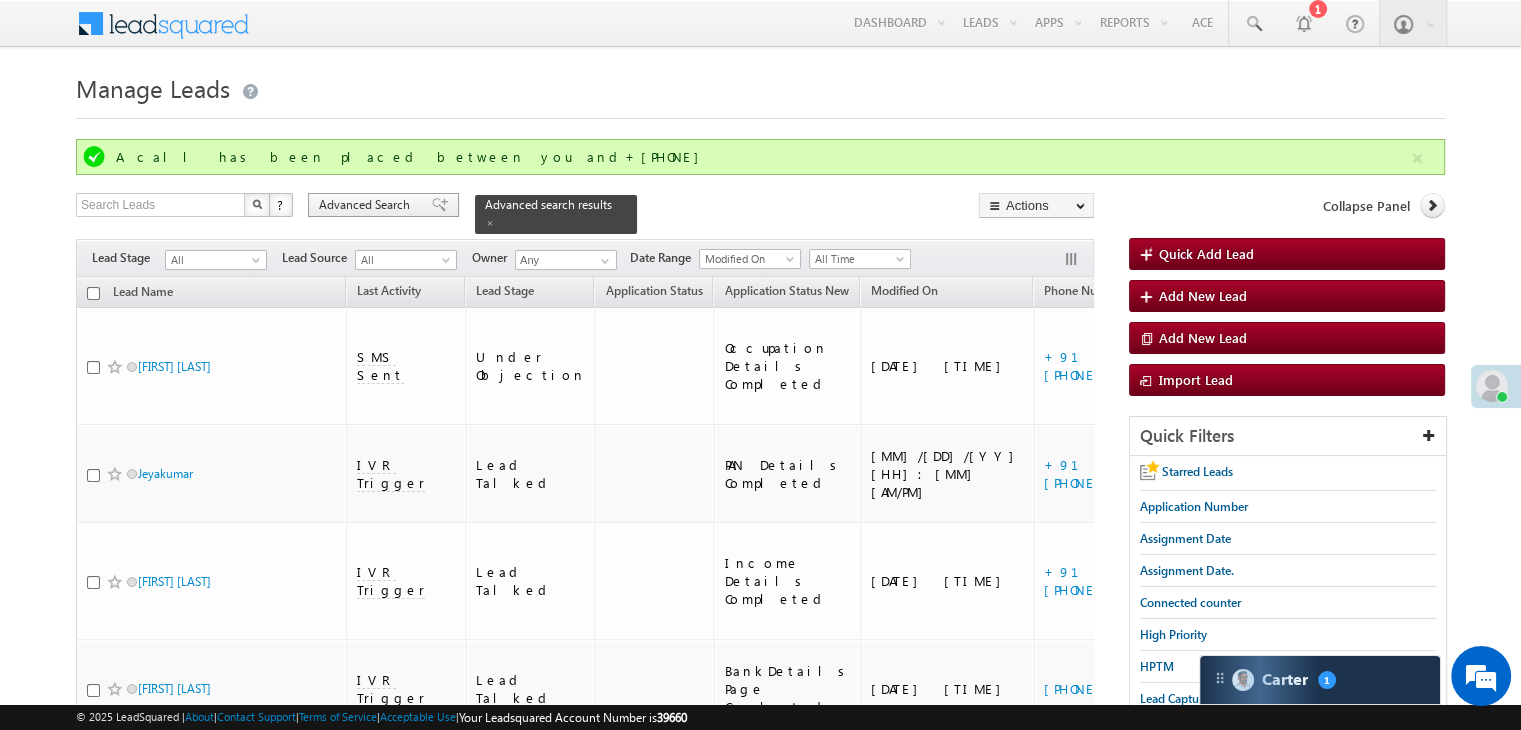 click on "Advanced Search" at bounding box center [367, 205] 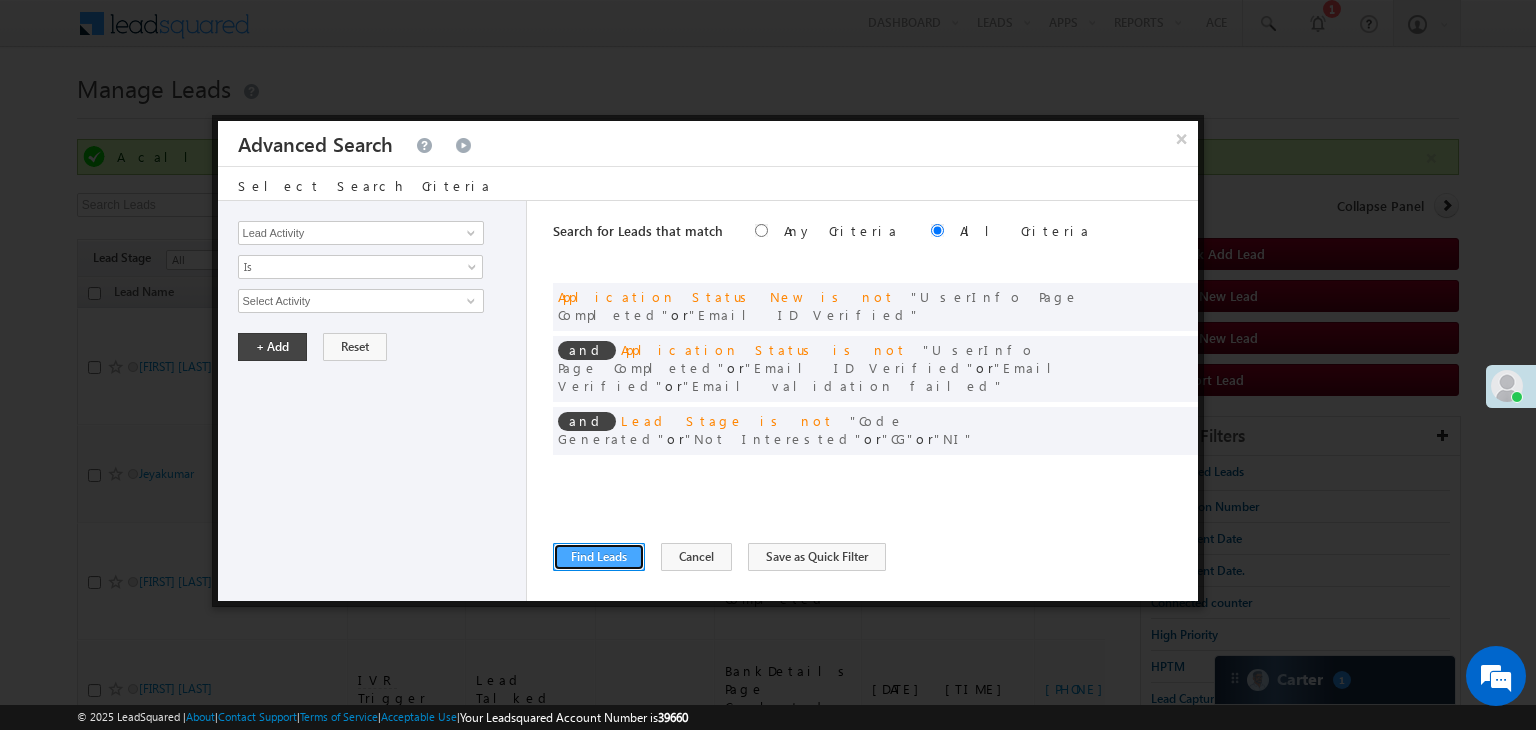click on "Find Leads" at bounding box center (599, 557) 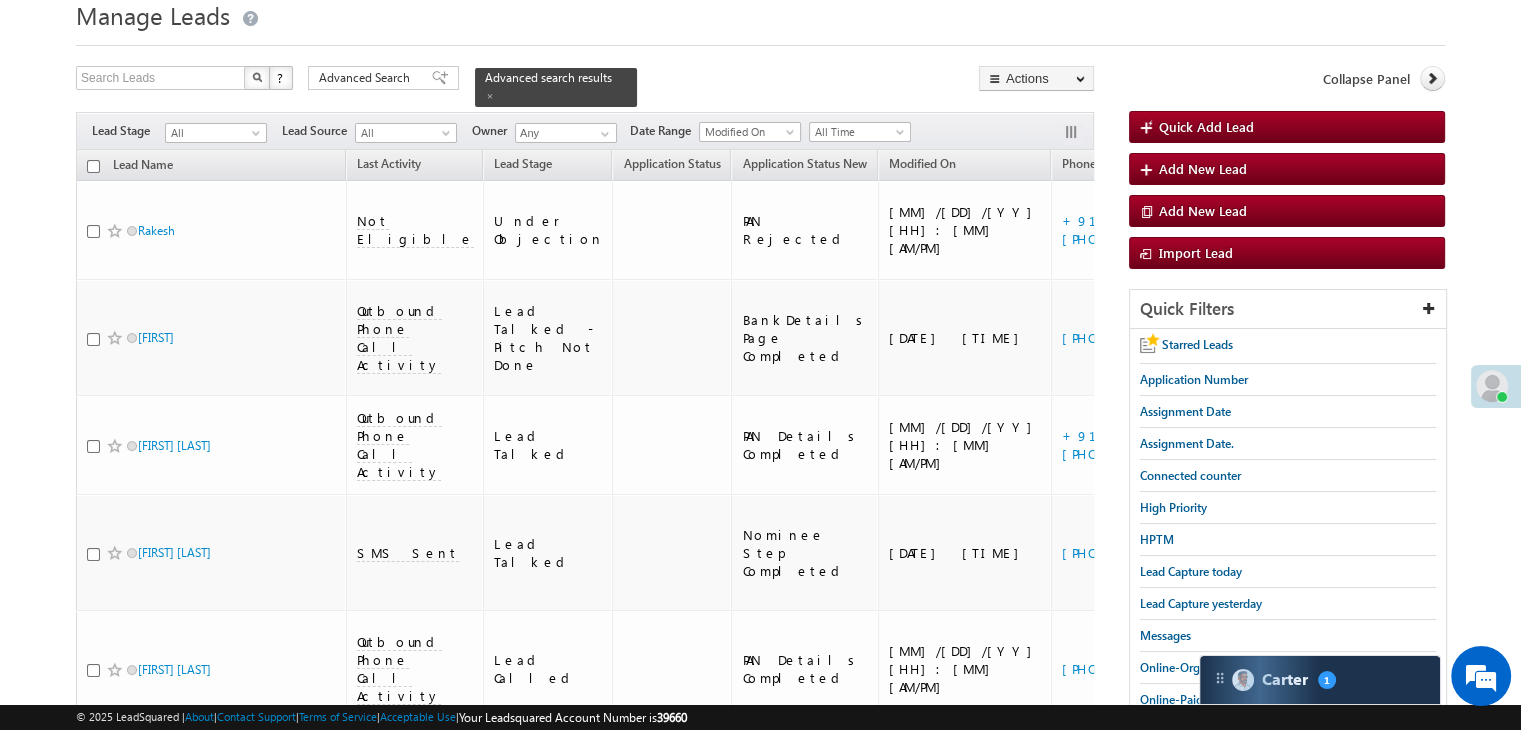 scroll, scrollTop: 0, scrollLeft: 0, axis: both 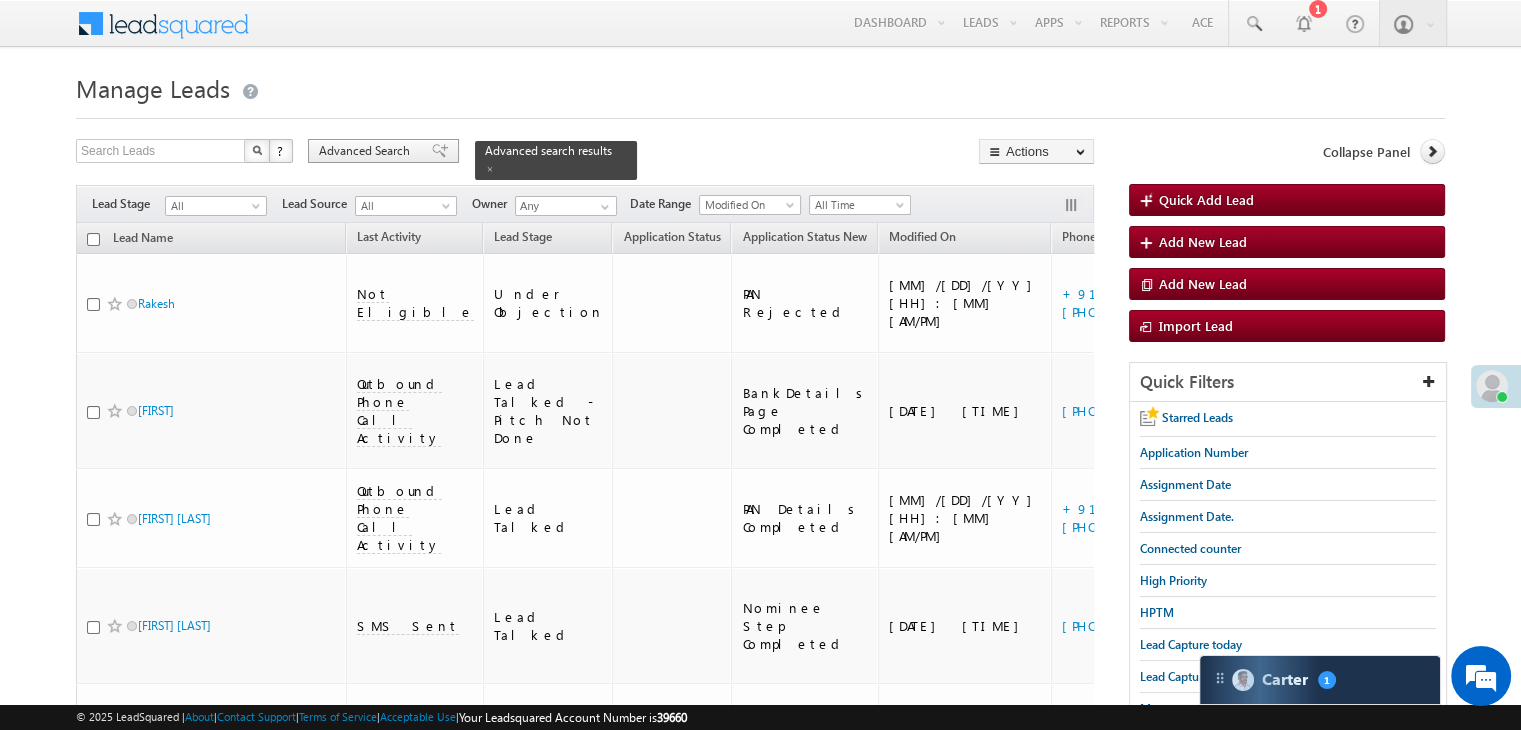 click on "Advanced Search" at bounding box center (367, 151) 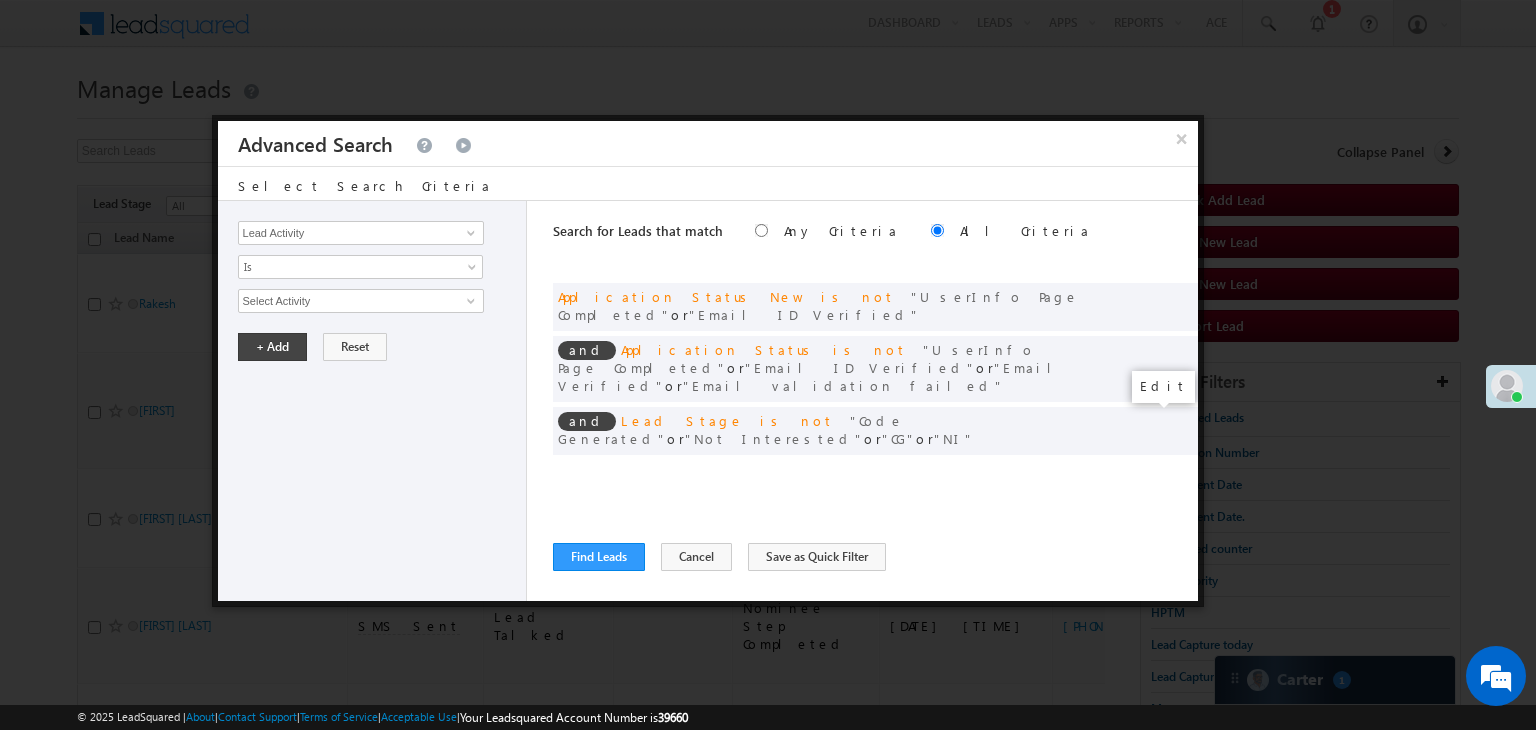 click at bounding box center (1152, 472) 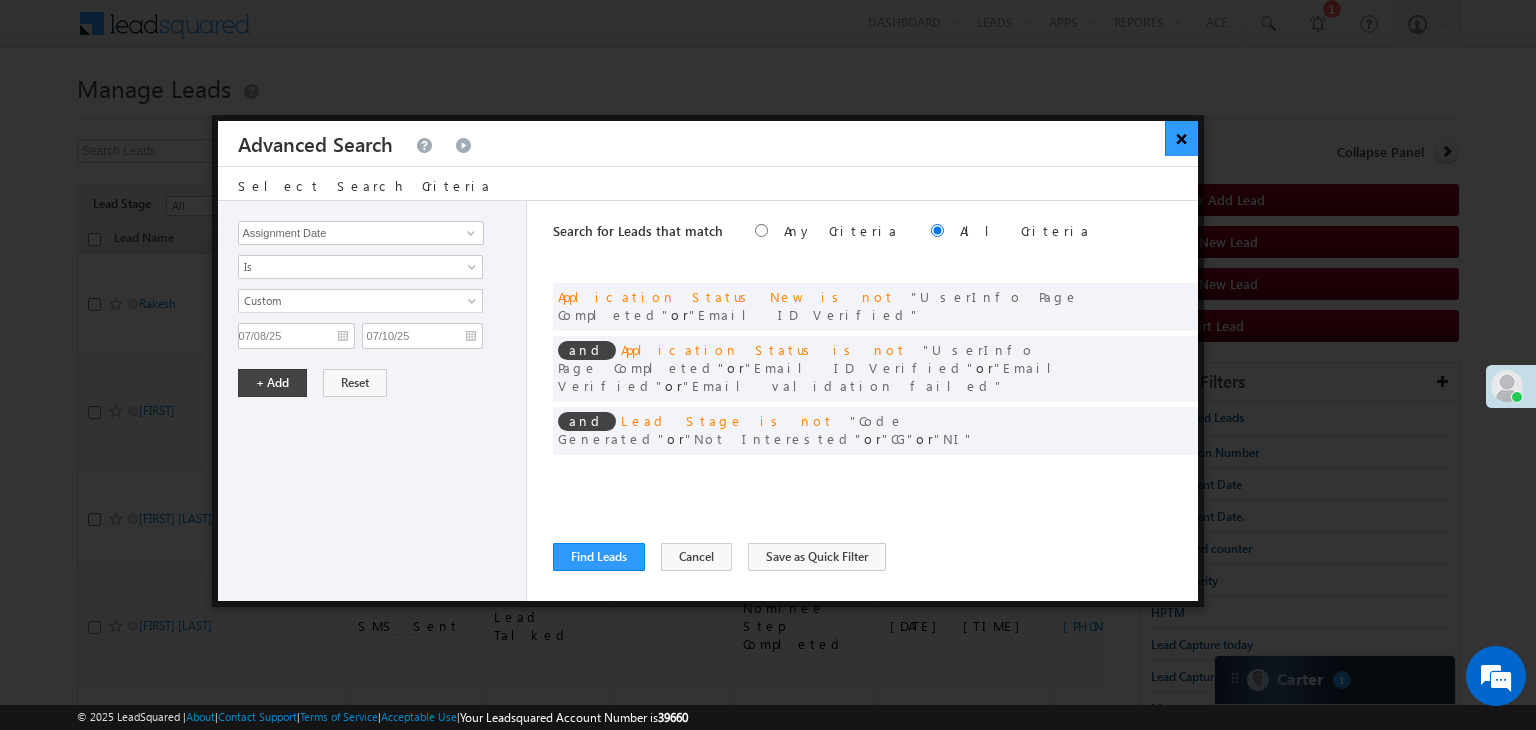 click on "×" at bounding box center (1181, 138) 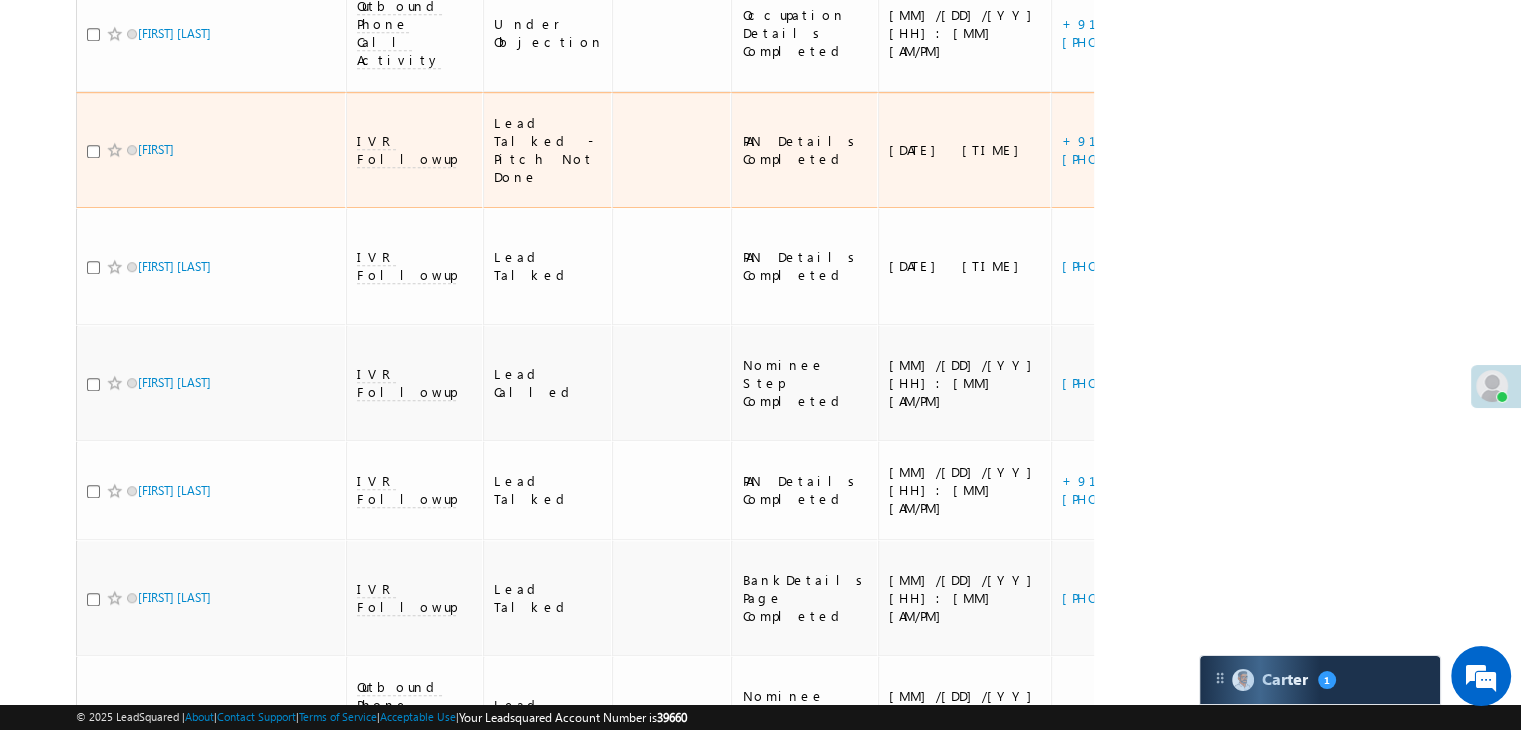 scroll, scrollTop: 1500, scrollLeft: 0, axis: vertical 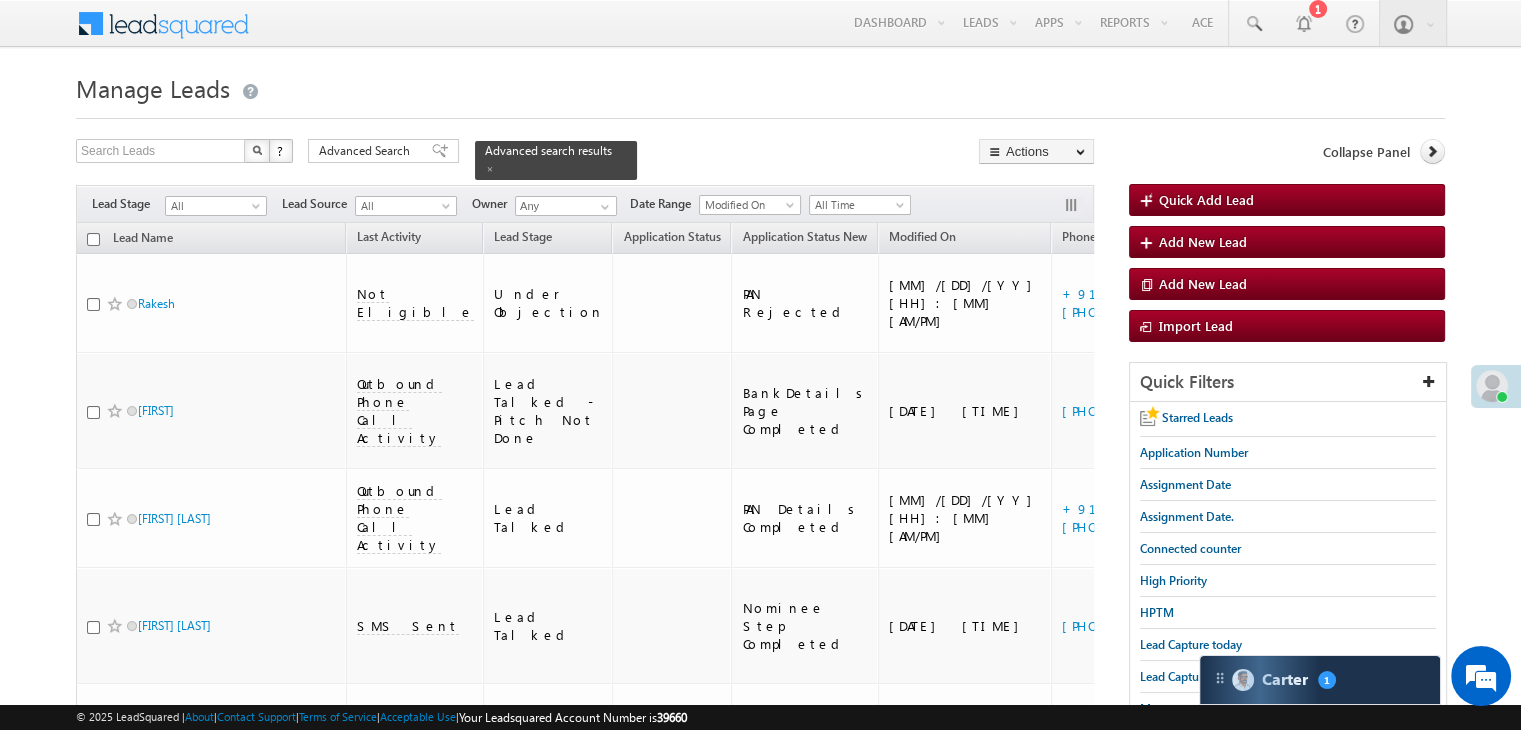 click on "Advanced Search" at bounding box center (383, 151) 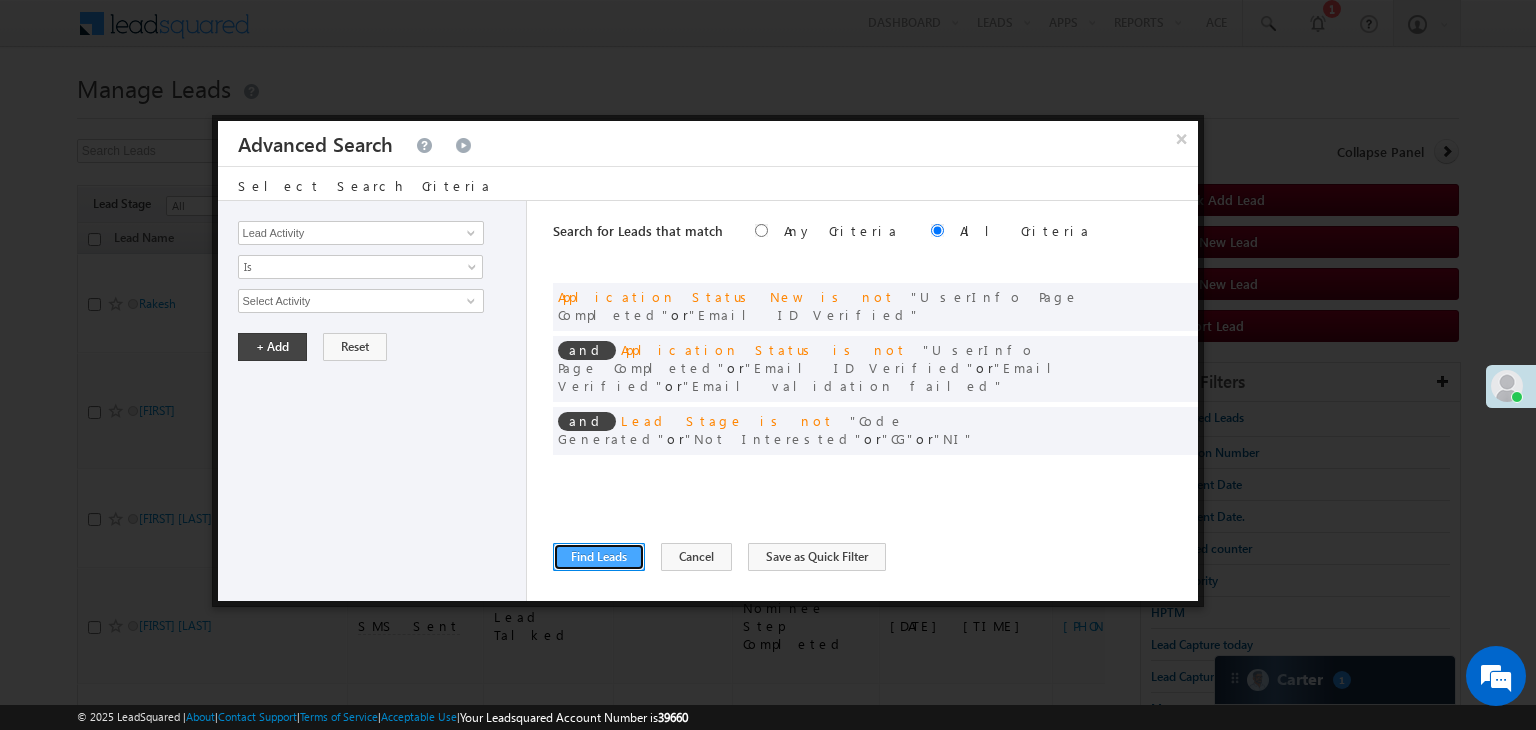 click on "Find Leads" at bounding box center [599, 557] 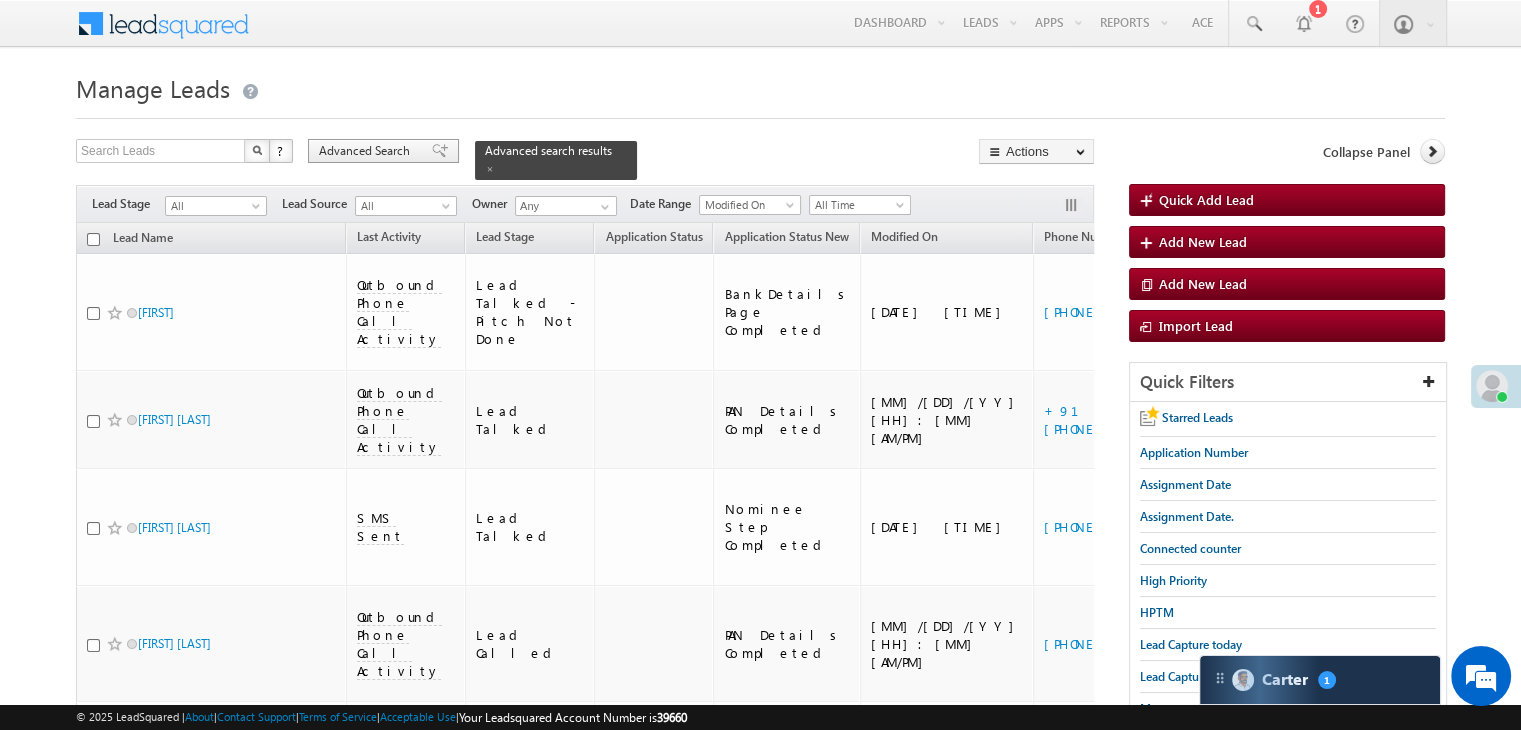click on "Advanced Search" at bounding box center [367, 151] 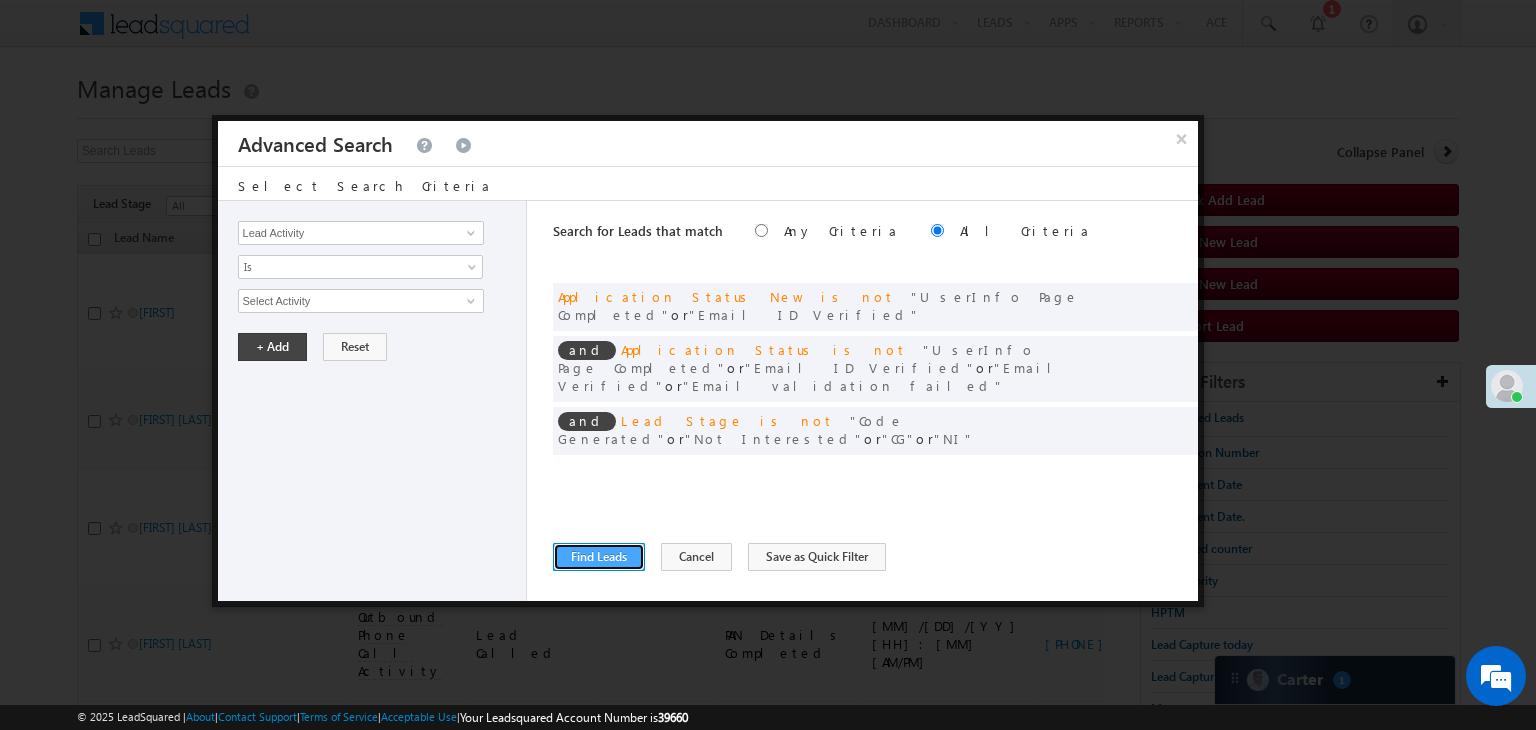 click on "Find Leads" at bounding box center [599, 557] 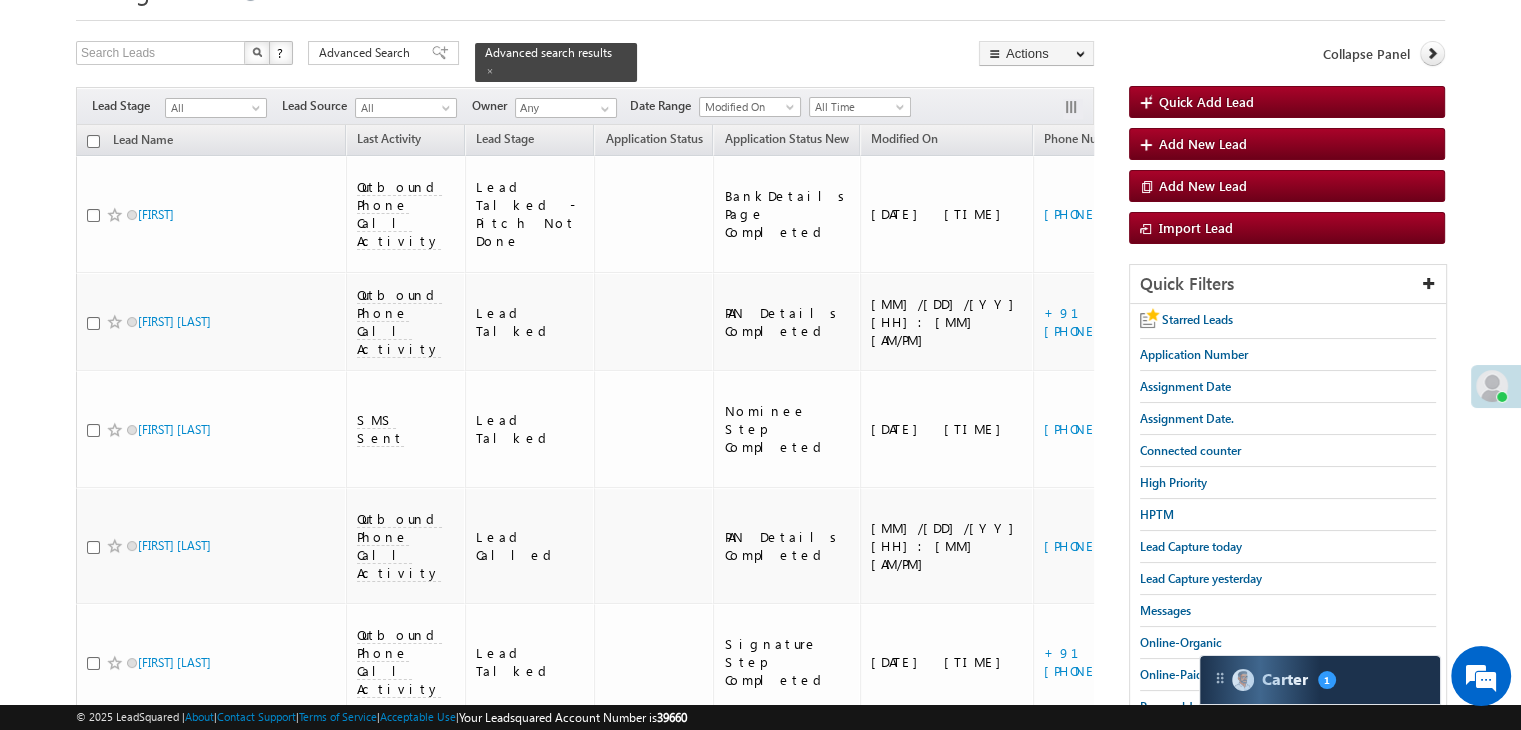 scroll, scrollTop: 0, scrollLeft: 0, axis: both 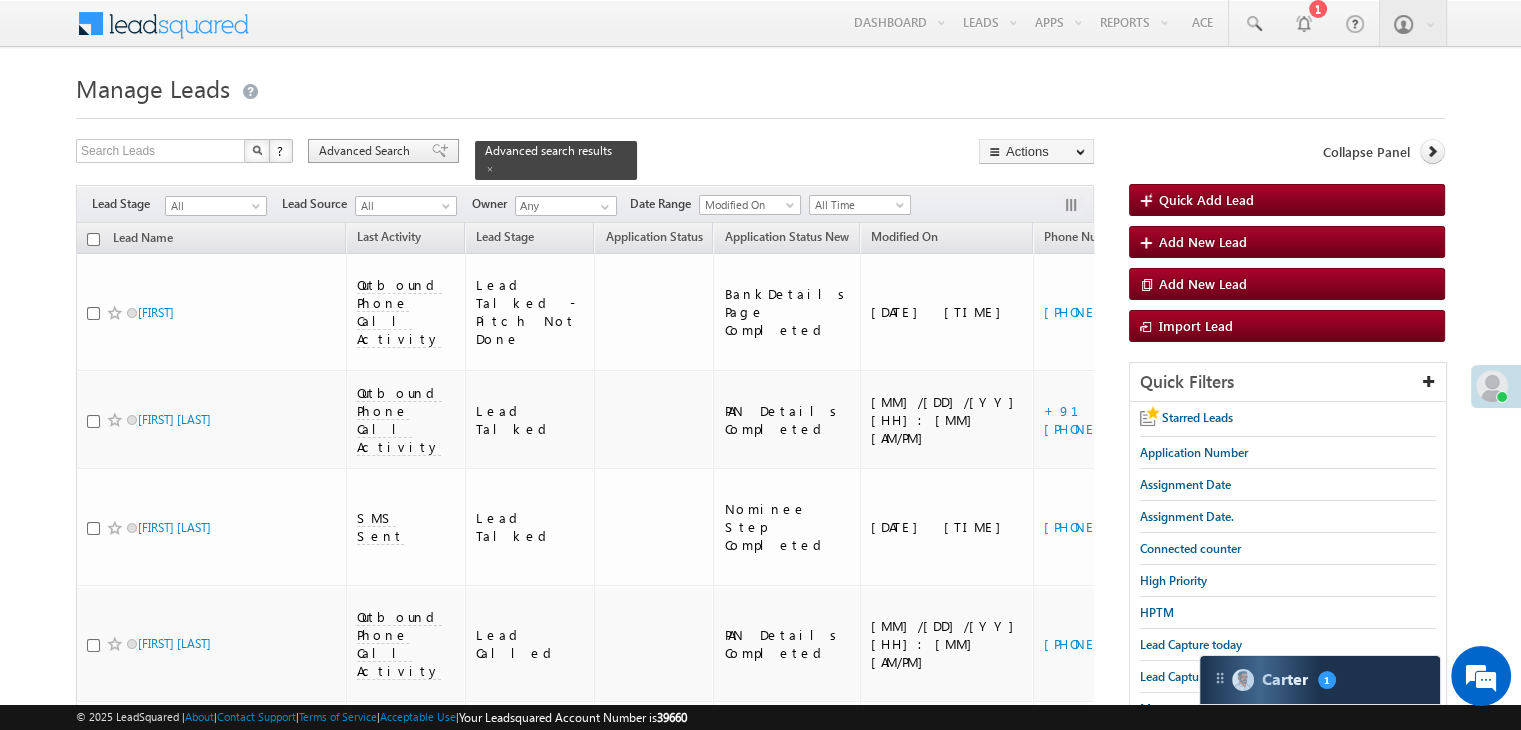 click on "Advanced Search" at bounding box center [367, 151] 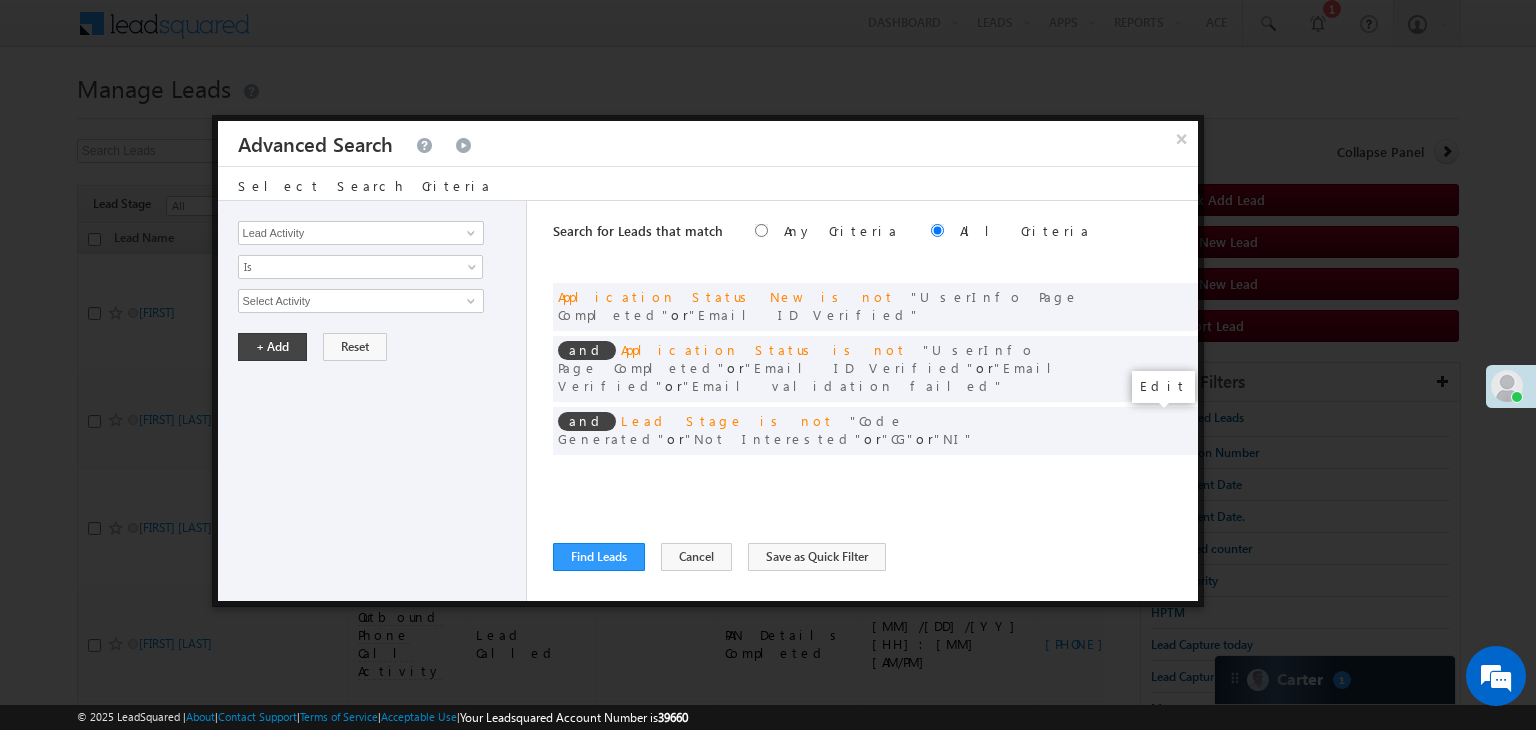 click at bounding box center (1152, 472) 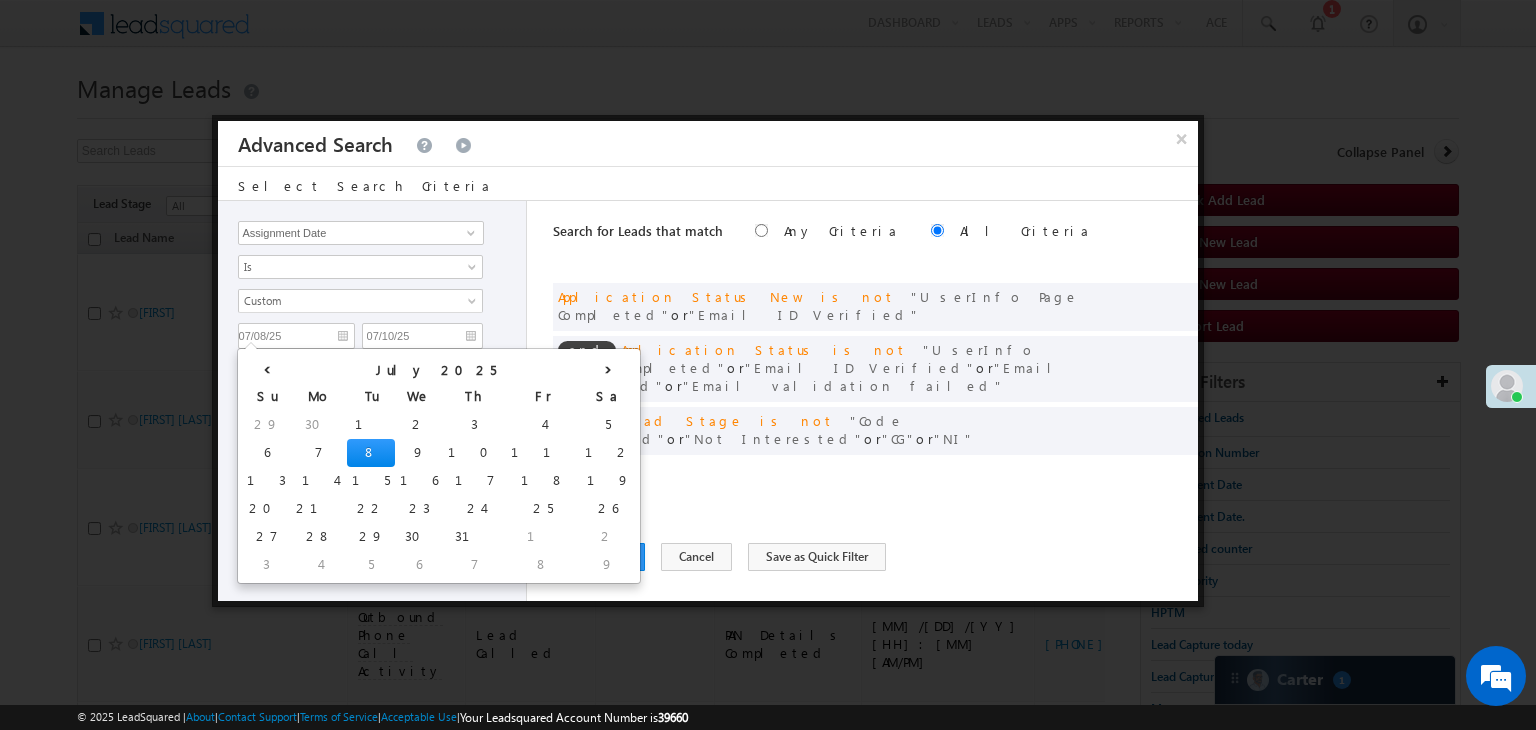 click on "07/08/25" at bounding box center (296, 336) 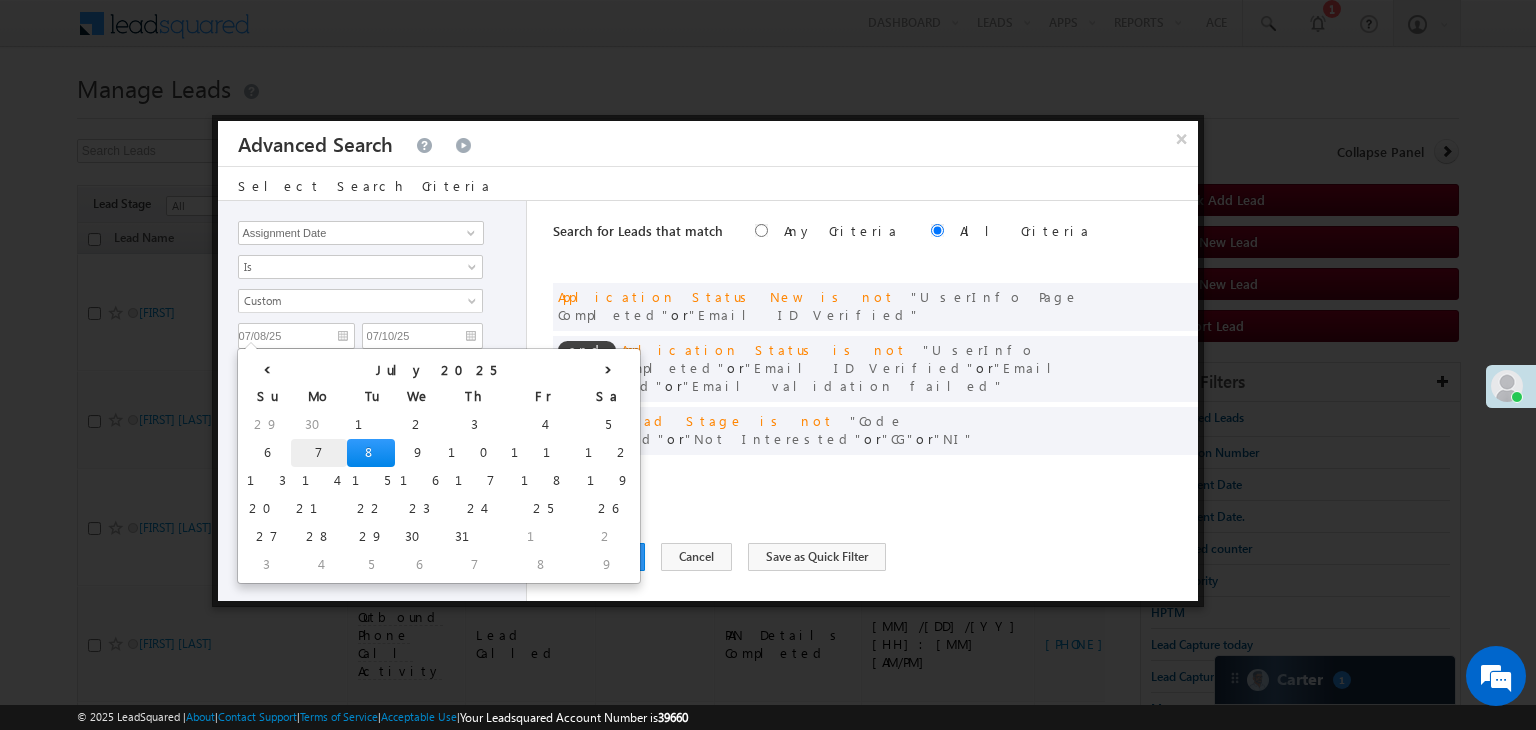click on "7" at bounding box center [319, 453] 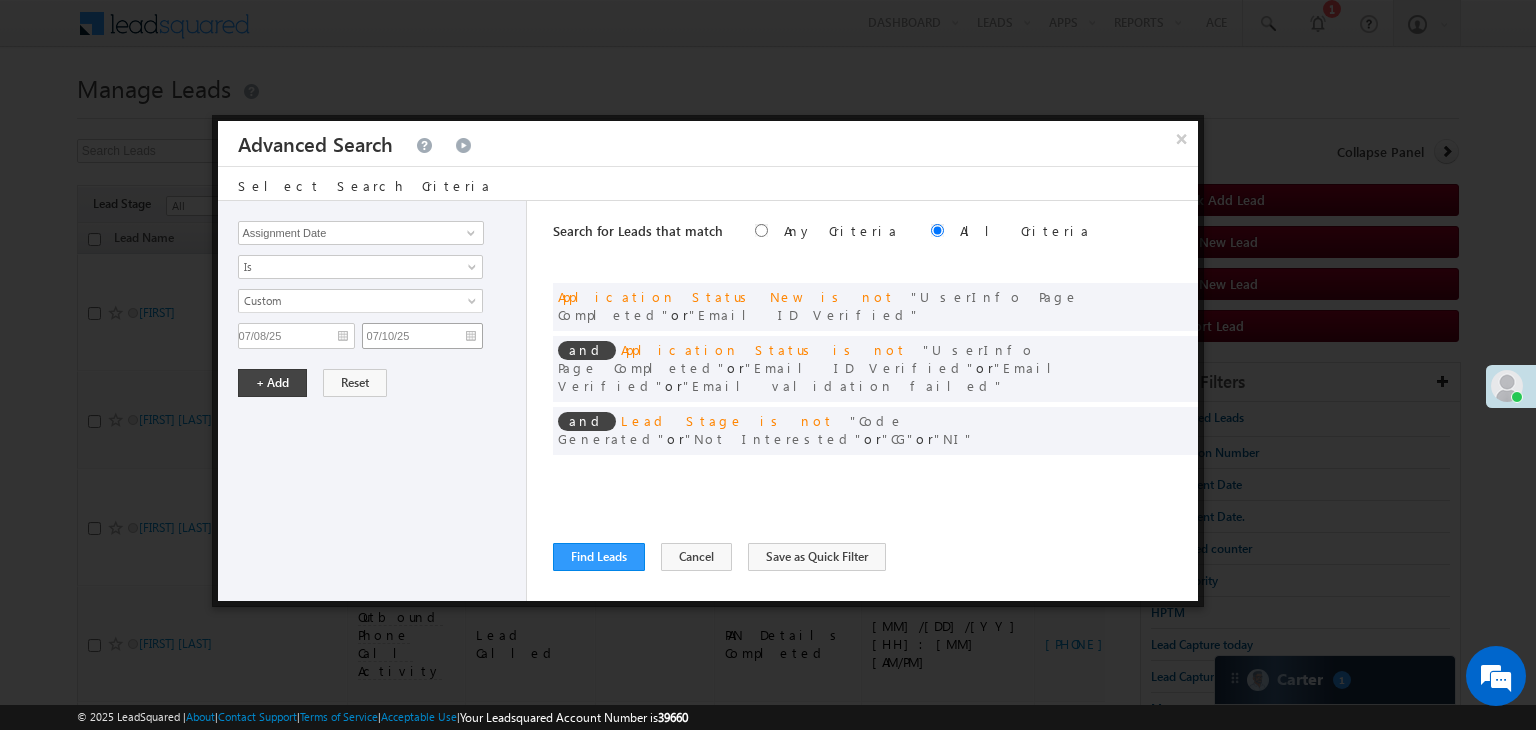 type on "07/07/25" 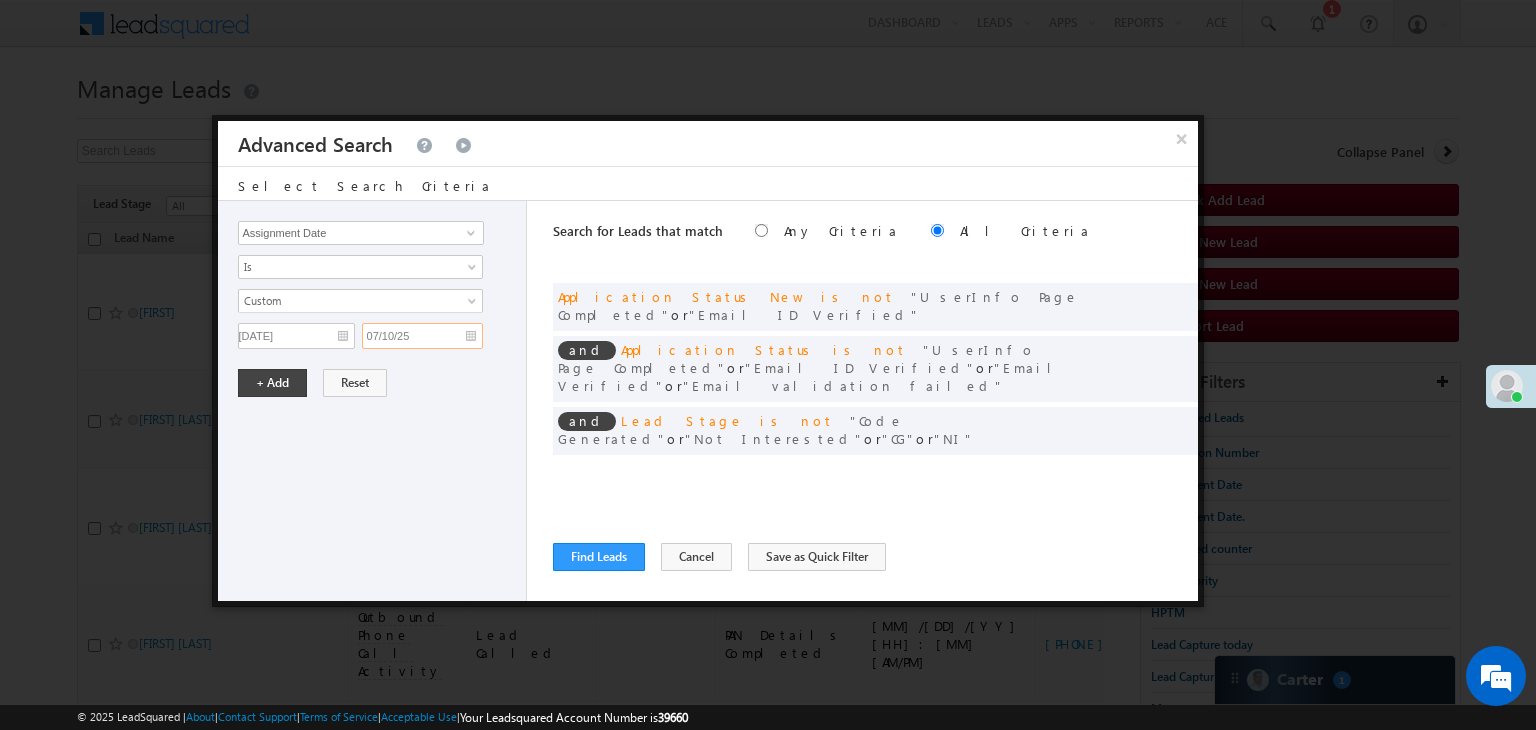 click on "07/10/25" at bounding box center (422, 336) 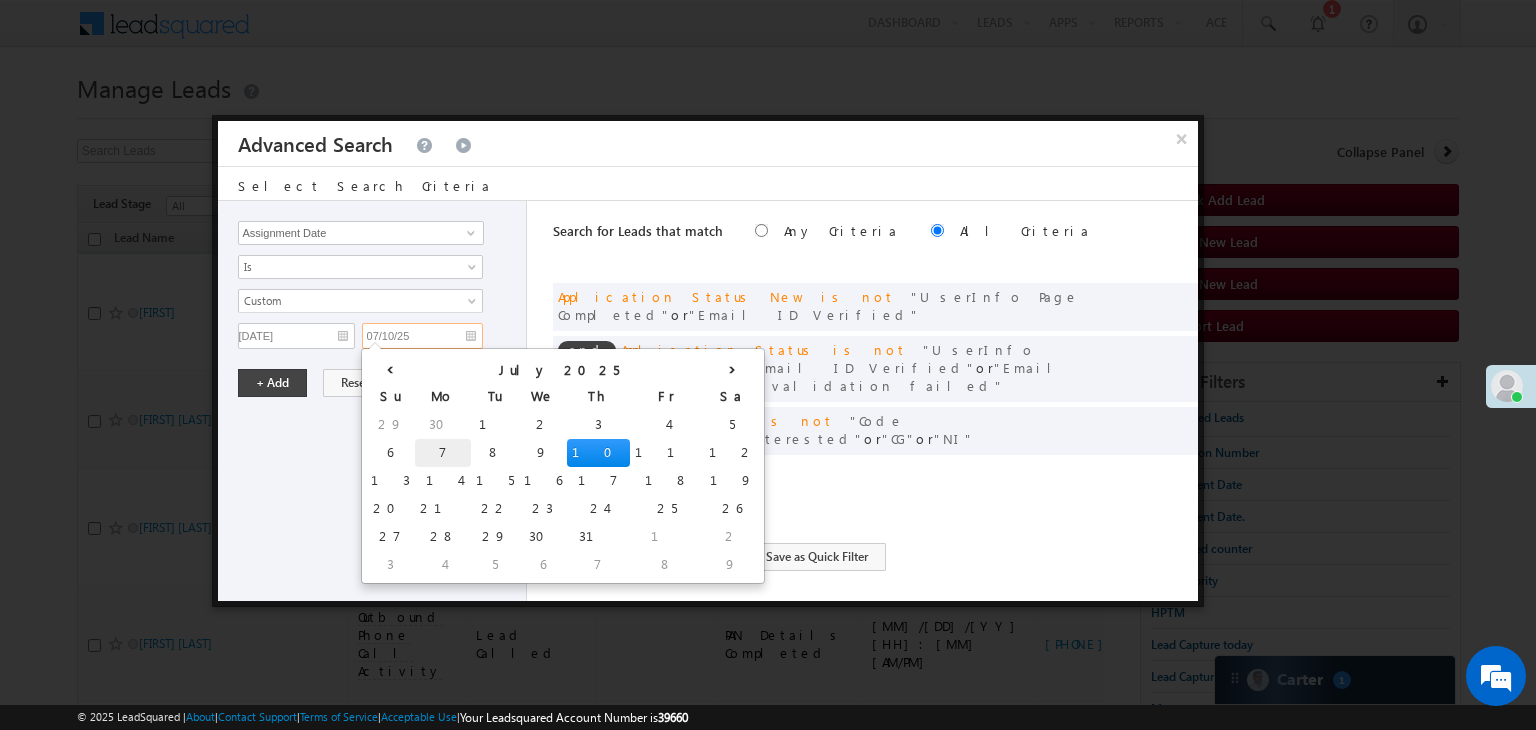 click on "7" at bounding box center (443, 453) 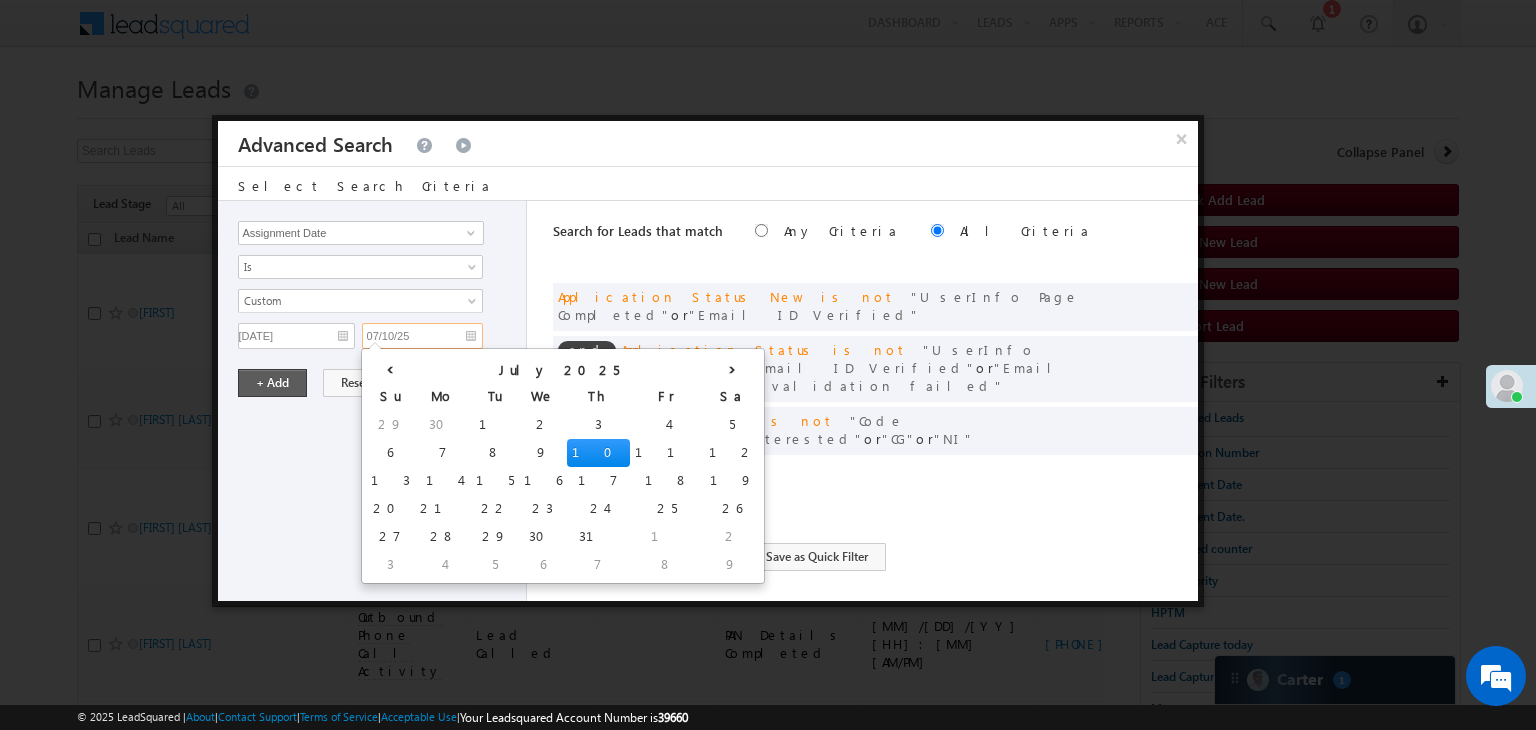 type on "07/07/25" 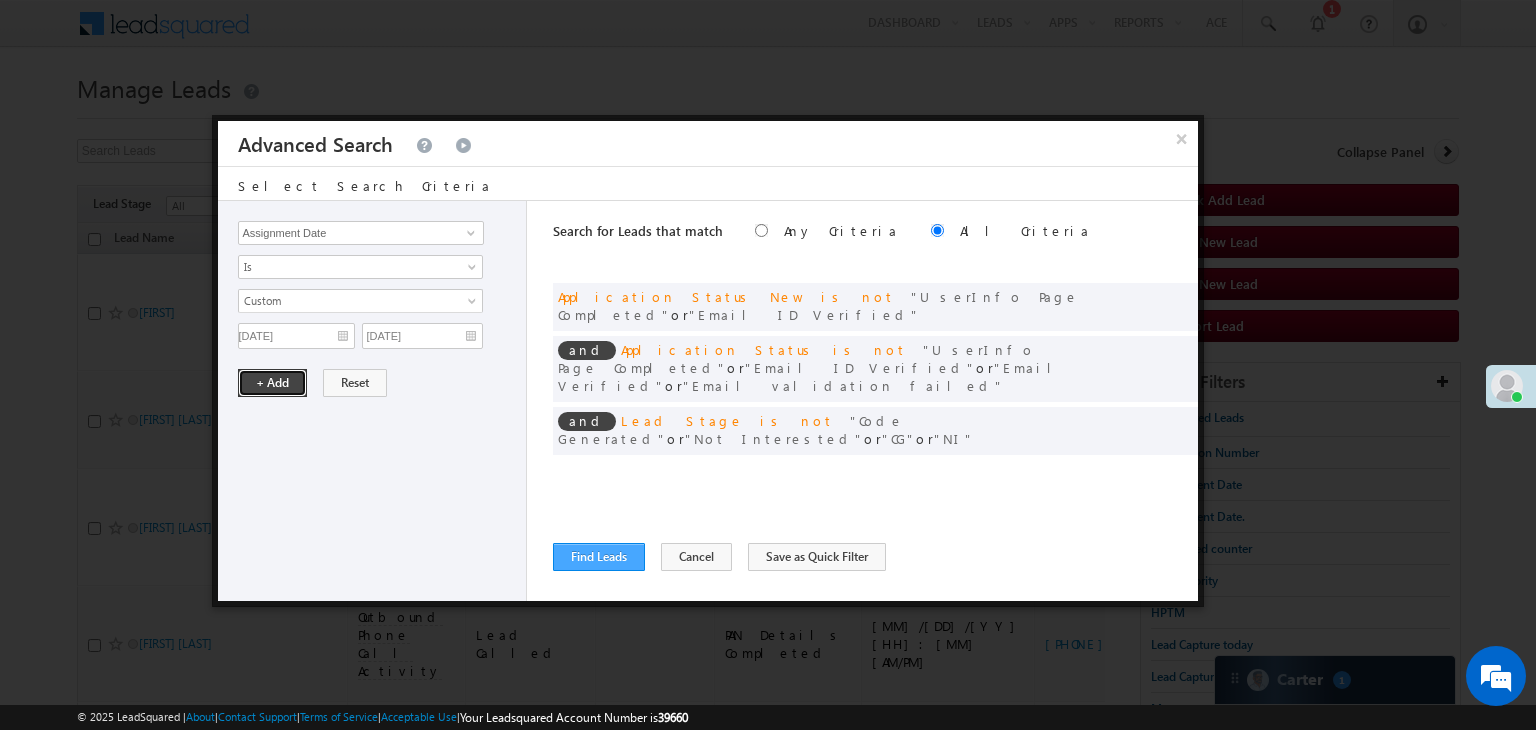 click on "+ Add" at bounding box center (272, 383) 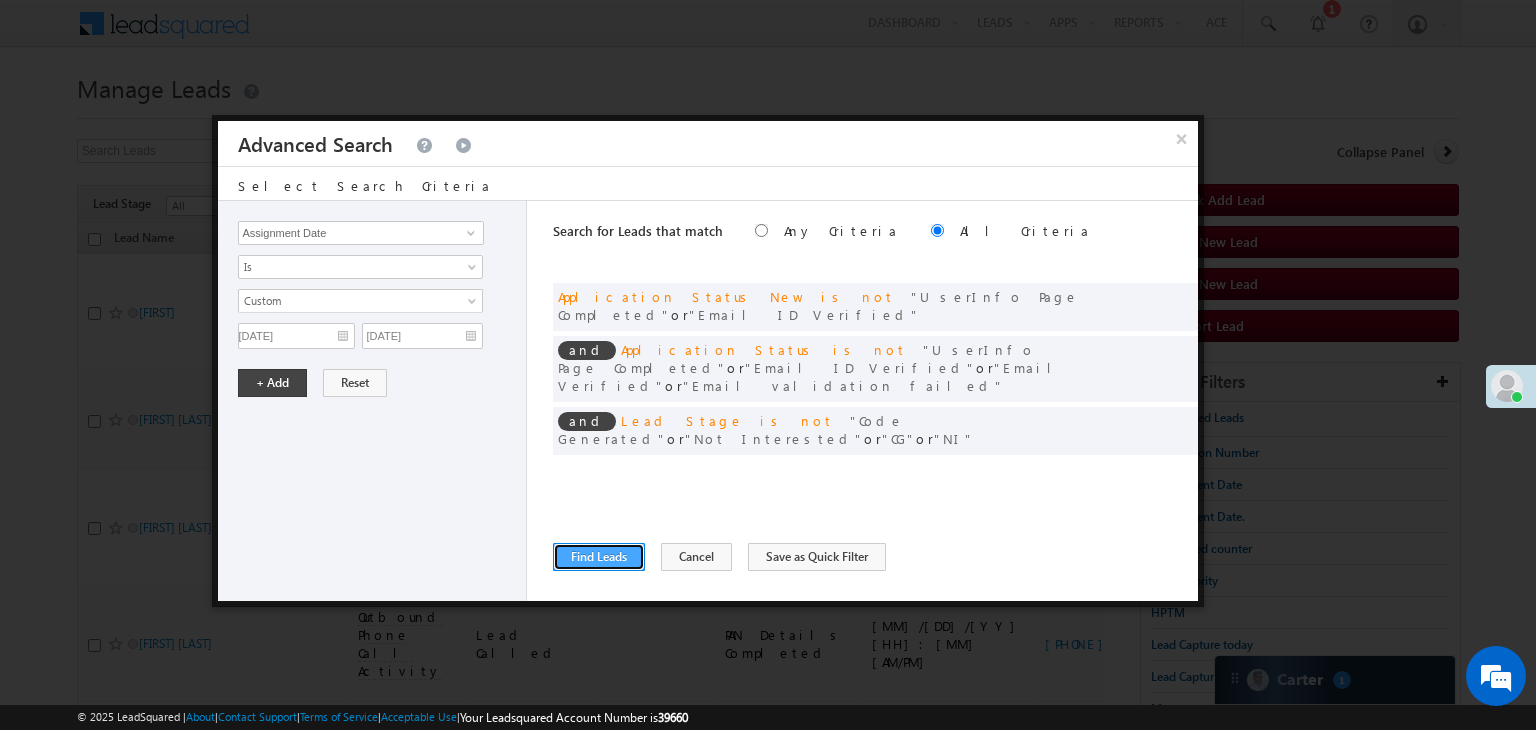 click on "Find Leads" at bounding box center (599, 557) 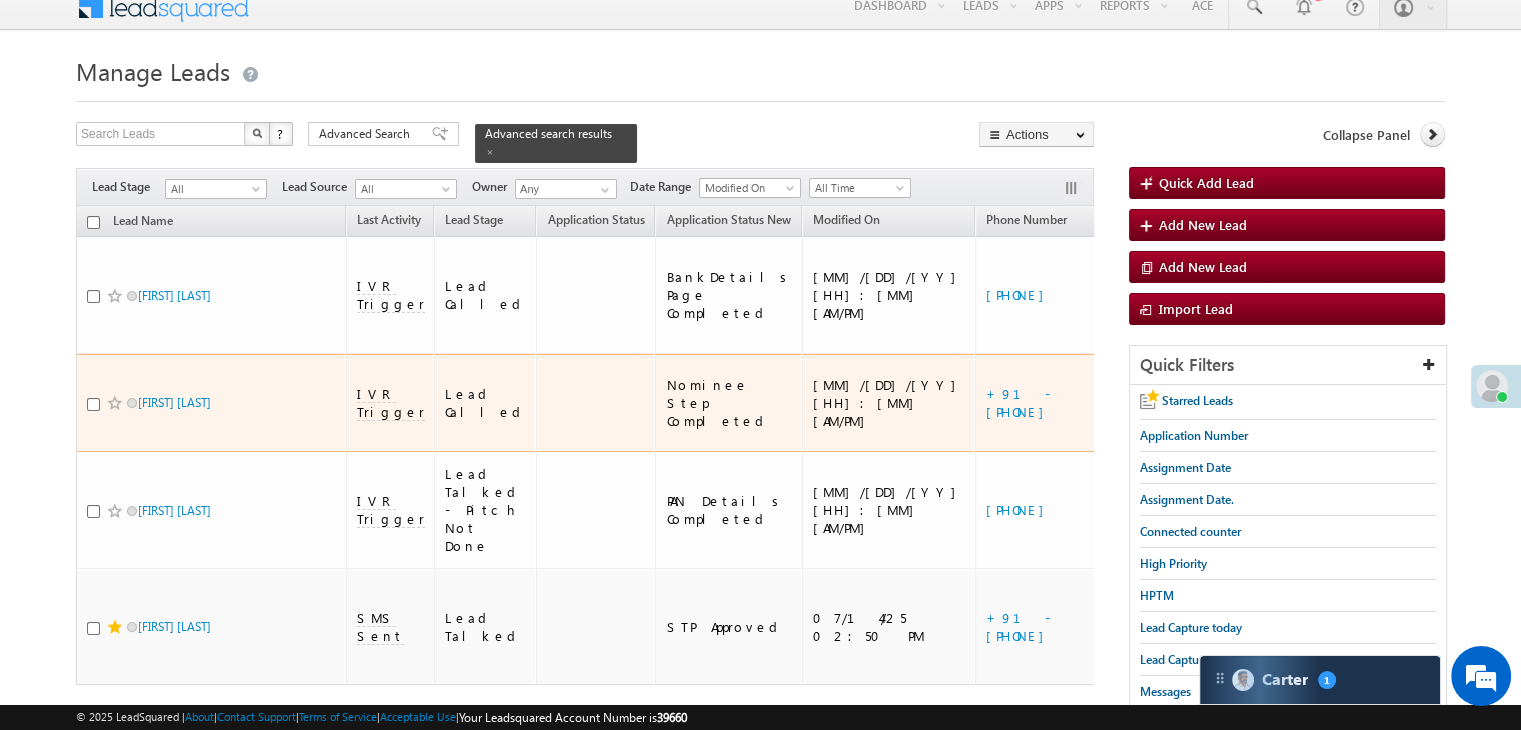 scroll, scrollTop: 0, scrollLeft: 0, axis: both 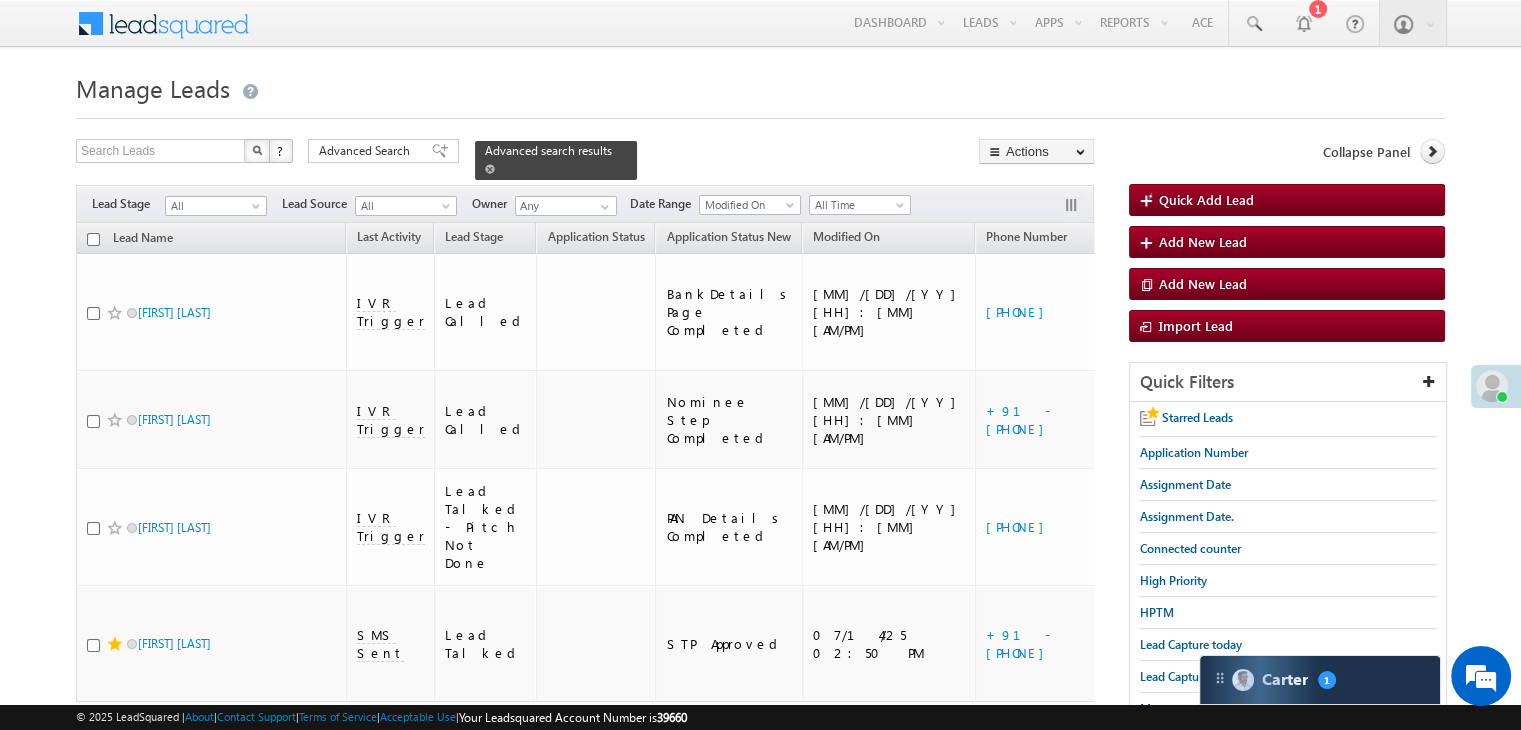 click at bounding box center (490, 169) 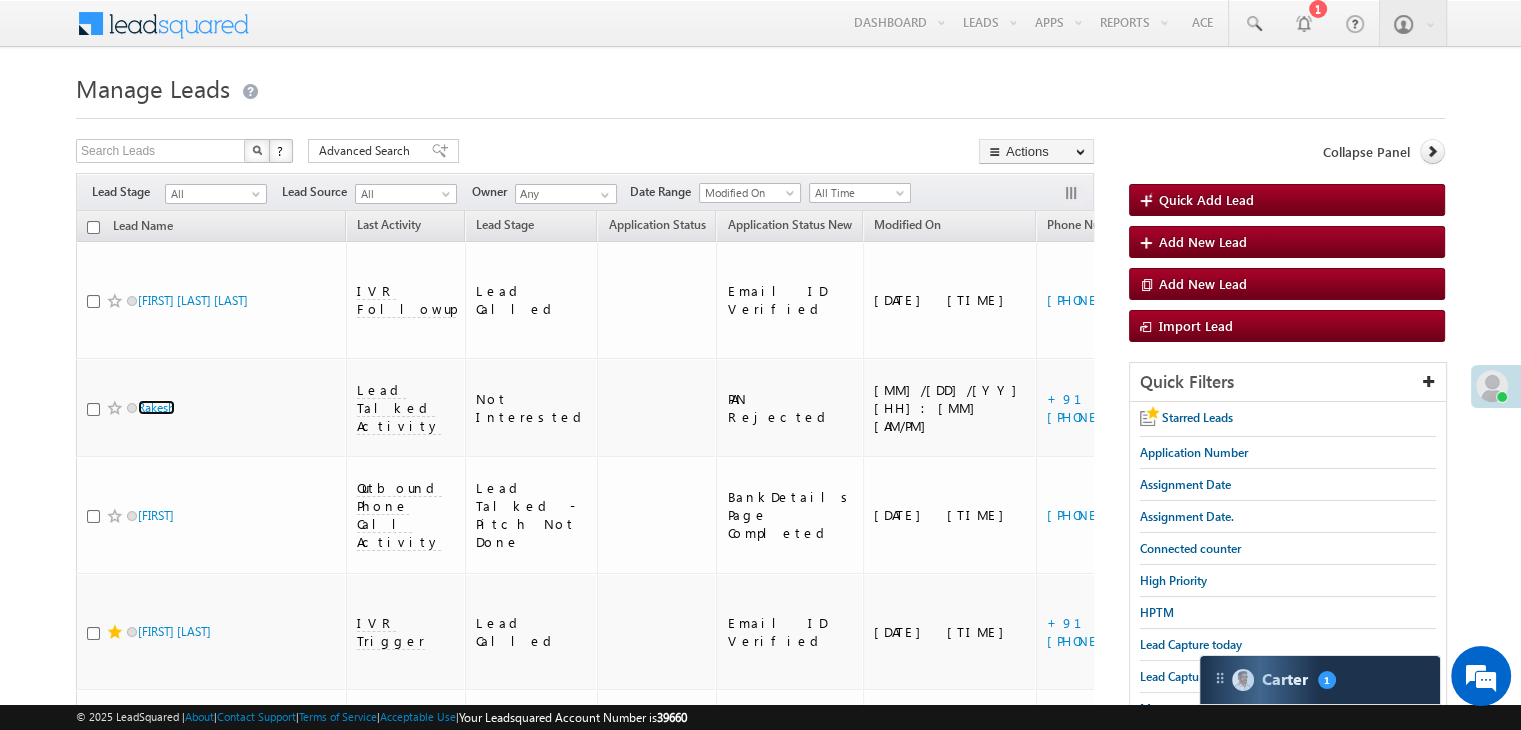 scroll, scrollTop: 500, scrollLeft: 0, axis: vertical 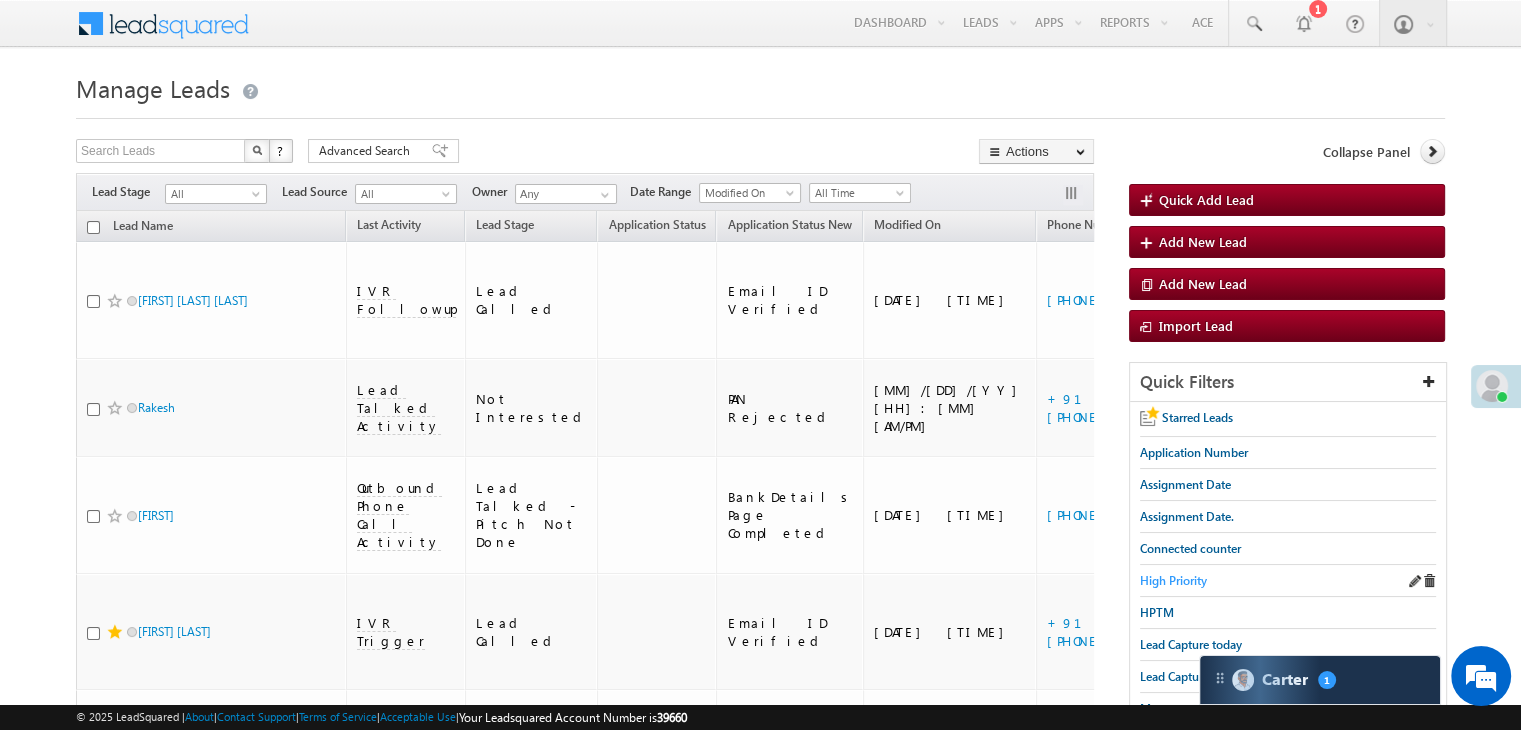 click on "High Priority" at bounding box center (1173, 580) 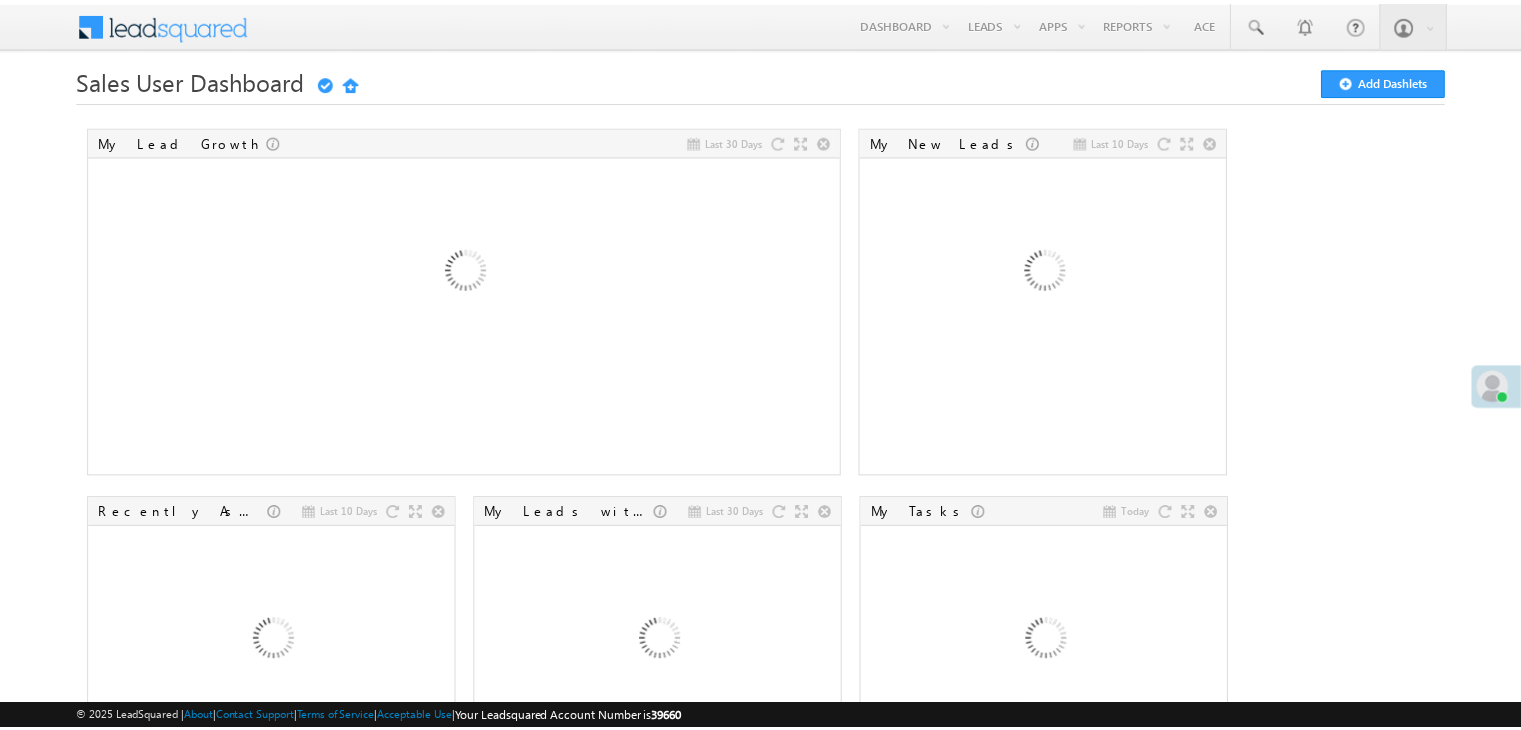 scroll, scrollTop: 0, scrollLeft: 0, axis: both 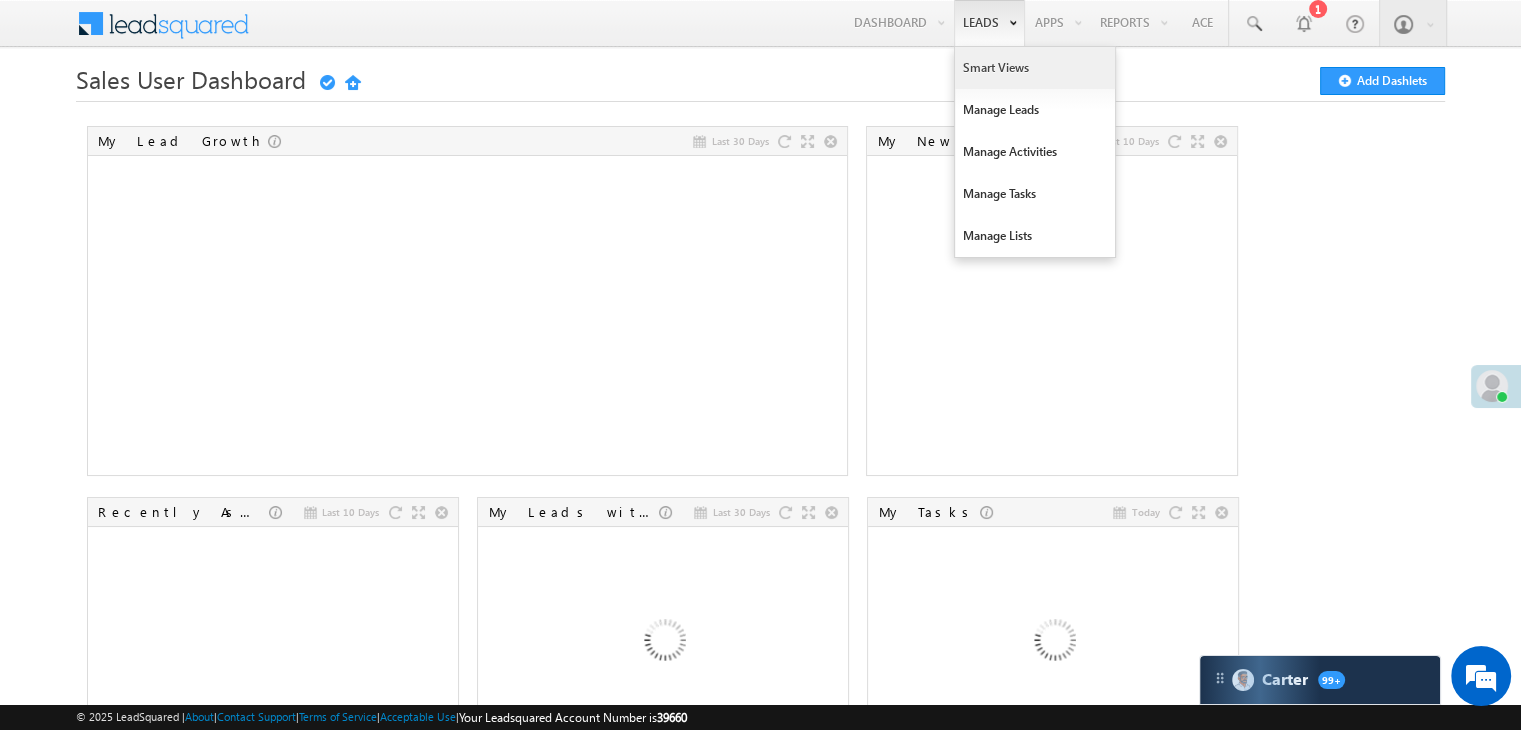 click on "Smart Views" at bounding box center (1035, 68) 